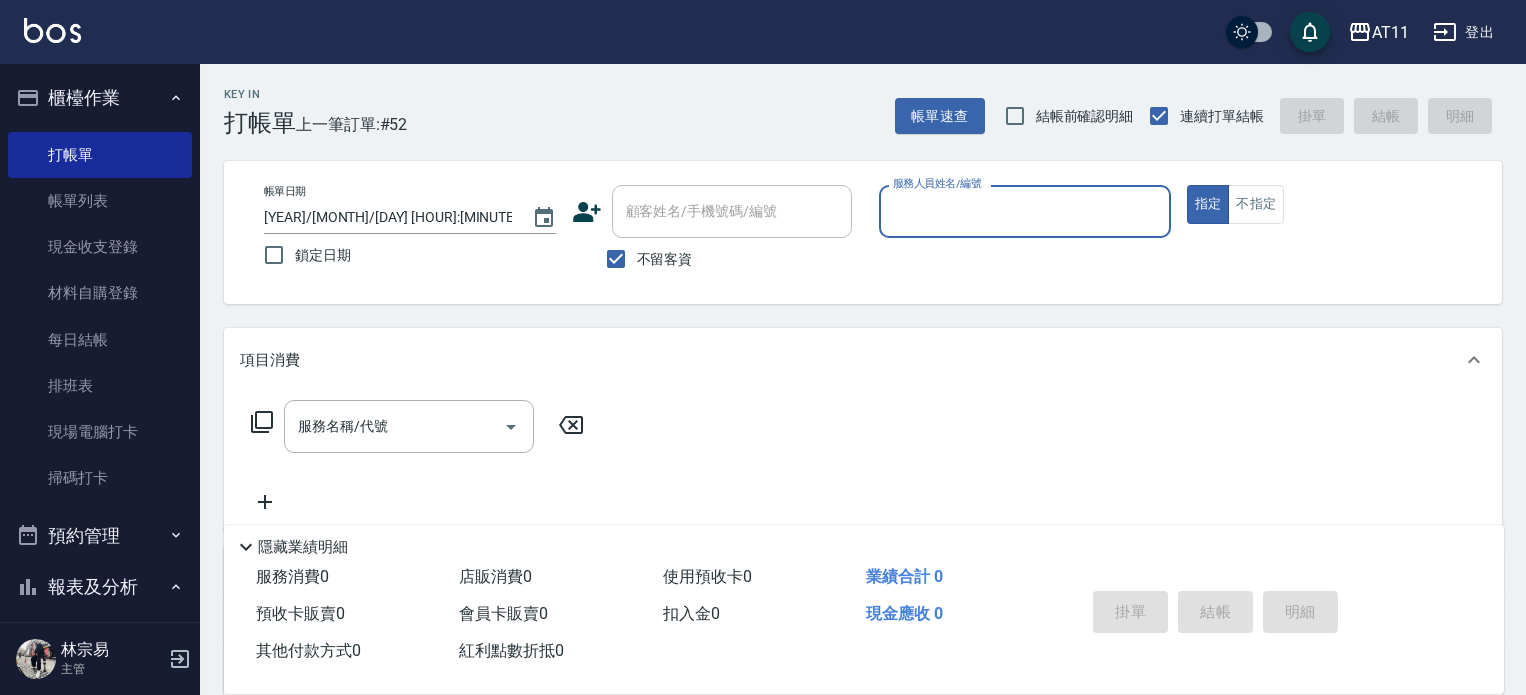scroll, scrollTop: 0, scrollLeft: 0, axis: both 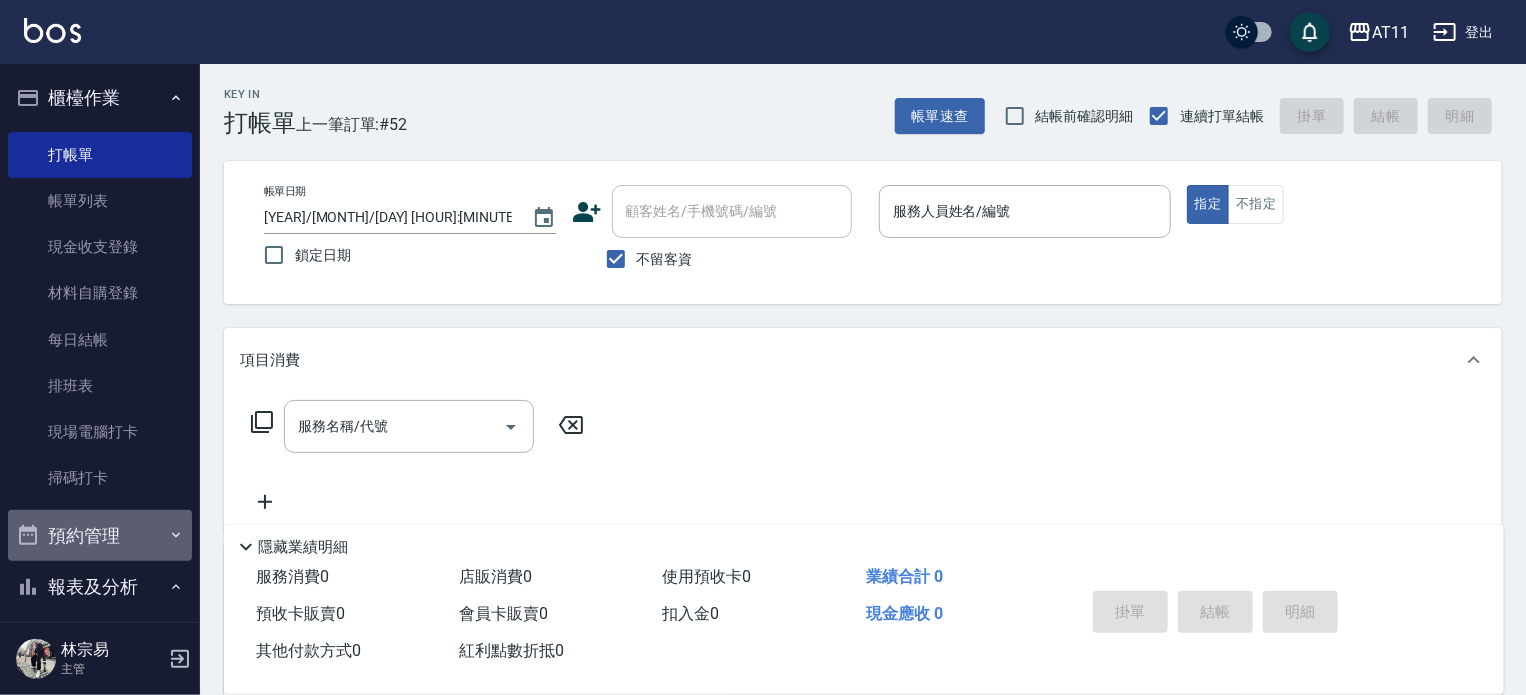 click on "預約管理" at bounding box center [100, 536] 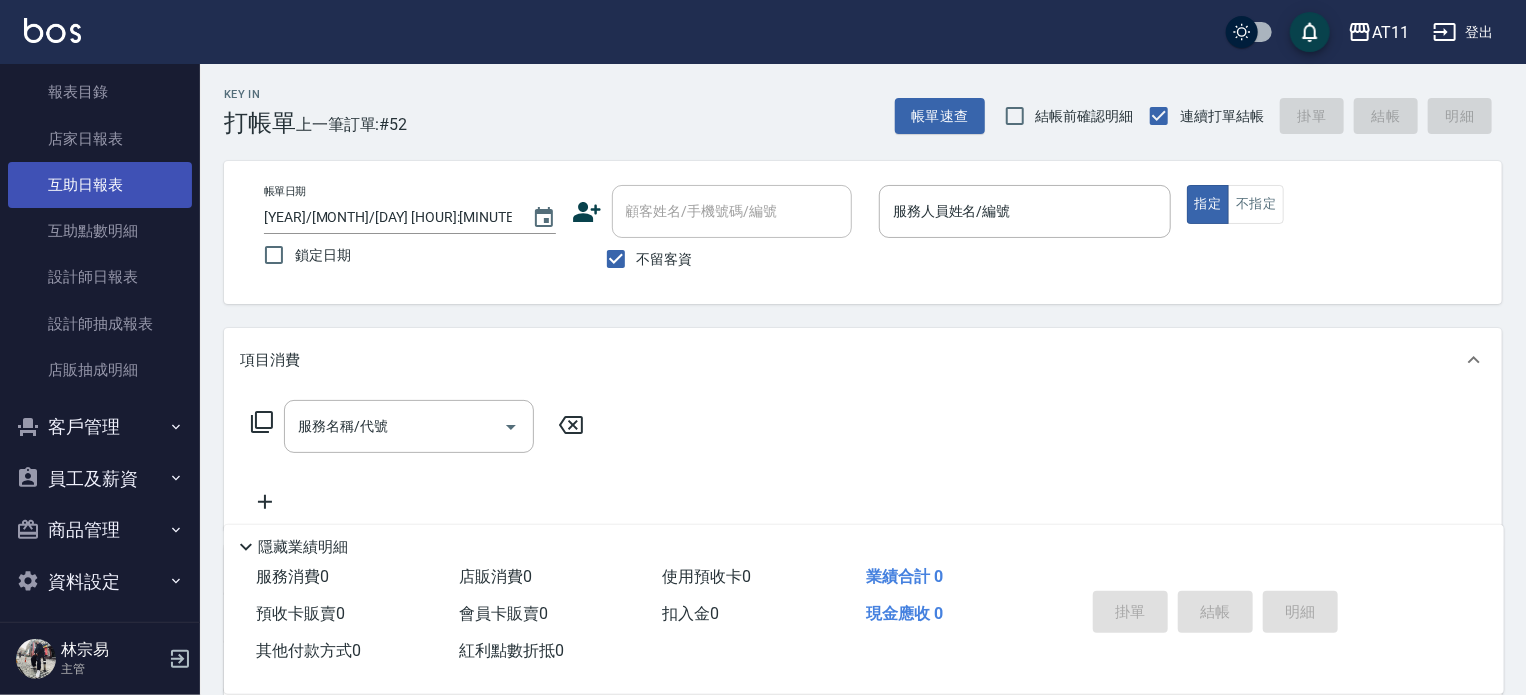 scroll, scrollTop: 714, scrollLeft: 0, axis: vertical 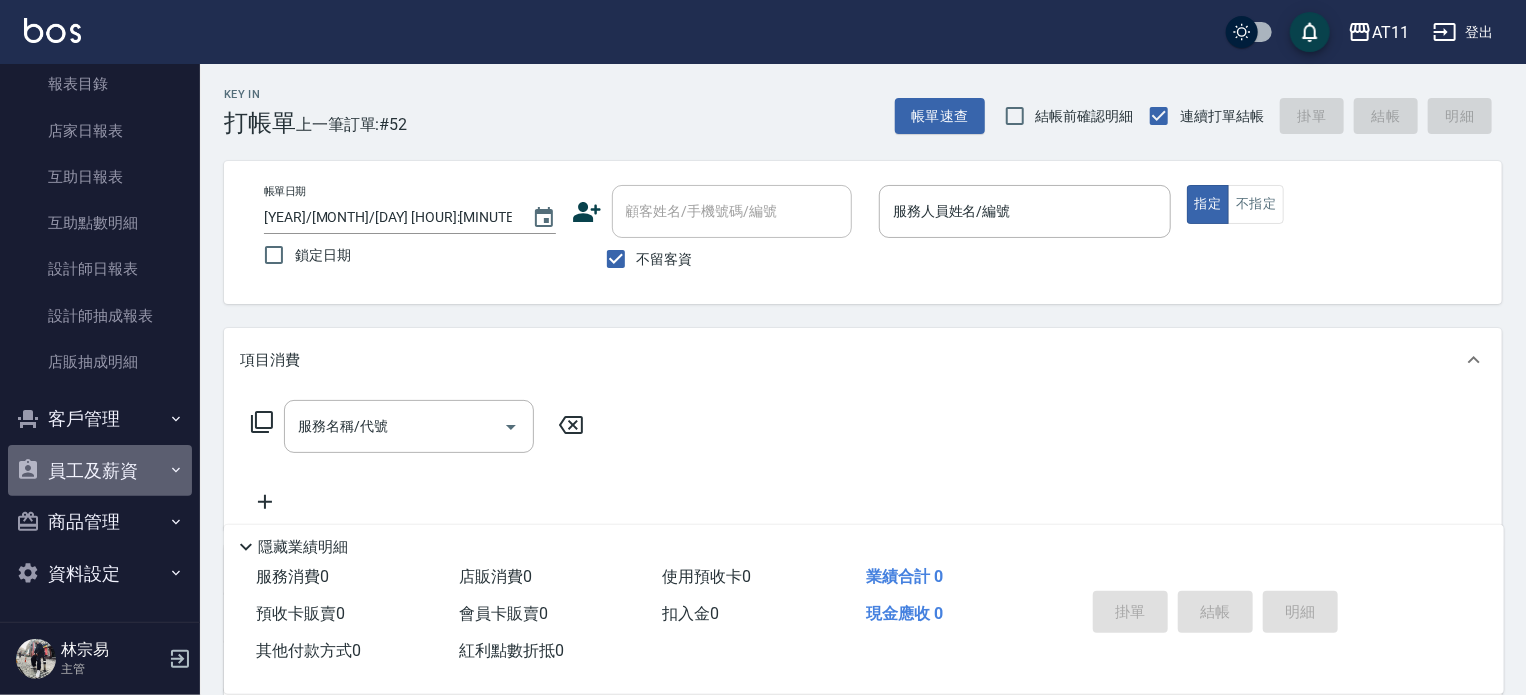 click on "員工及薪資" at bounding box center (100, 471) 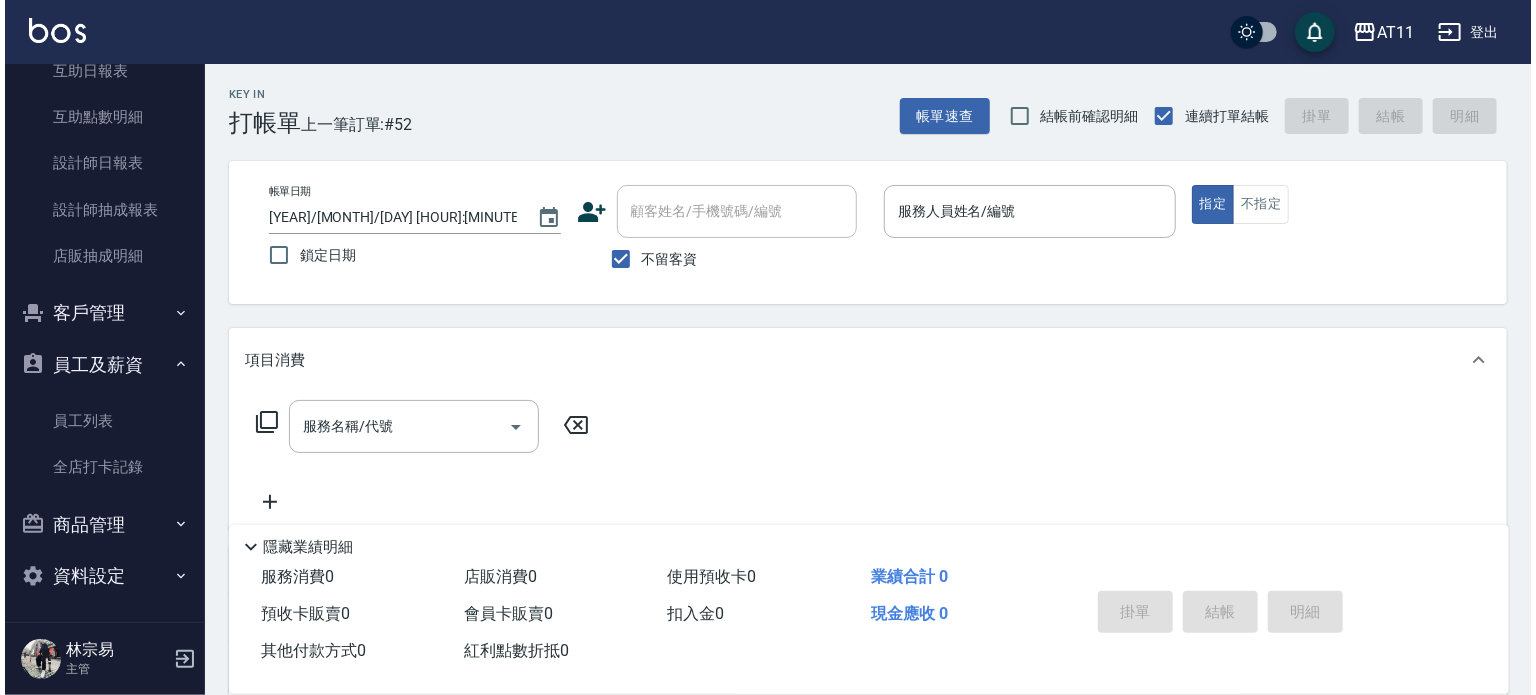 scroll, scrollTop: 823, scrollLeft: 0, axis: vertical 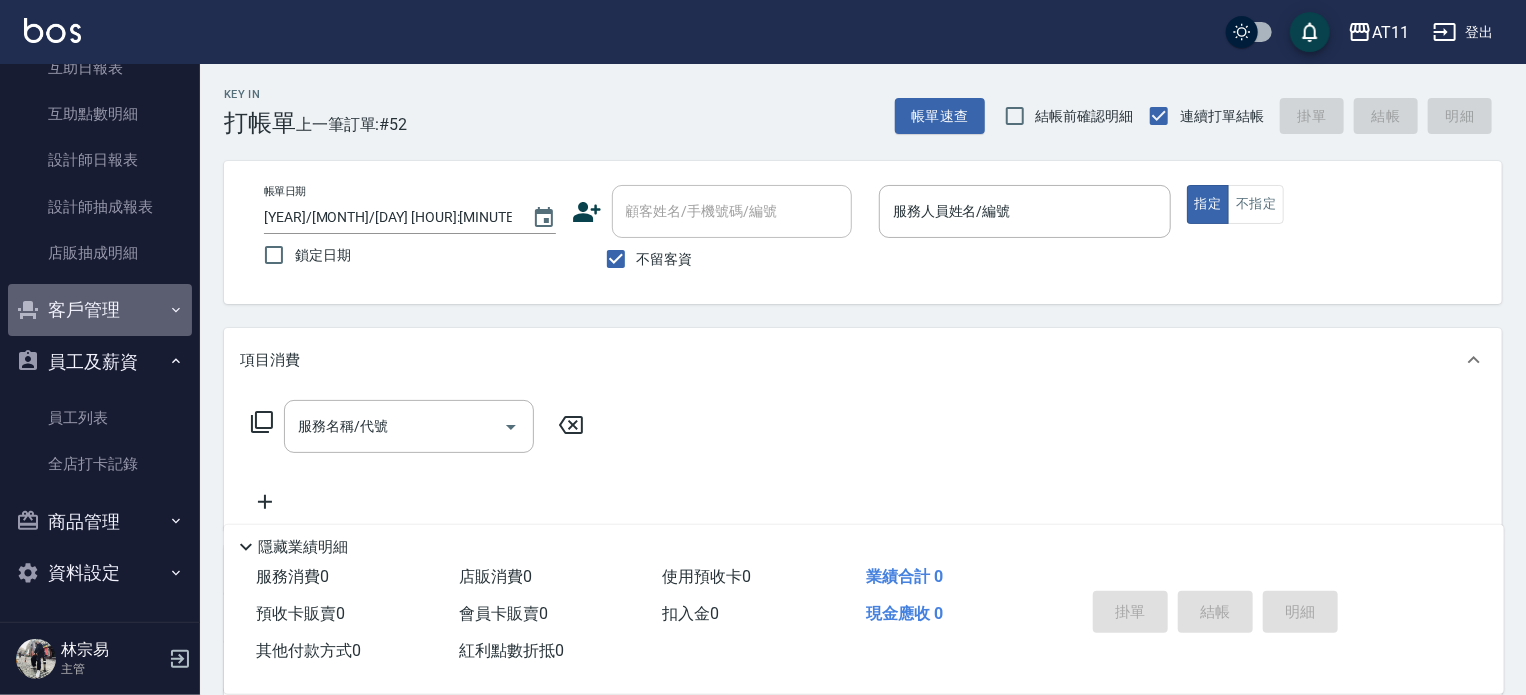 click on "客戶管理" at bounding box center (100, 310) 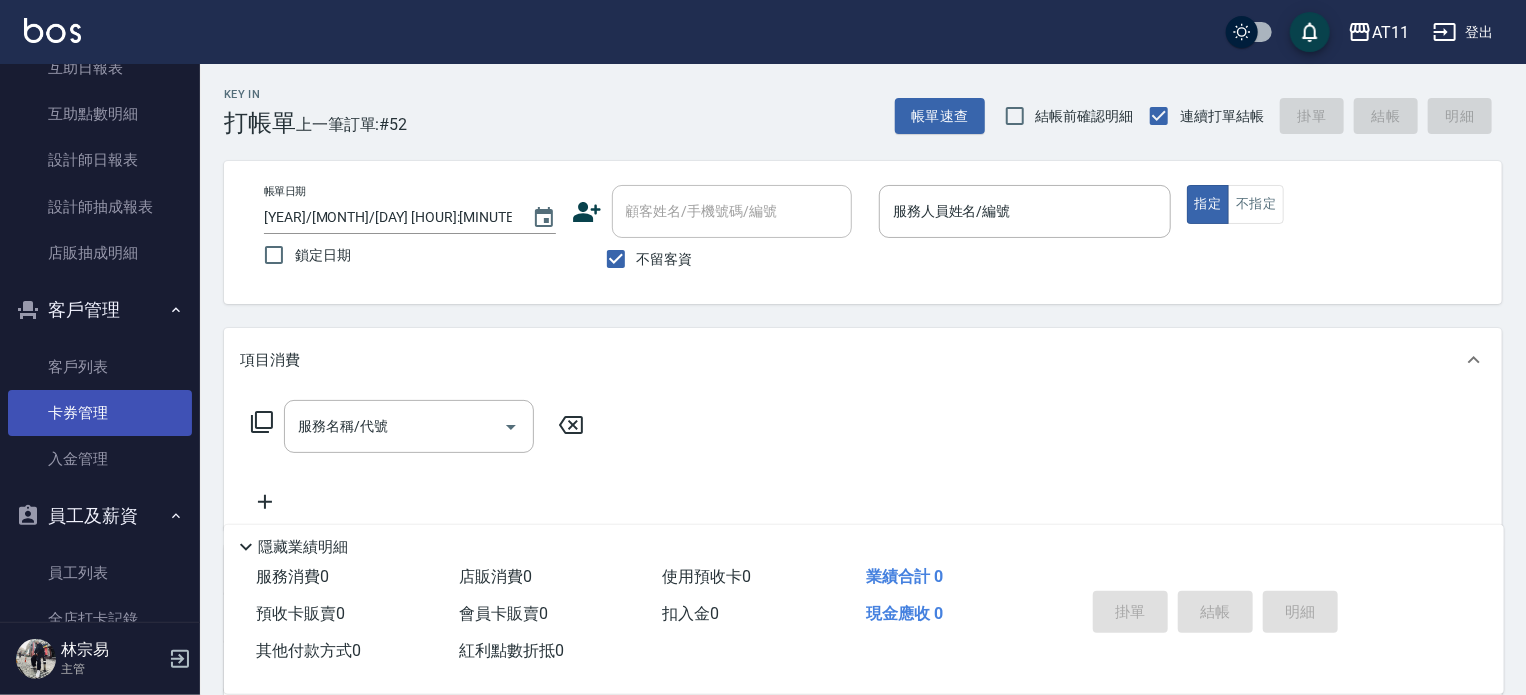 click on "卡券管理" at bounding box center [100, 413] 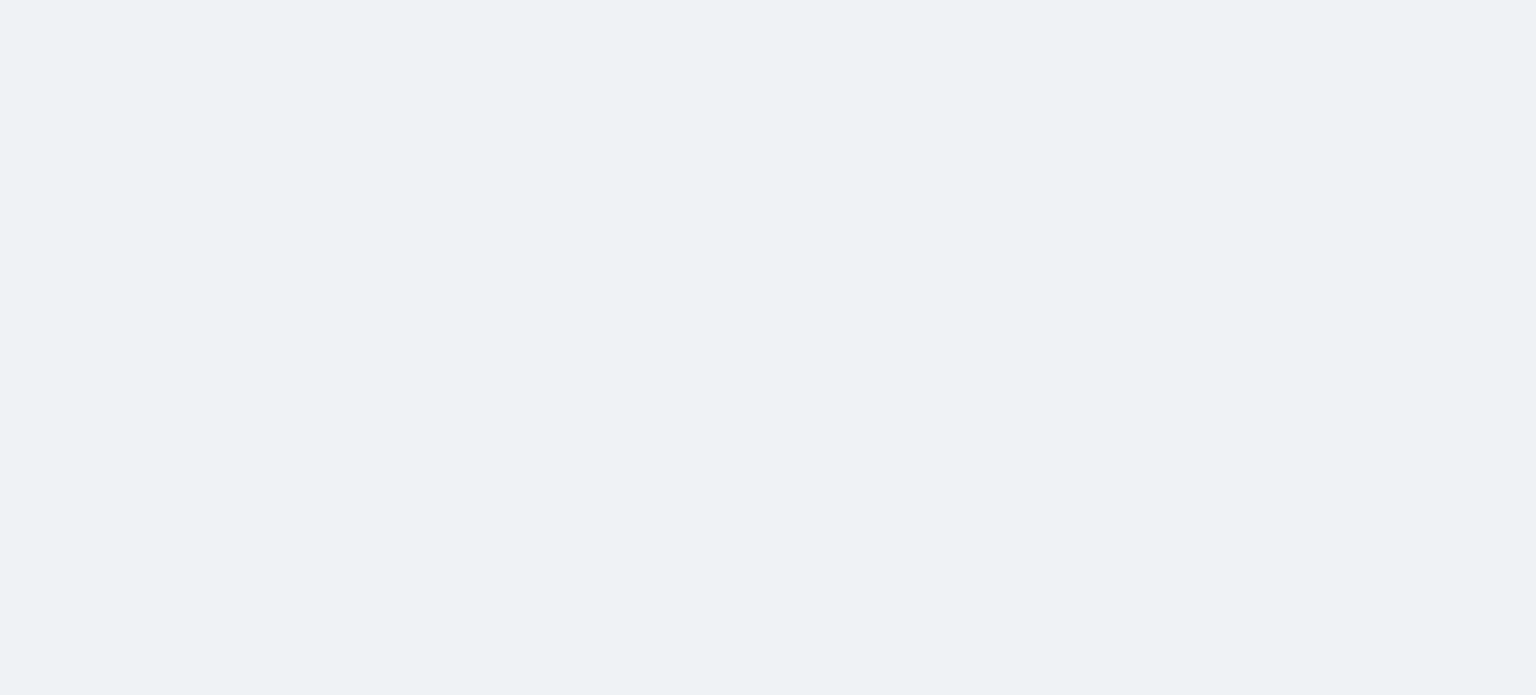 click at bounding box center (768, 0) 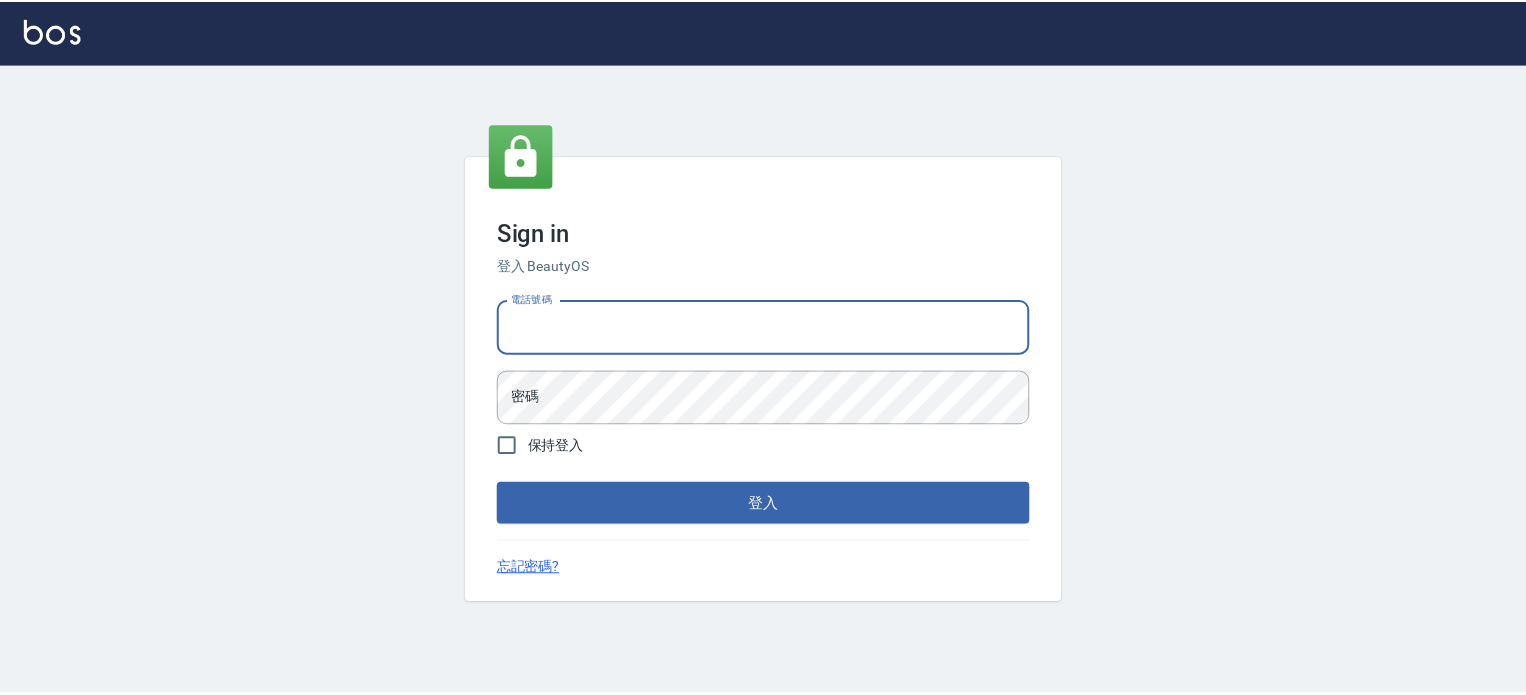 scroll, scrollTop: 0, scrollLeft: 0, axis: both 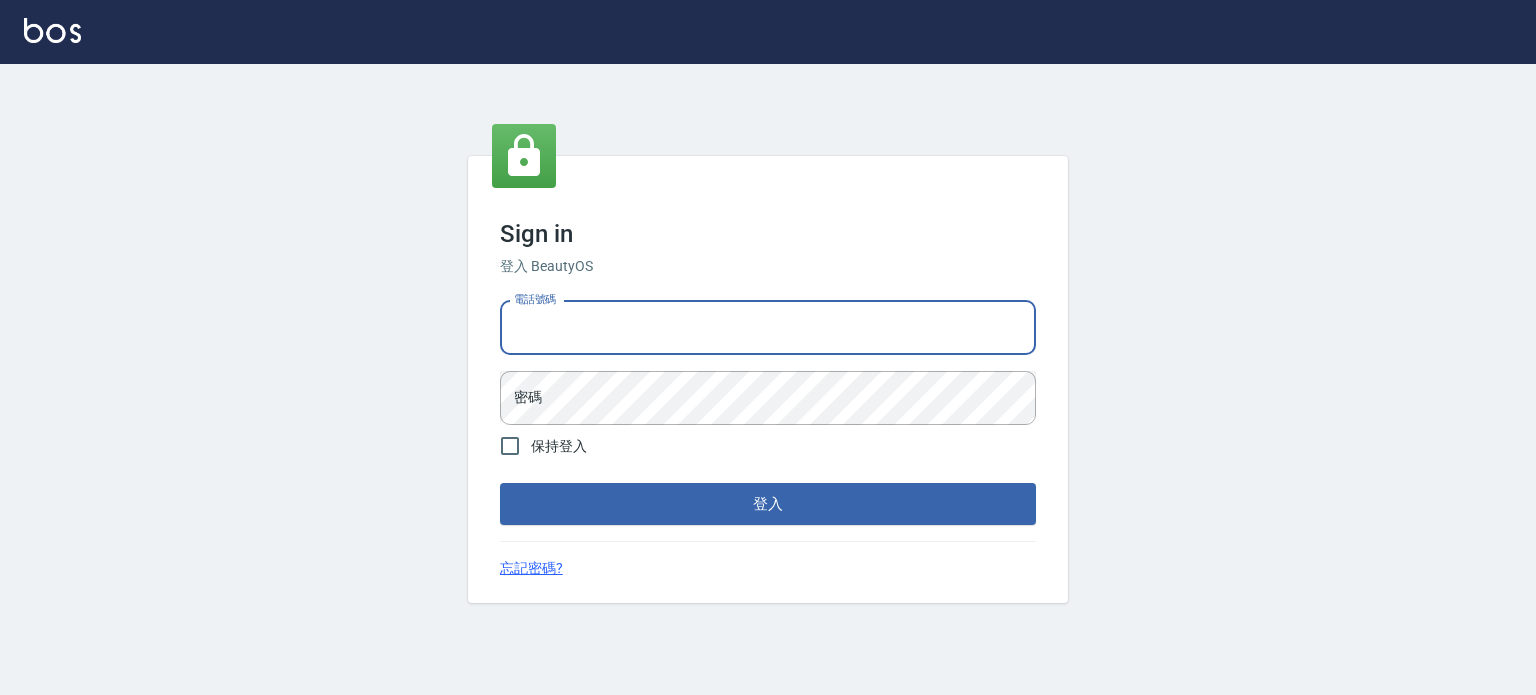 click on "電話號碼" at bounding box center [768, 328] 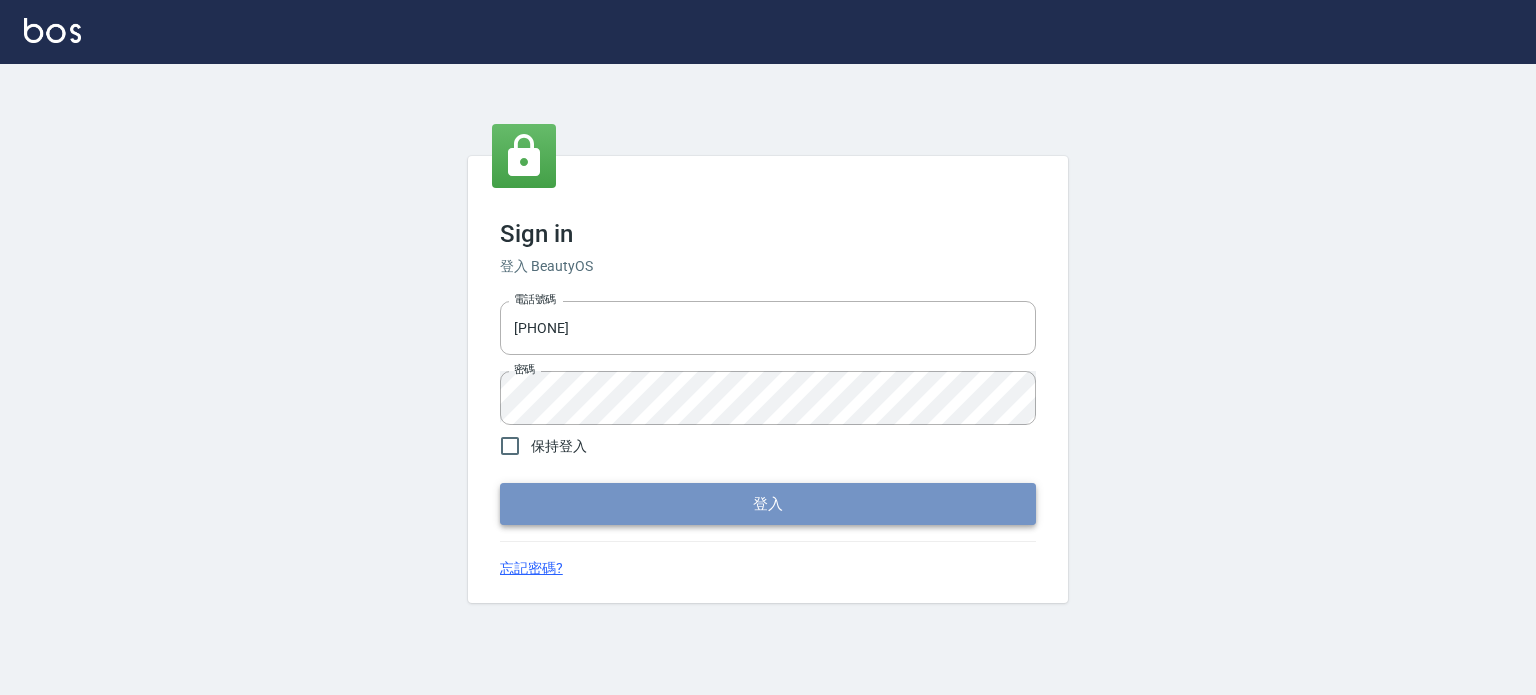 click on "登入" at bounding box center [768, 504] 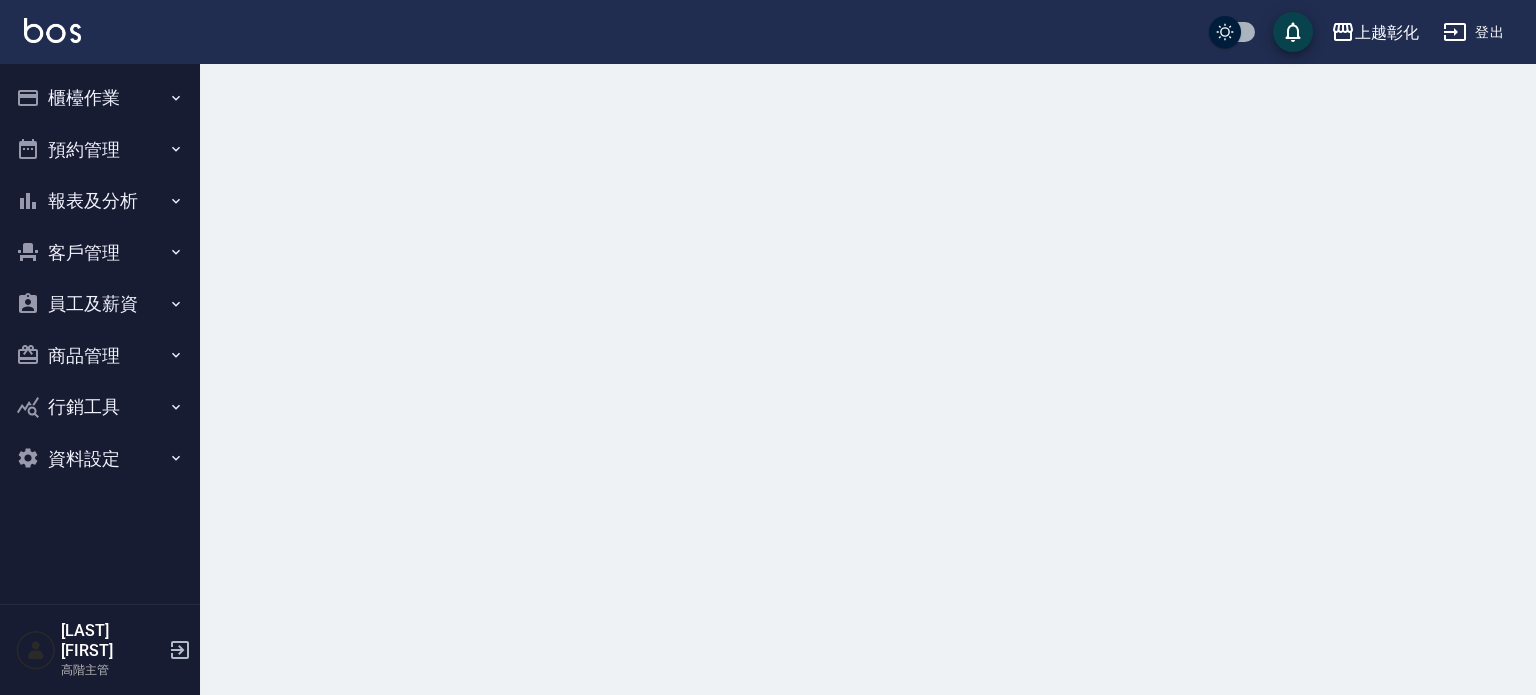 click on "員工及薪資" at bounding box center (100, 304) 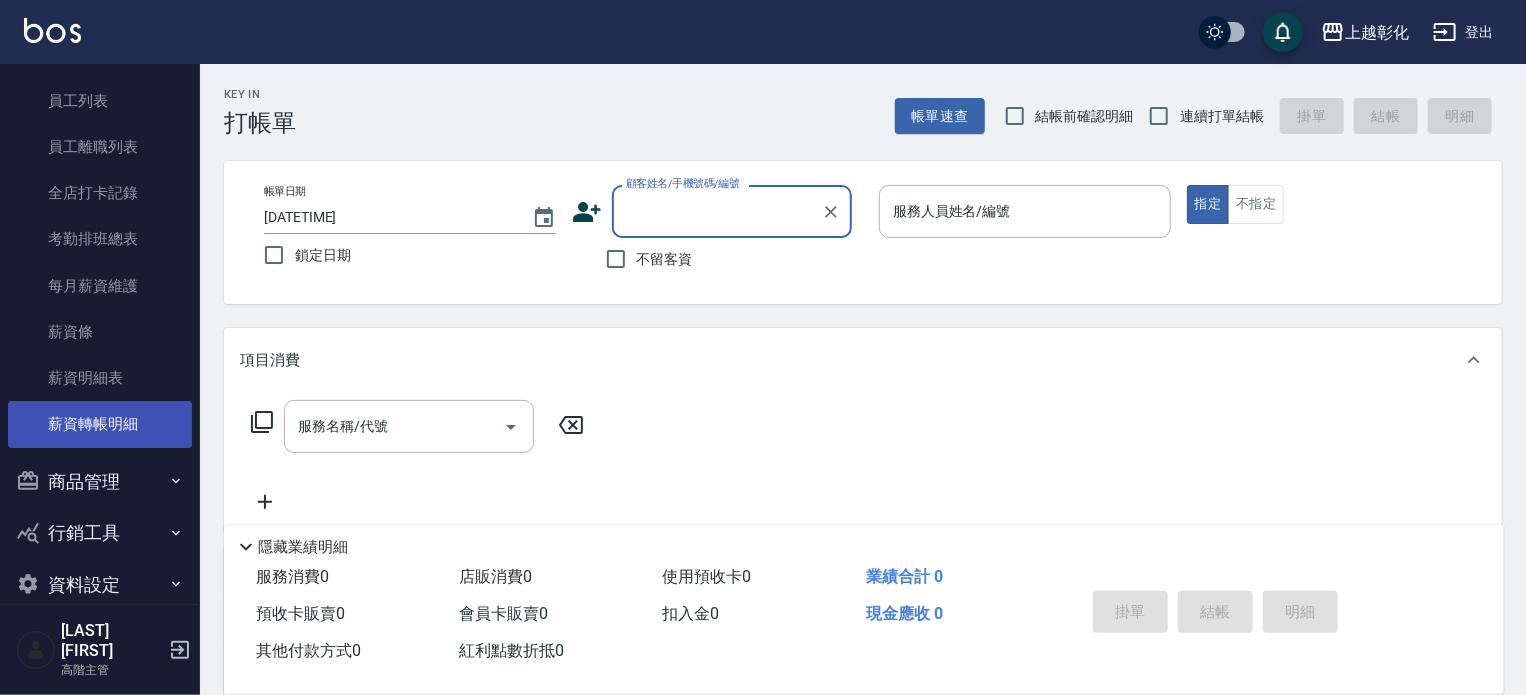 scroll, scrollTop: 272, scrollLeft: 0, axis: vertical 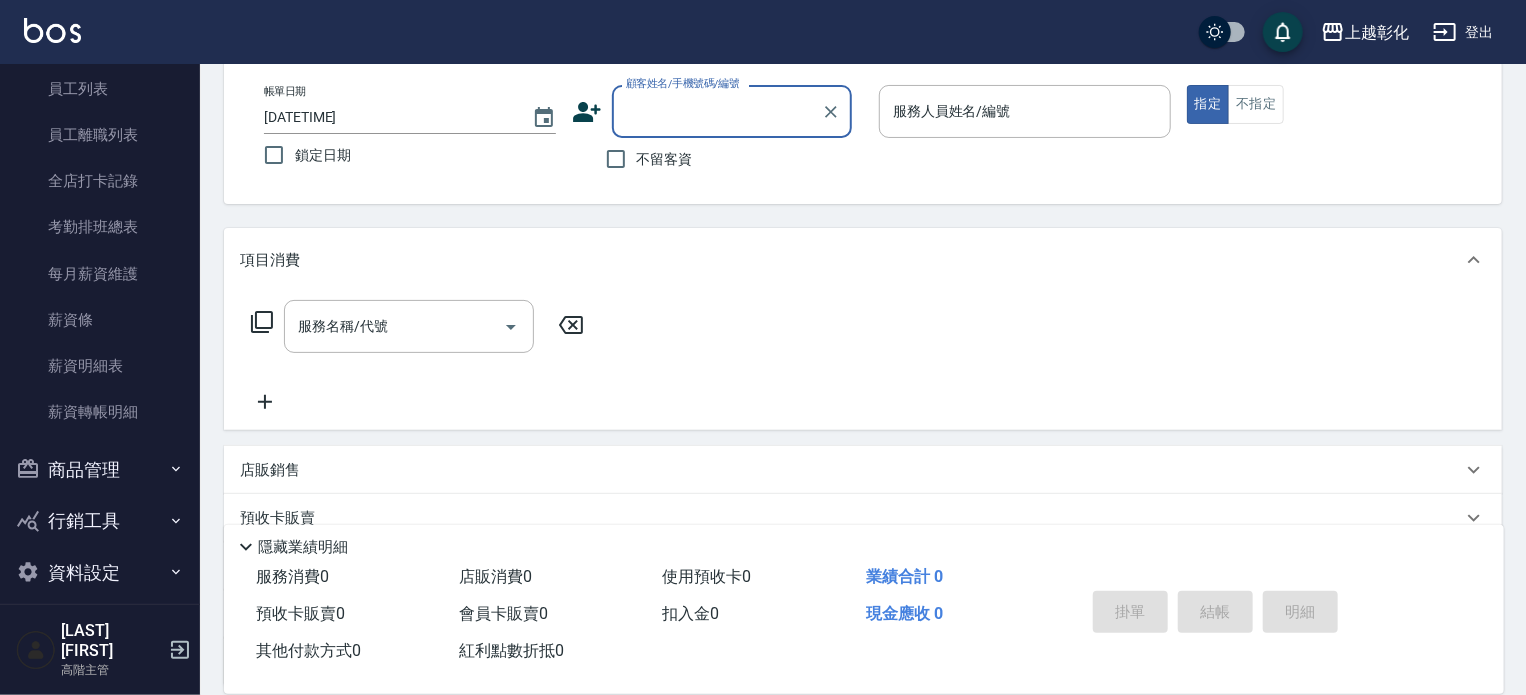 click on "行銷工具" at bounding box center [100, 521] 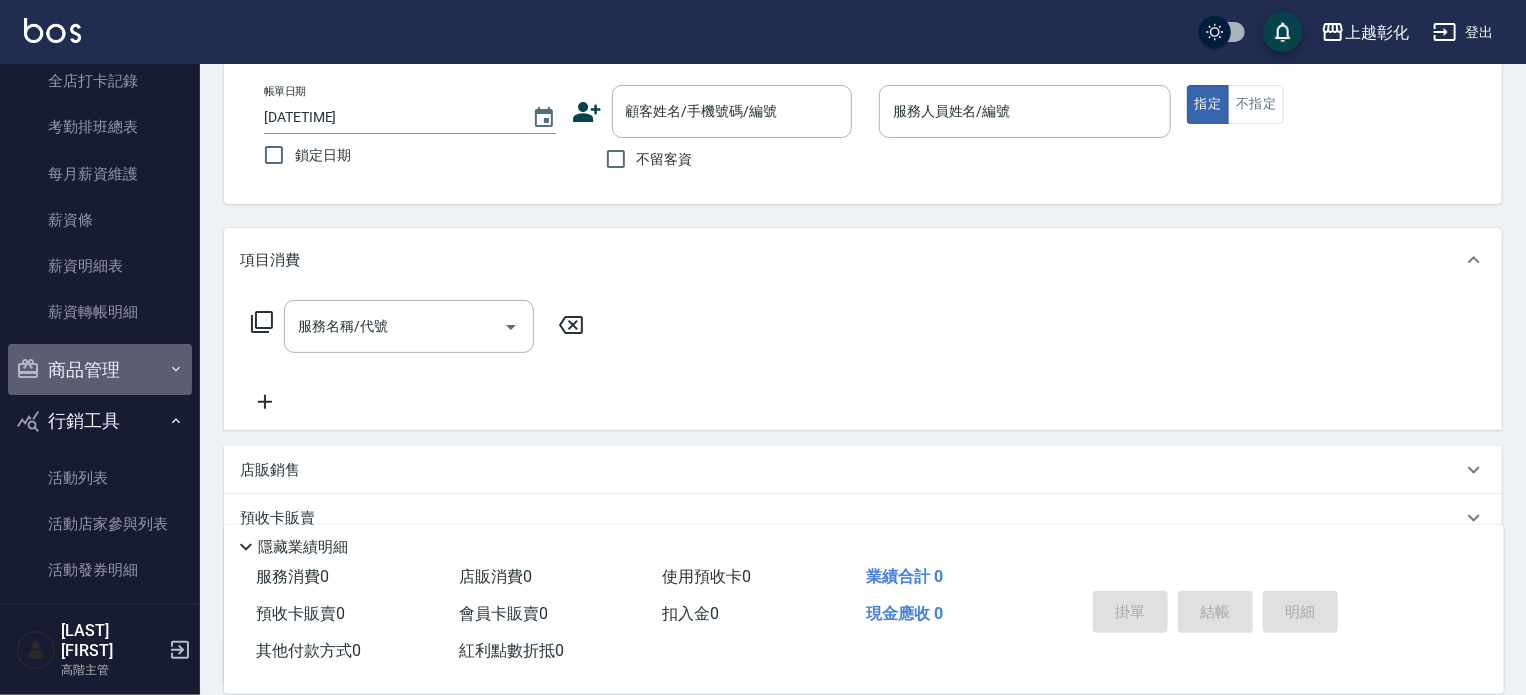 click on "商品管理" at bounding box center (100, 370) 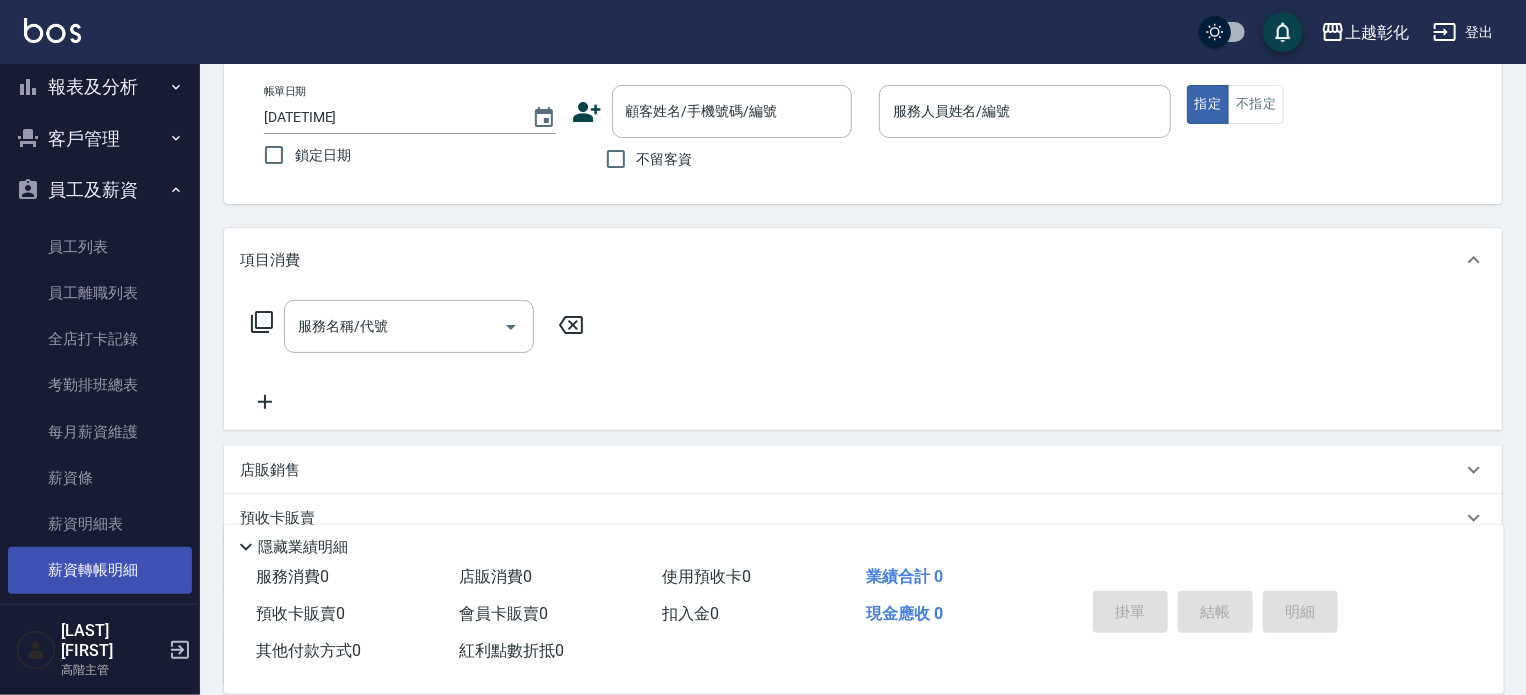scroll, scrollTop: 72, scrollLeft: 0, axis: vertical 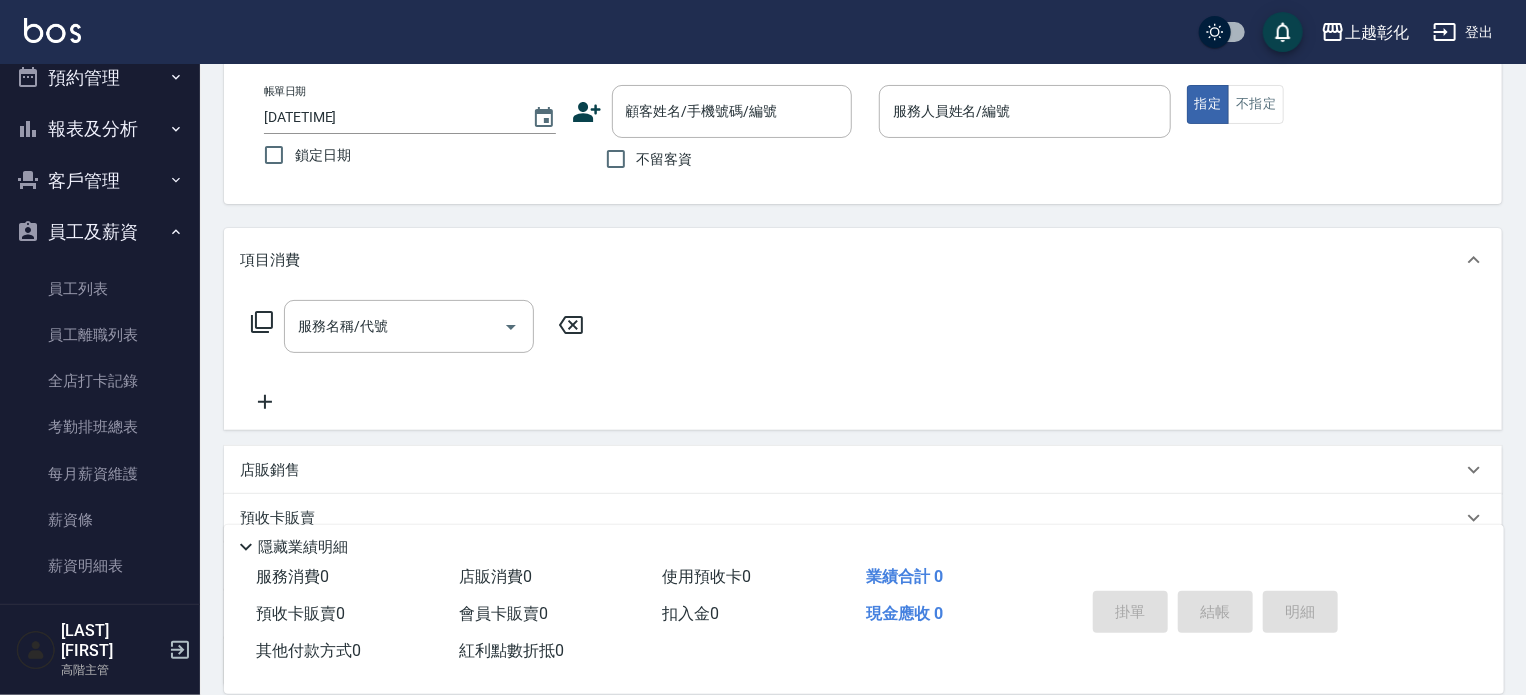 click on "報表及分析" at bounding box center [100, 129] 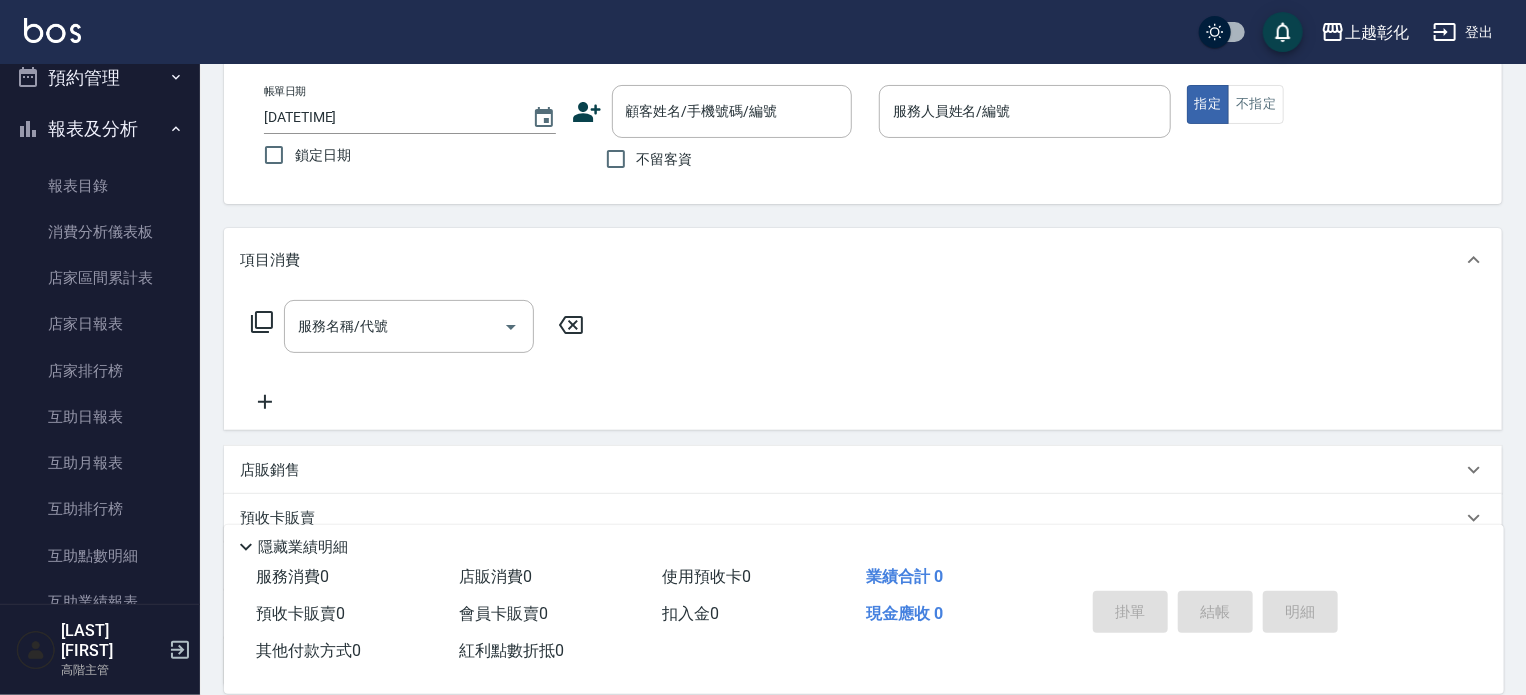 click on "報表及分析" at bounding box center [100, 129] 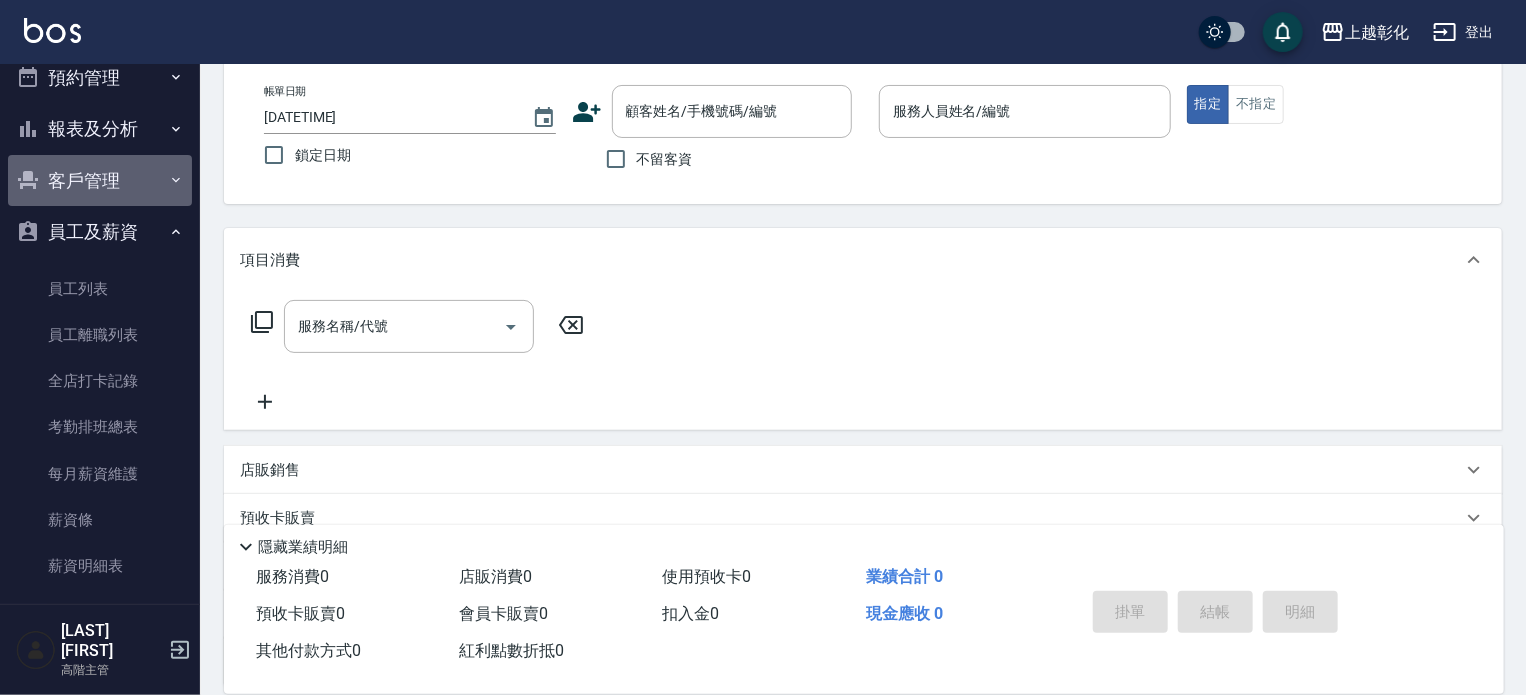 click on "客戶管理" at bounding box center [100, 181] 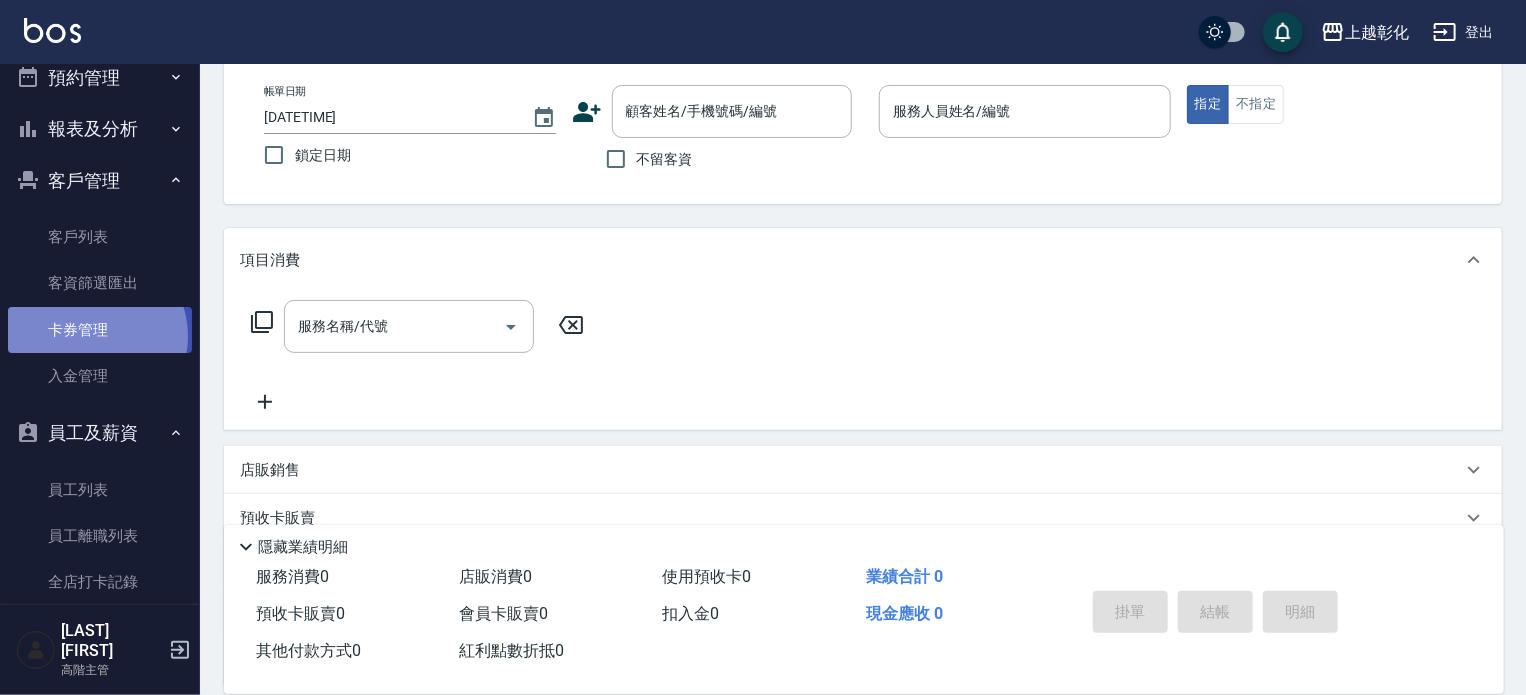 click on "卡券管理" at bounding box center (100, 330) 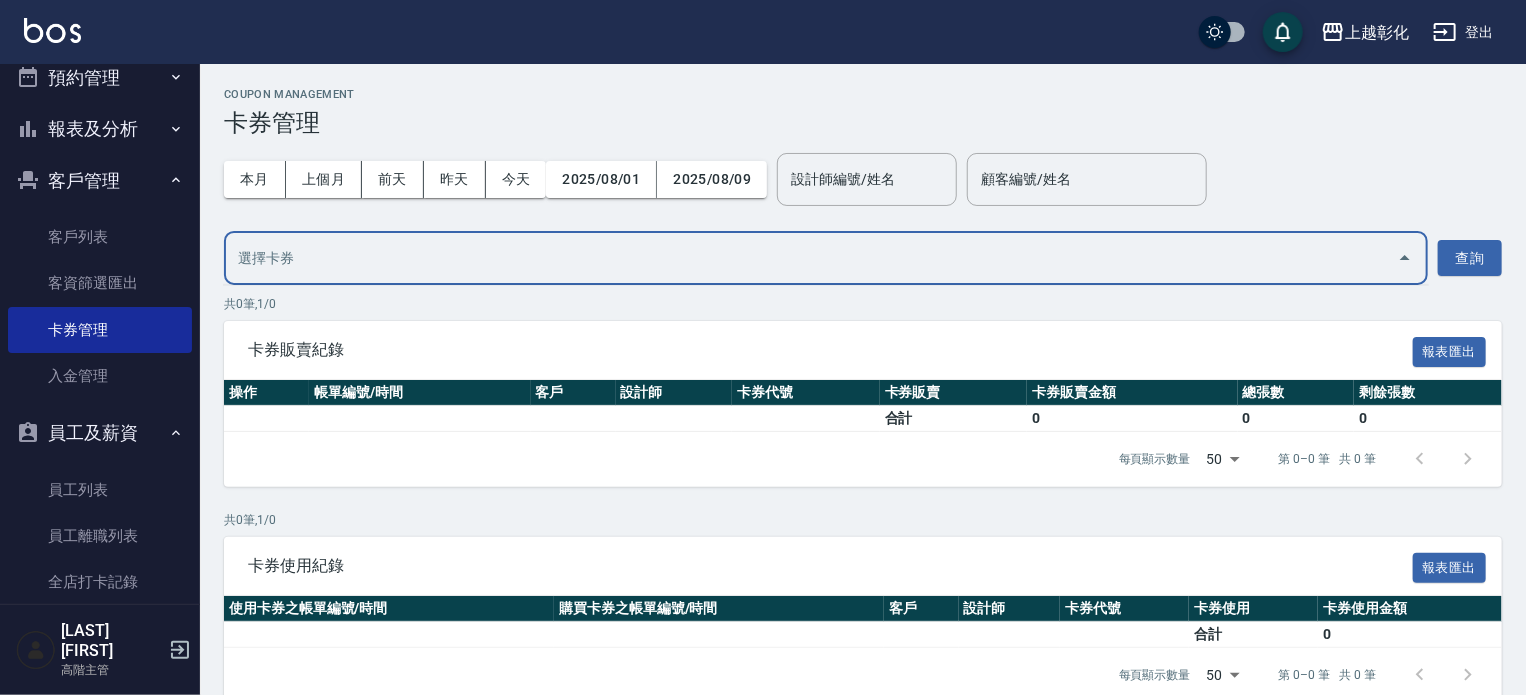 click at bounding box center [811, 258] 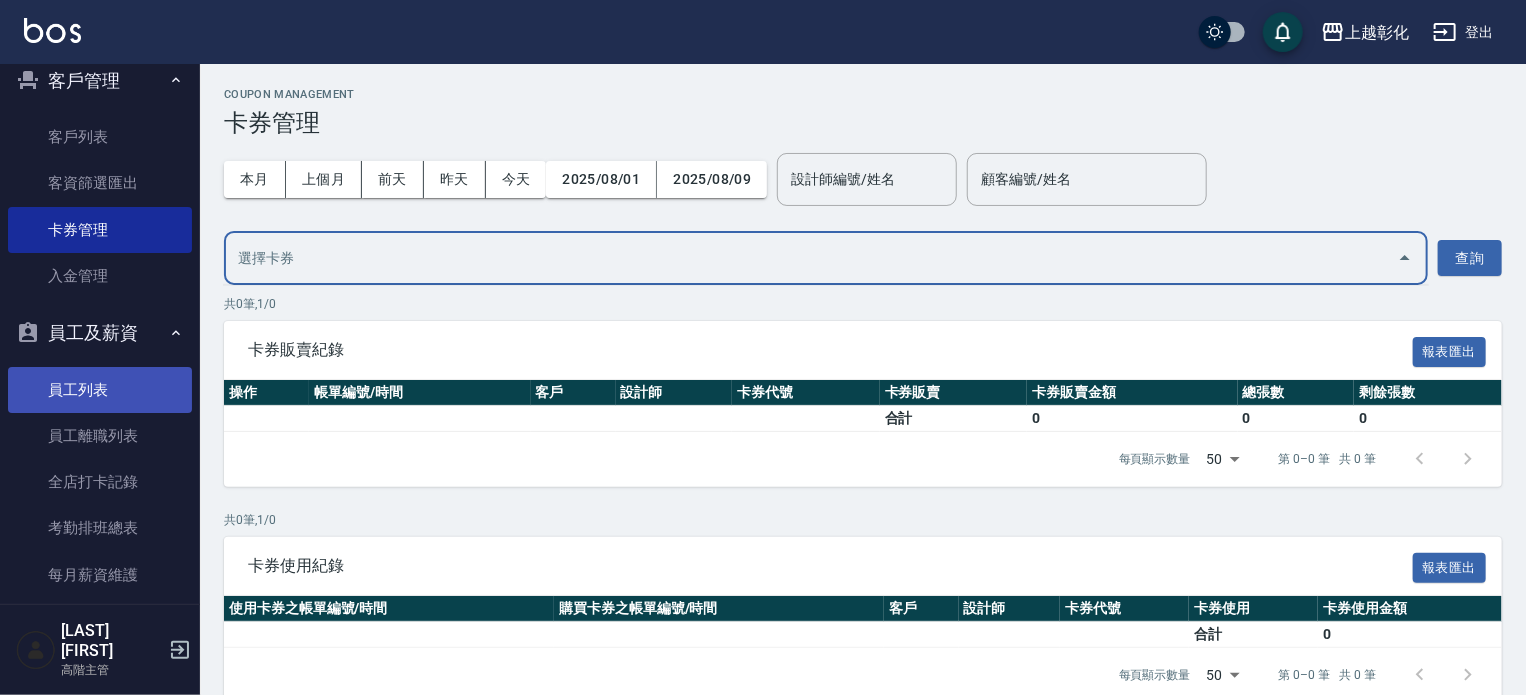 scroll, scrollTop: 0, scrollLeft: 0, axis: both 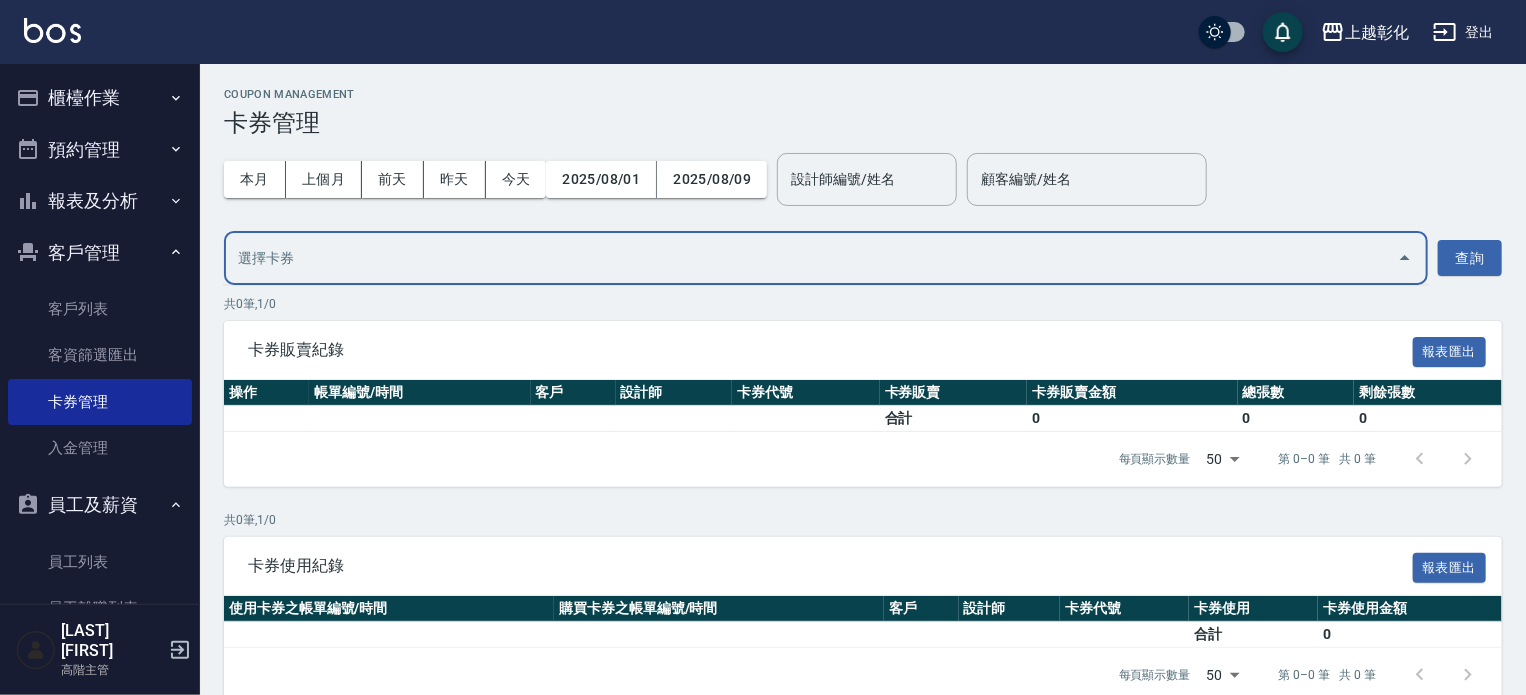 click on "報表及分析" at bounding box center (100, 201) 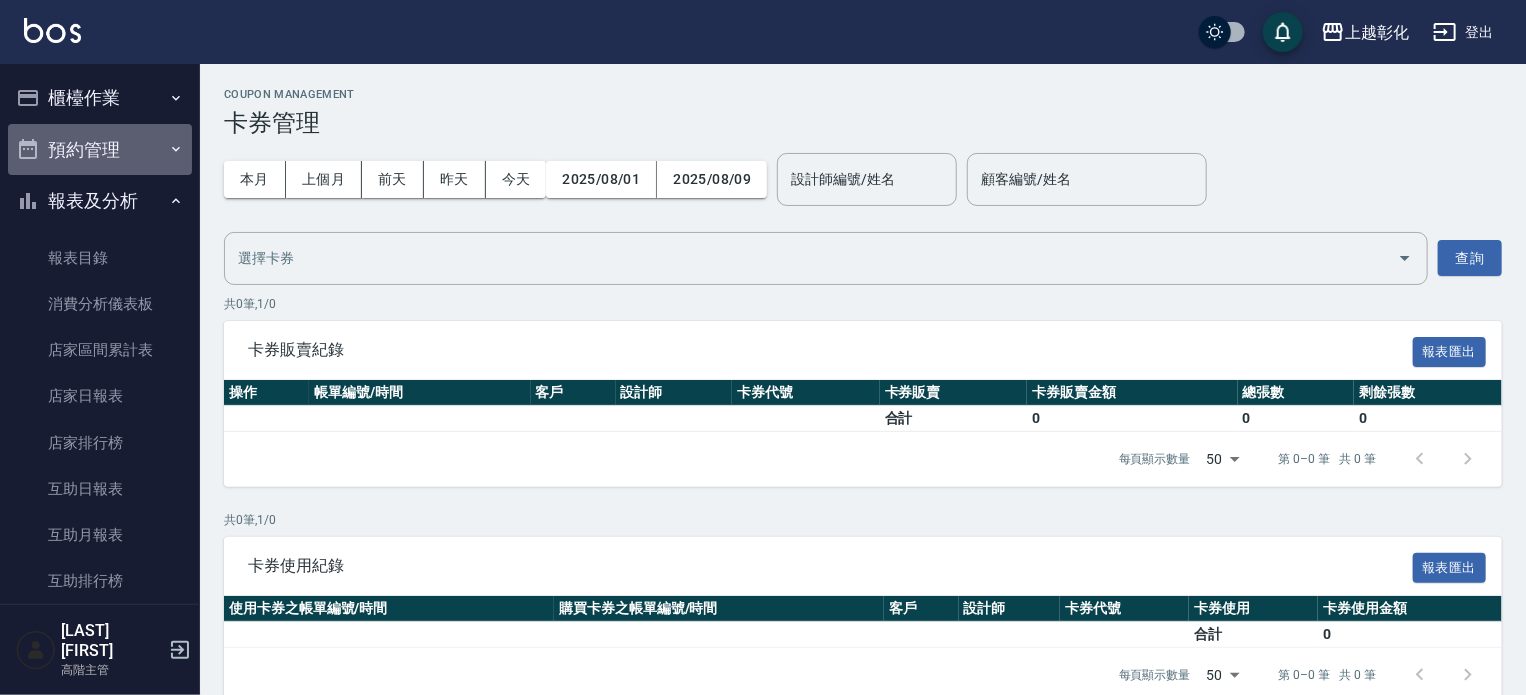 click on "預約管理" at bounding box center (100, 150) 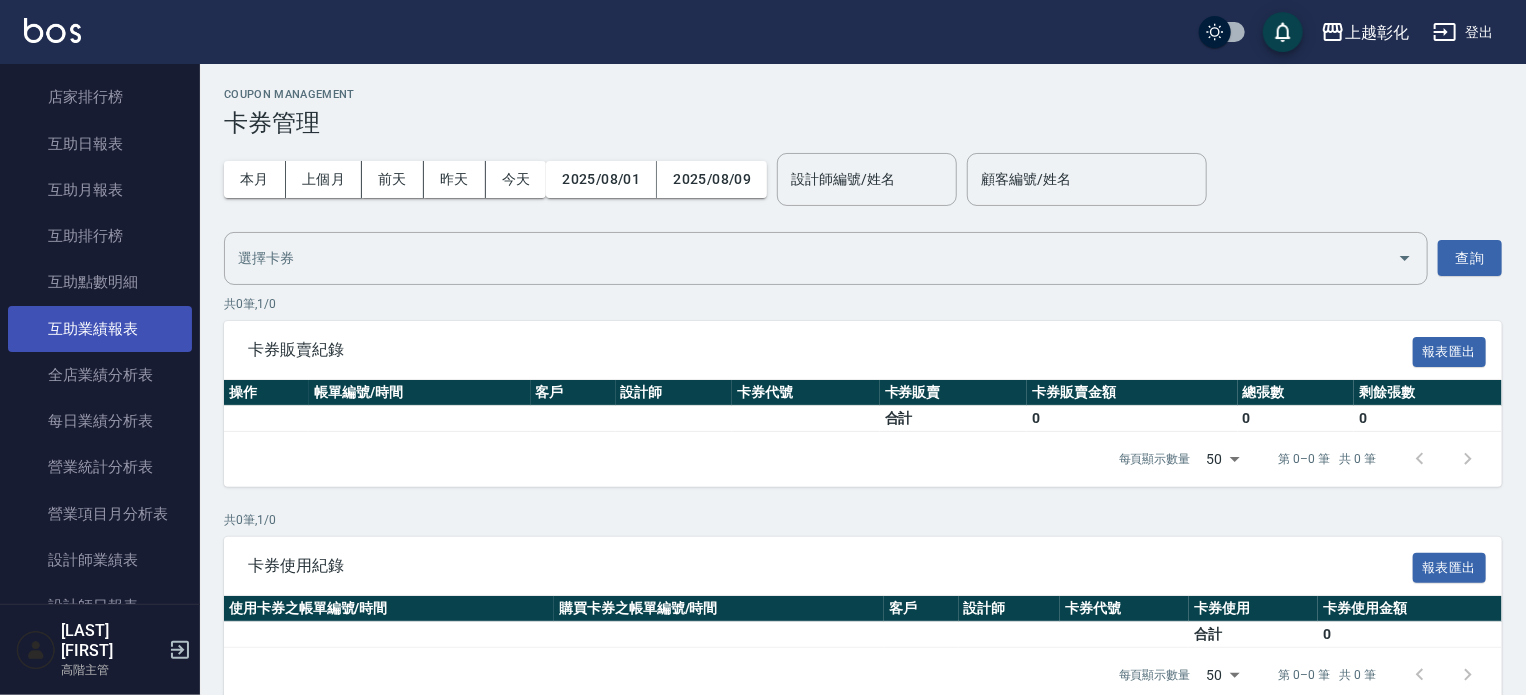 scroll, scrollTop: 700, scrollLeft: 0, axis: vertical 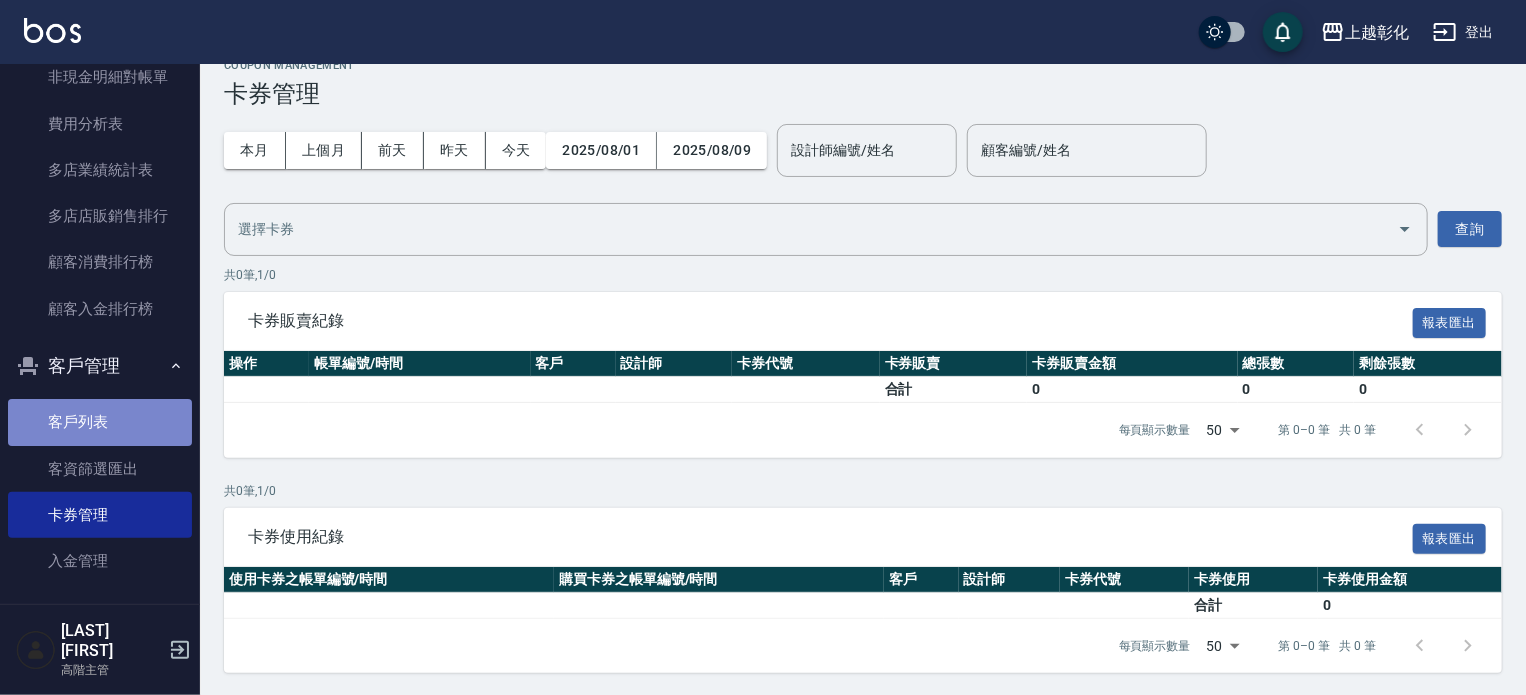 click on "客戶列表" at bounding box center [100, 422] 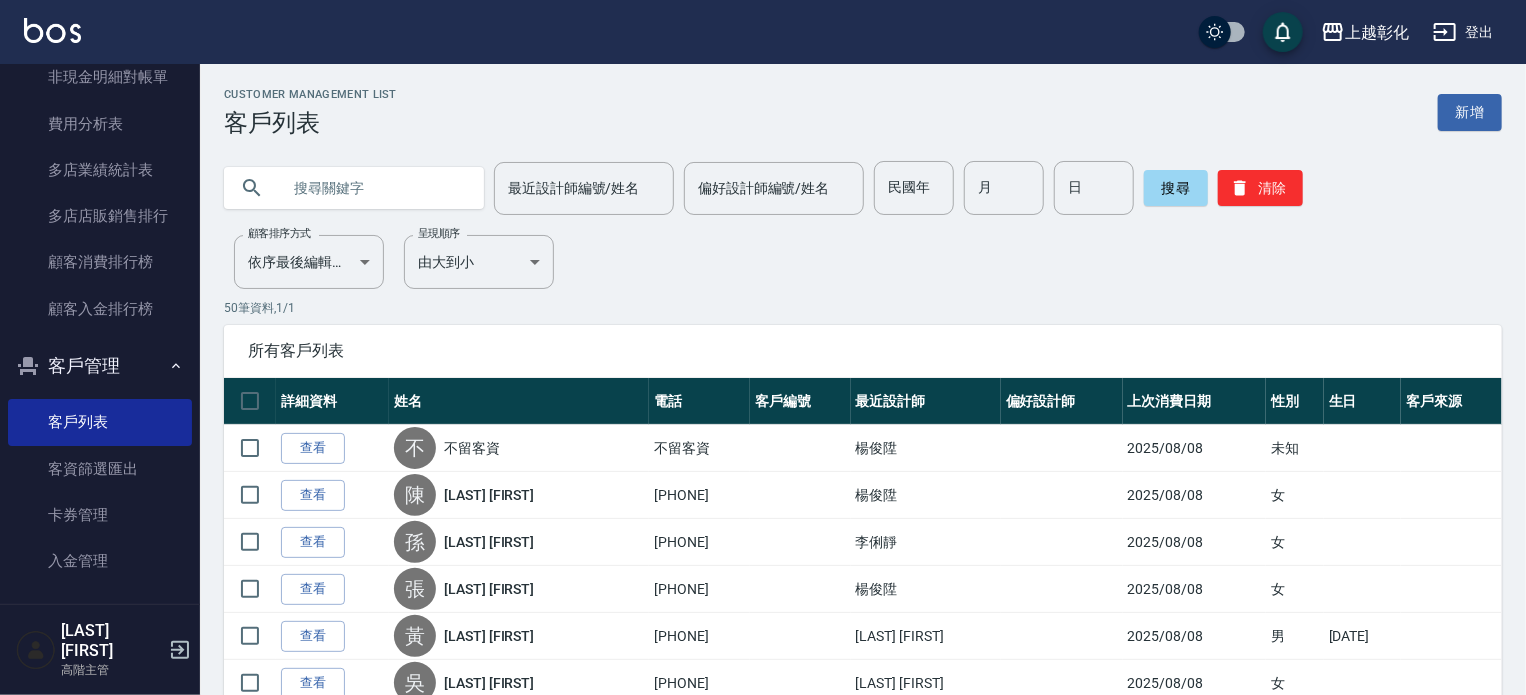 click at bounding box center (374, 188) 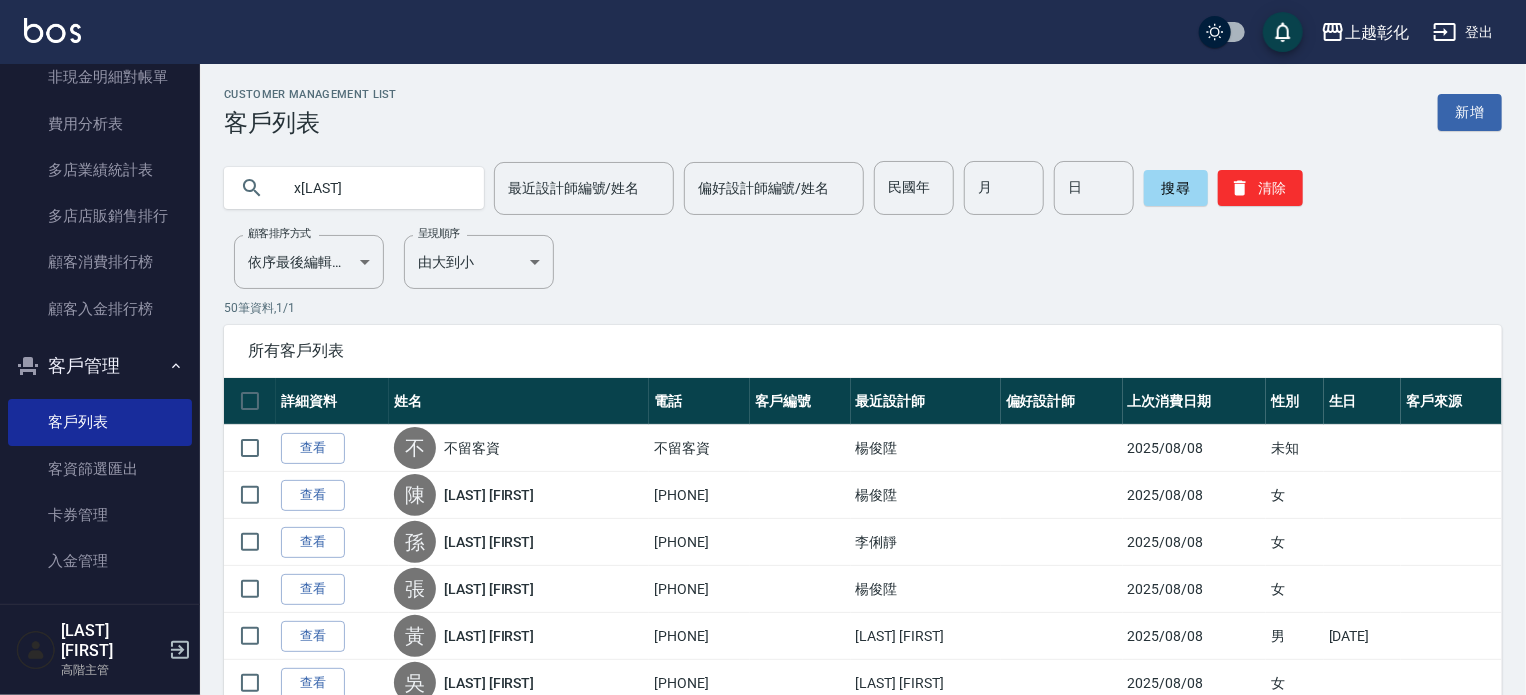 type on "x" 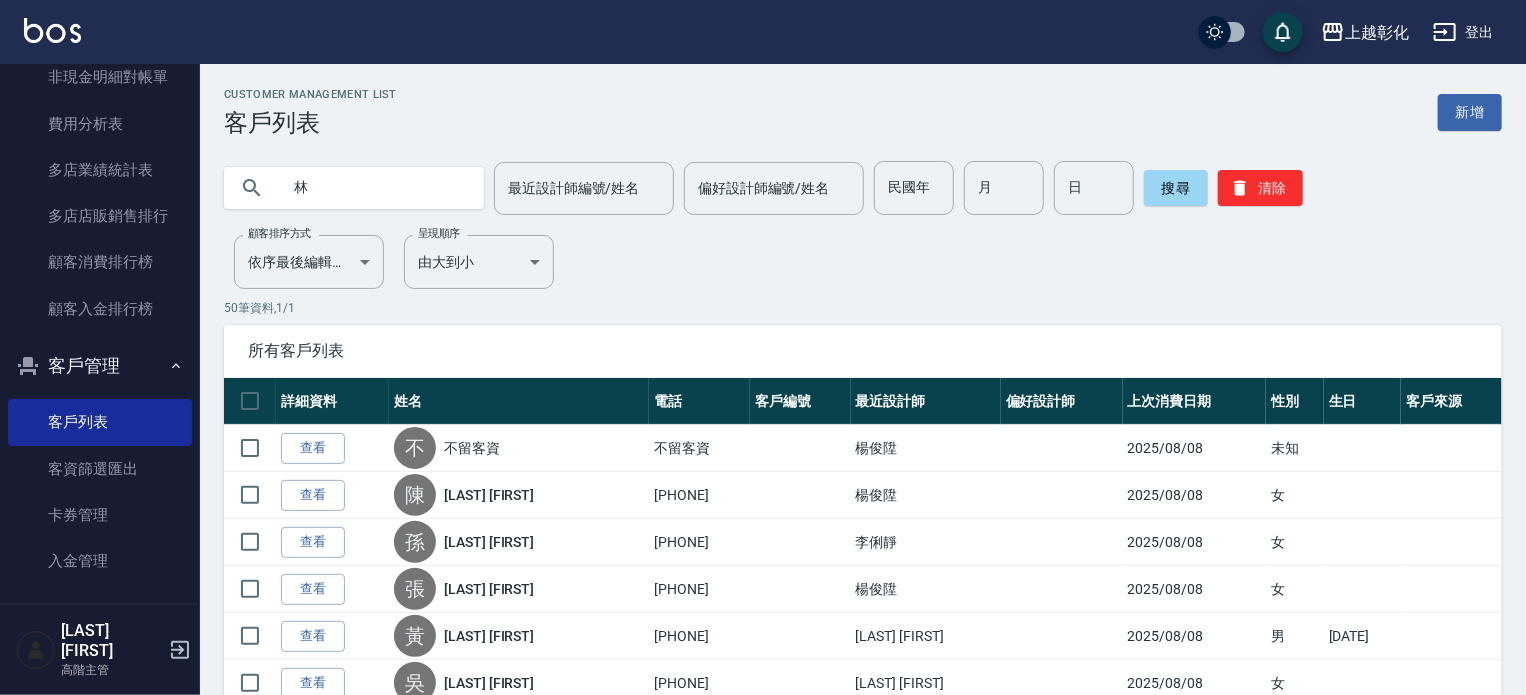 type on "林" 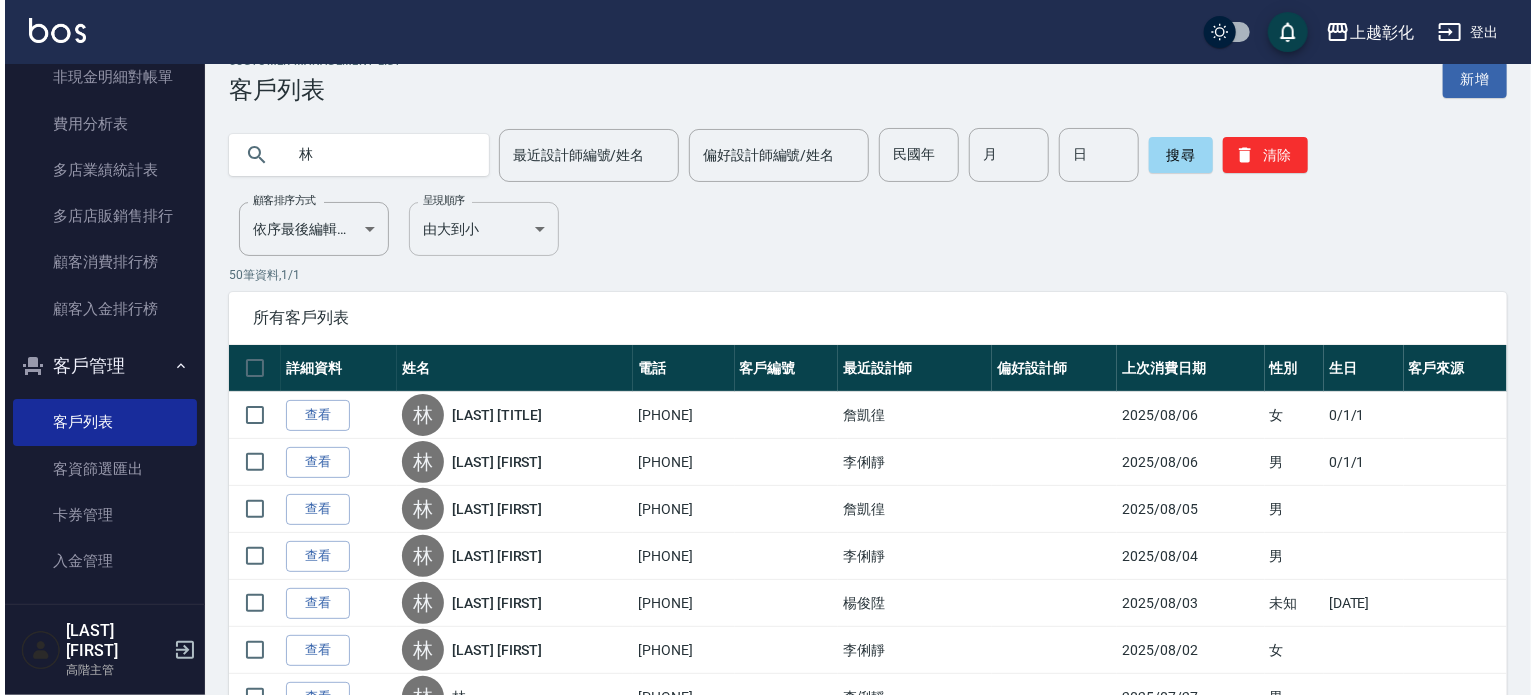 scroll, scrollTop: 0, scrollLeft: 0, axis: both 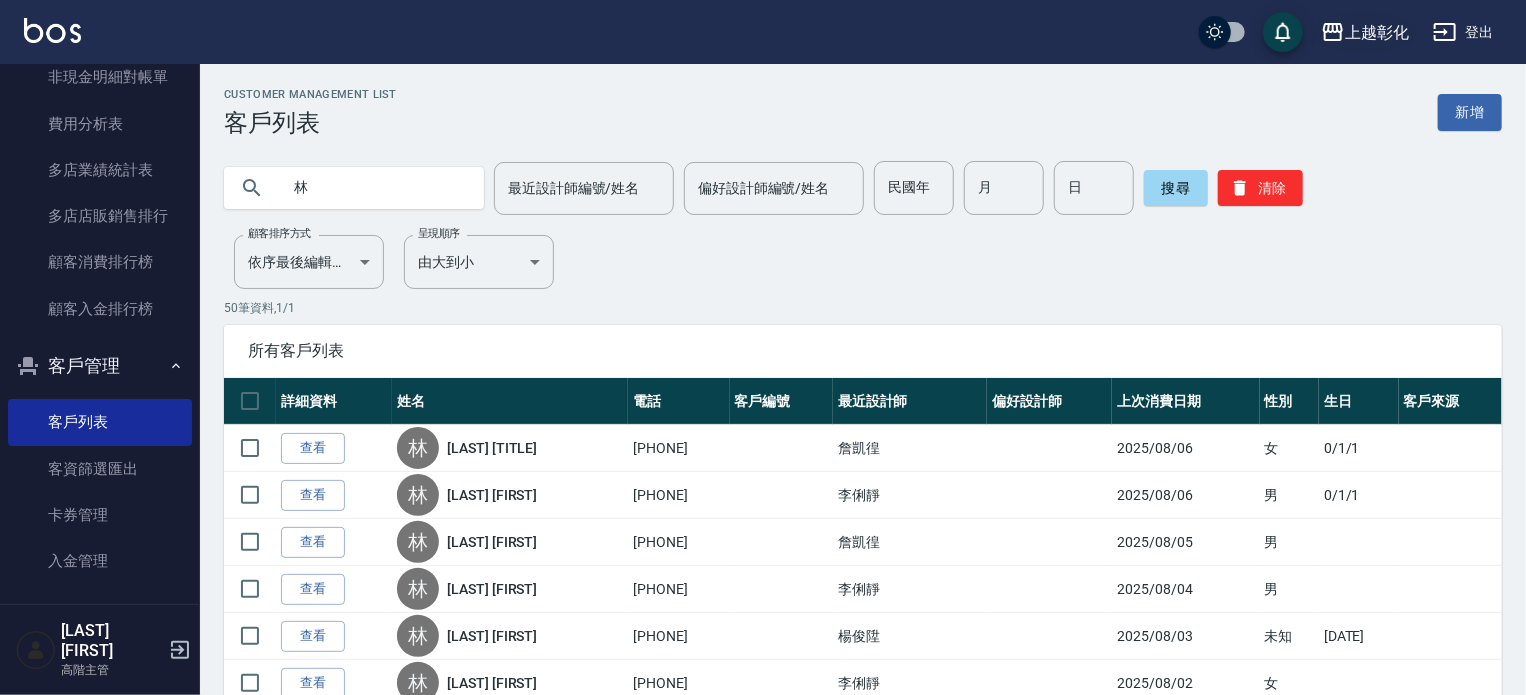 click on "上越彰化" at bounding box center [1377, 32] 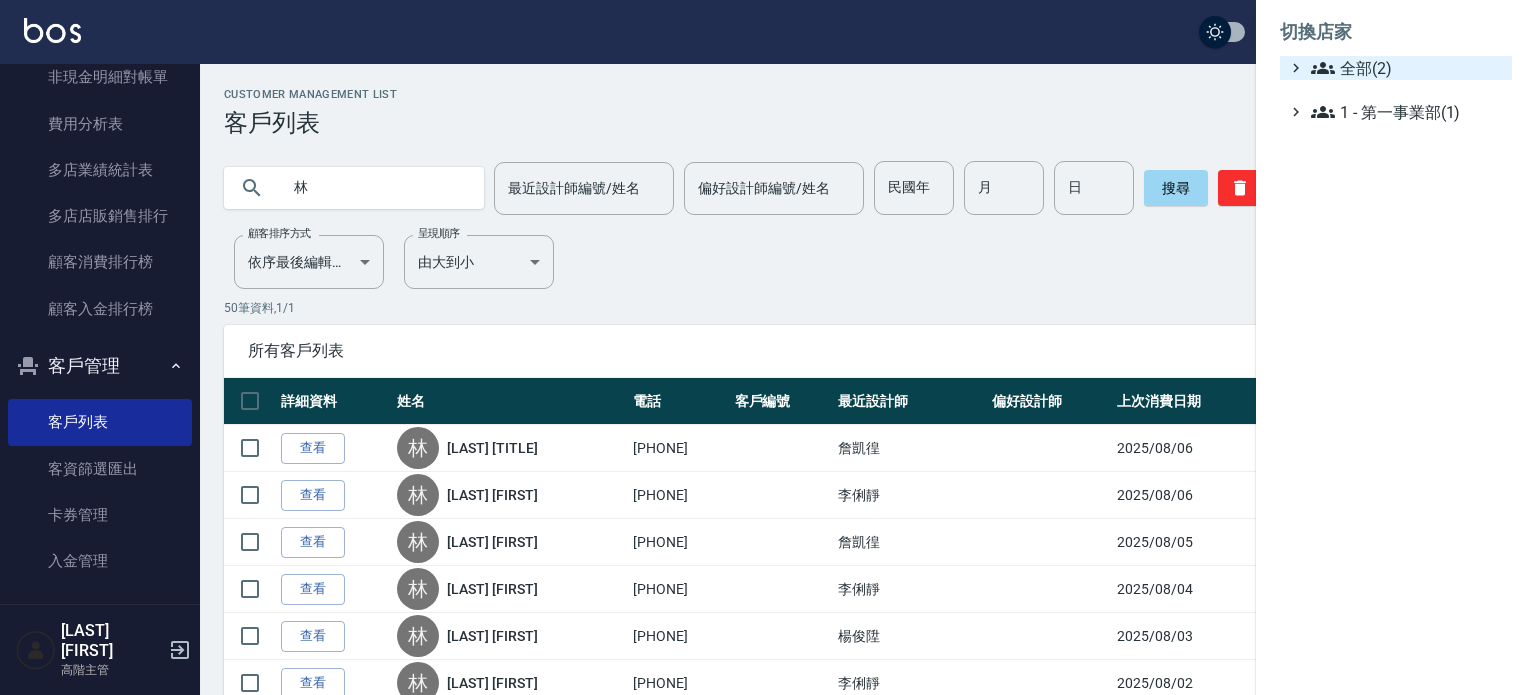 click on "全部(2)" at bounding box center (1407, 68) 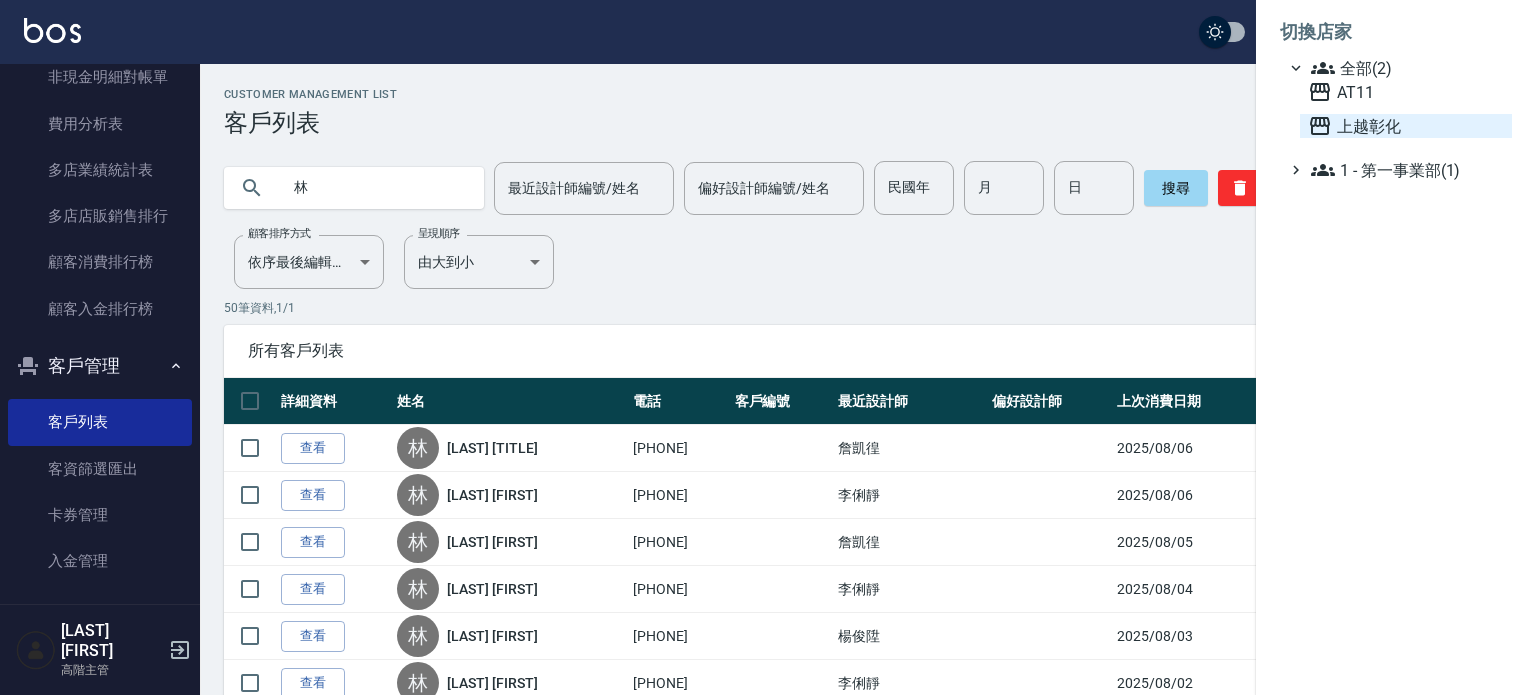 click on "上越彰化" at bounding box center (1406, 126) 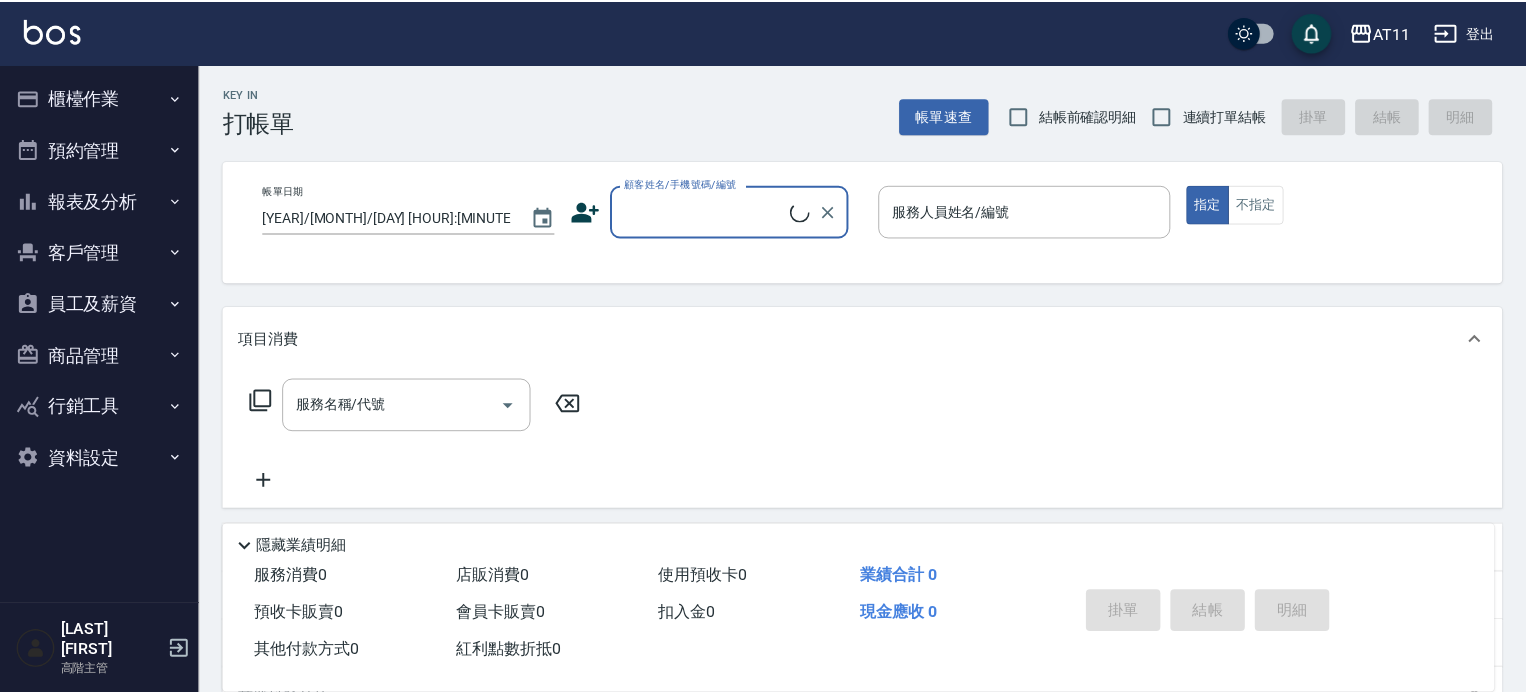 scroll, scrollTop: 0, scrollLeft: 0, axis: both 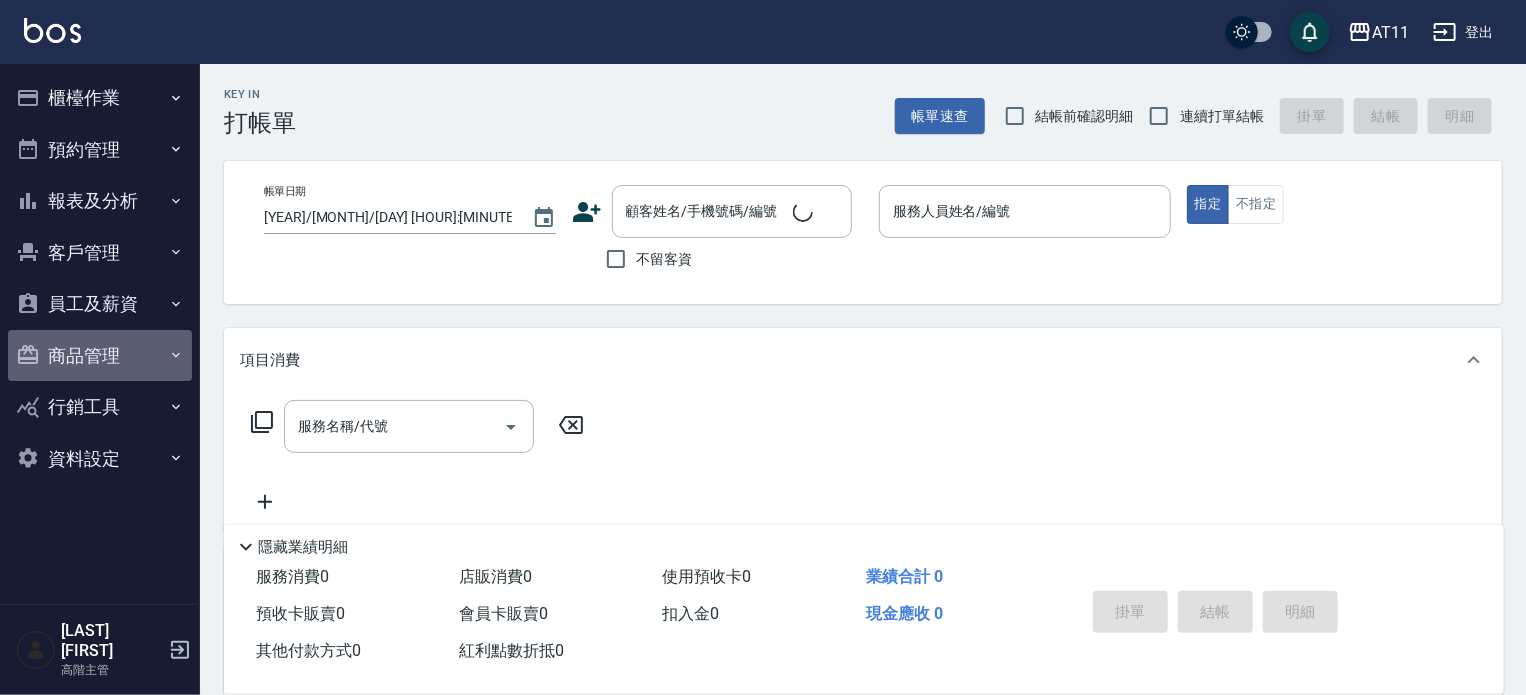 click on "商品管理" at bounding box center [100, 356] 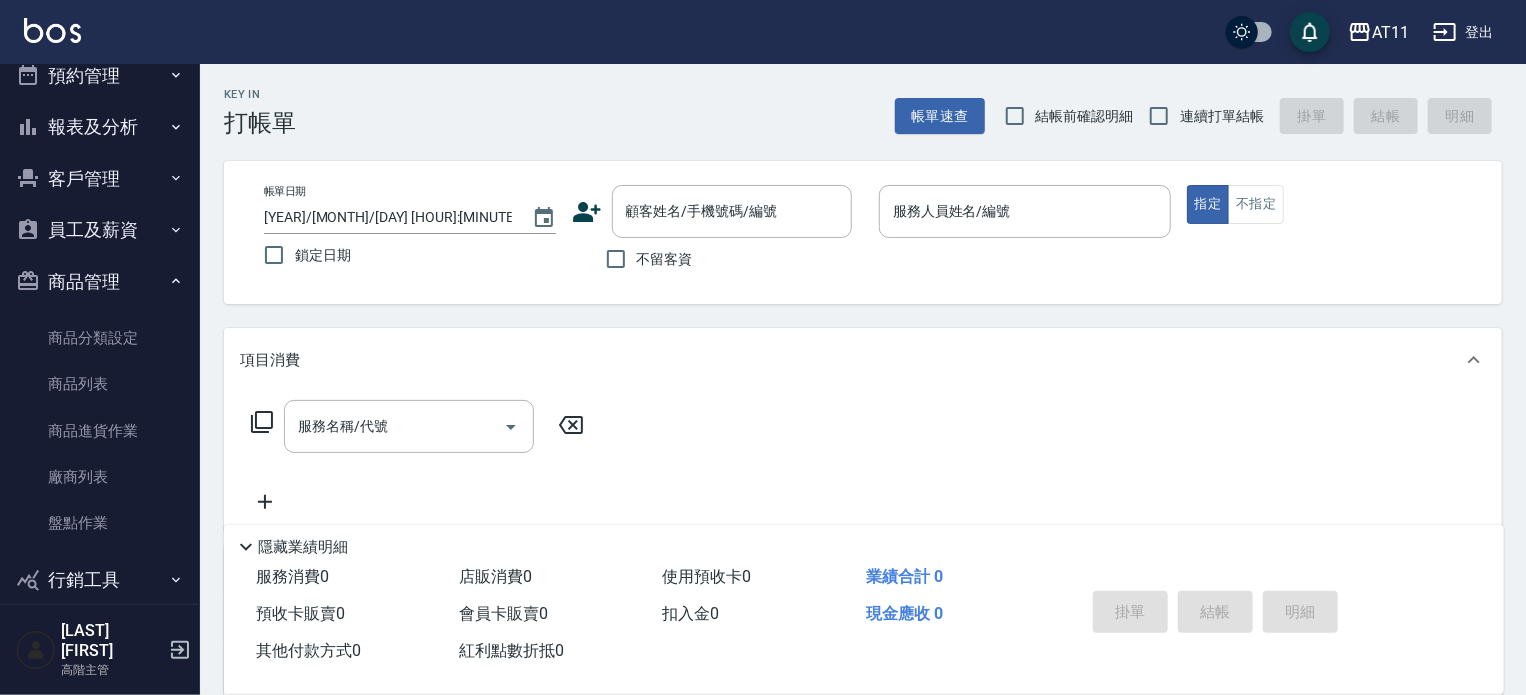 scroll, scrollTop: 132, scrollLeft: 0, axis: vertical 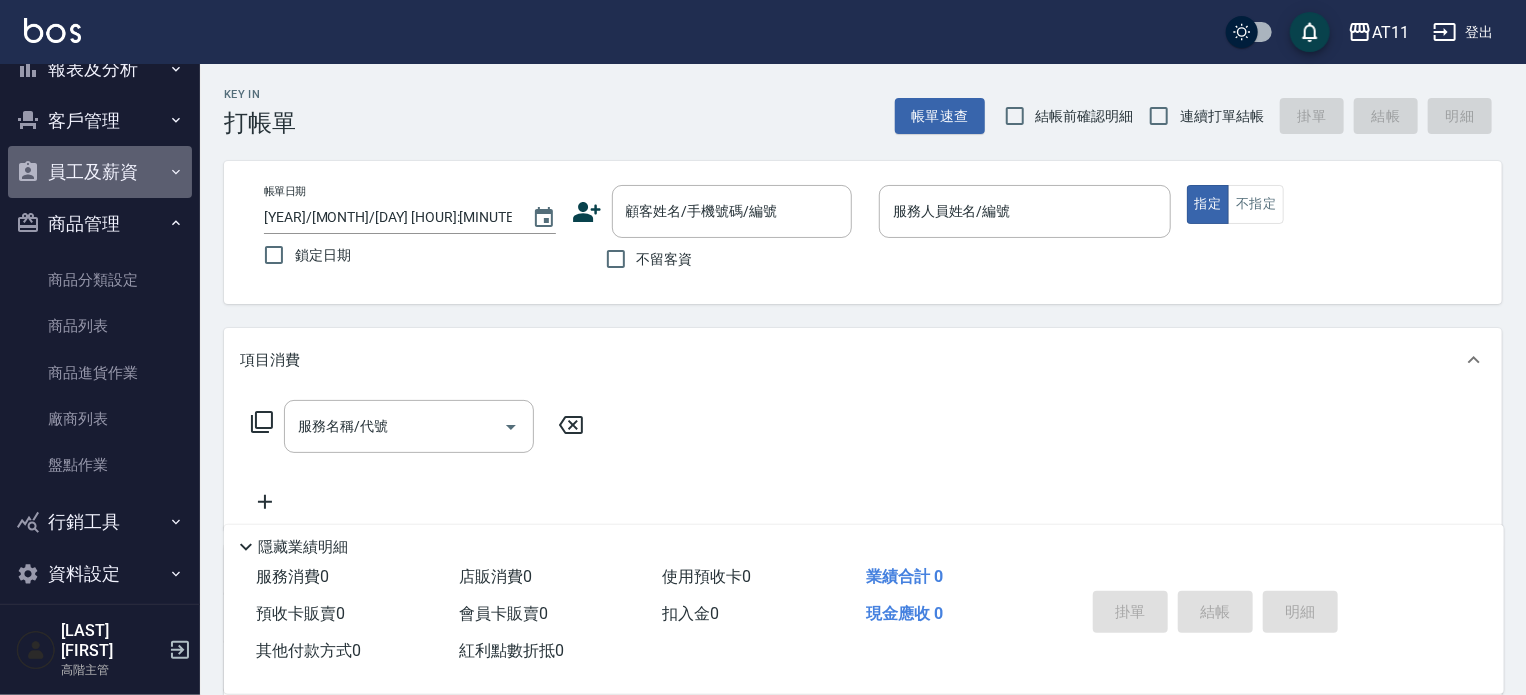 click on "員工及薪資" at bounding box center [100, 172] 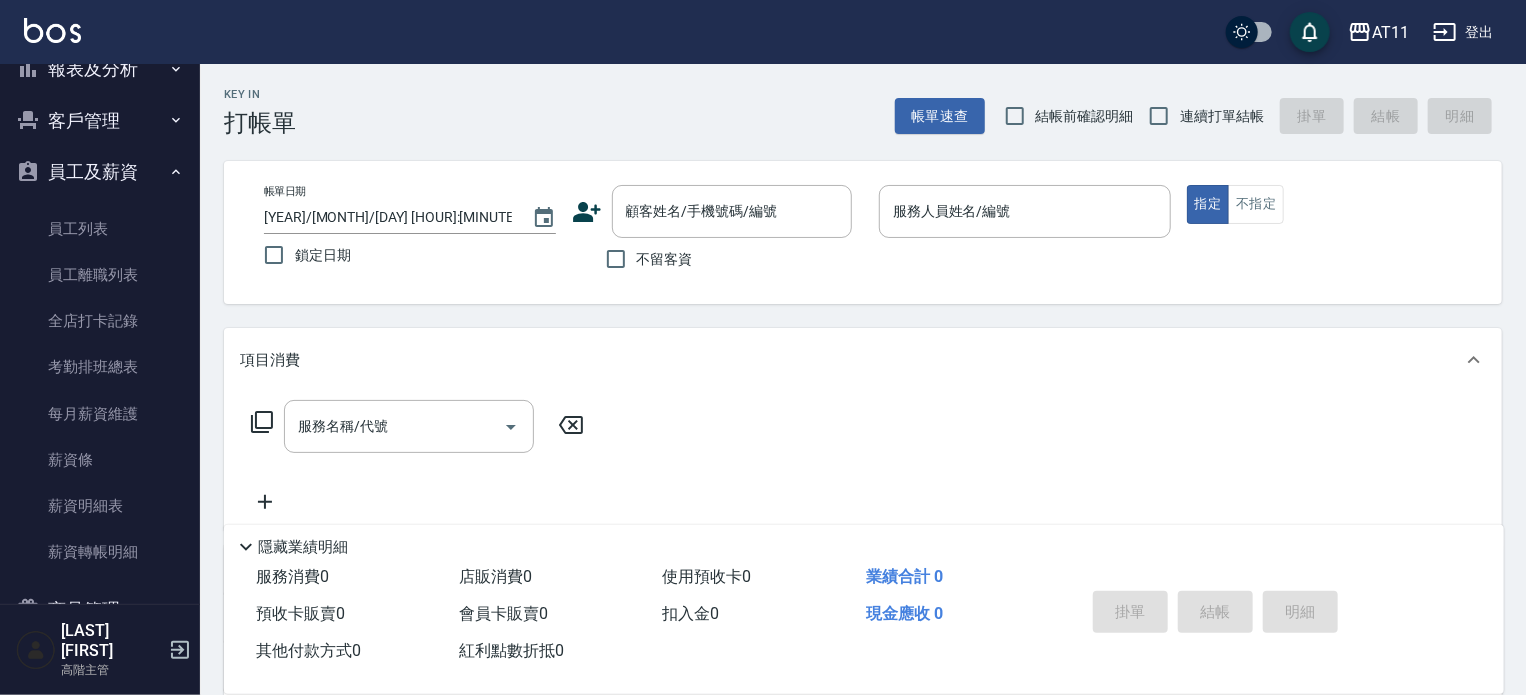 click on "客戶管理" at bounding box center [100, 121] 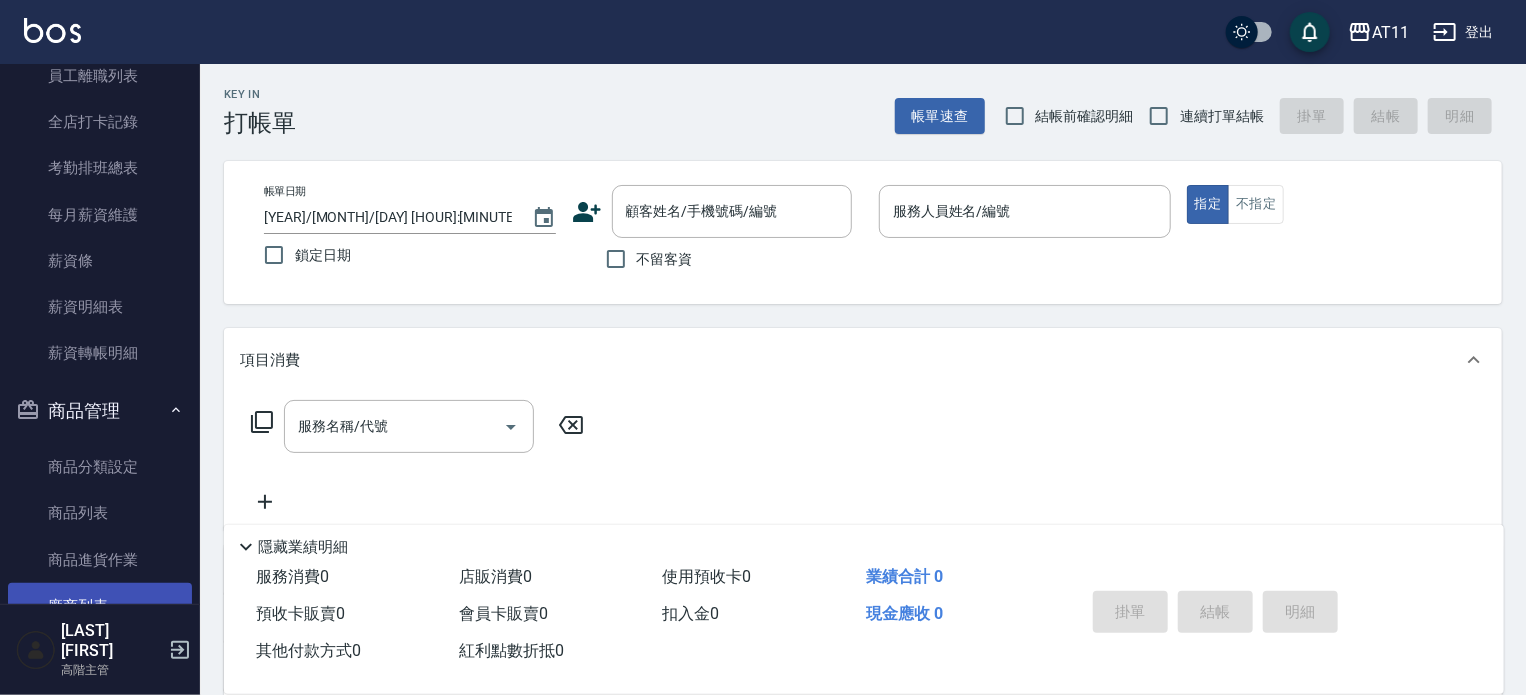 scroll, scrollTop: 720, scrollLeft: 0, axis: vertical 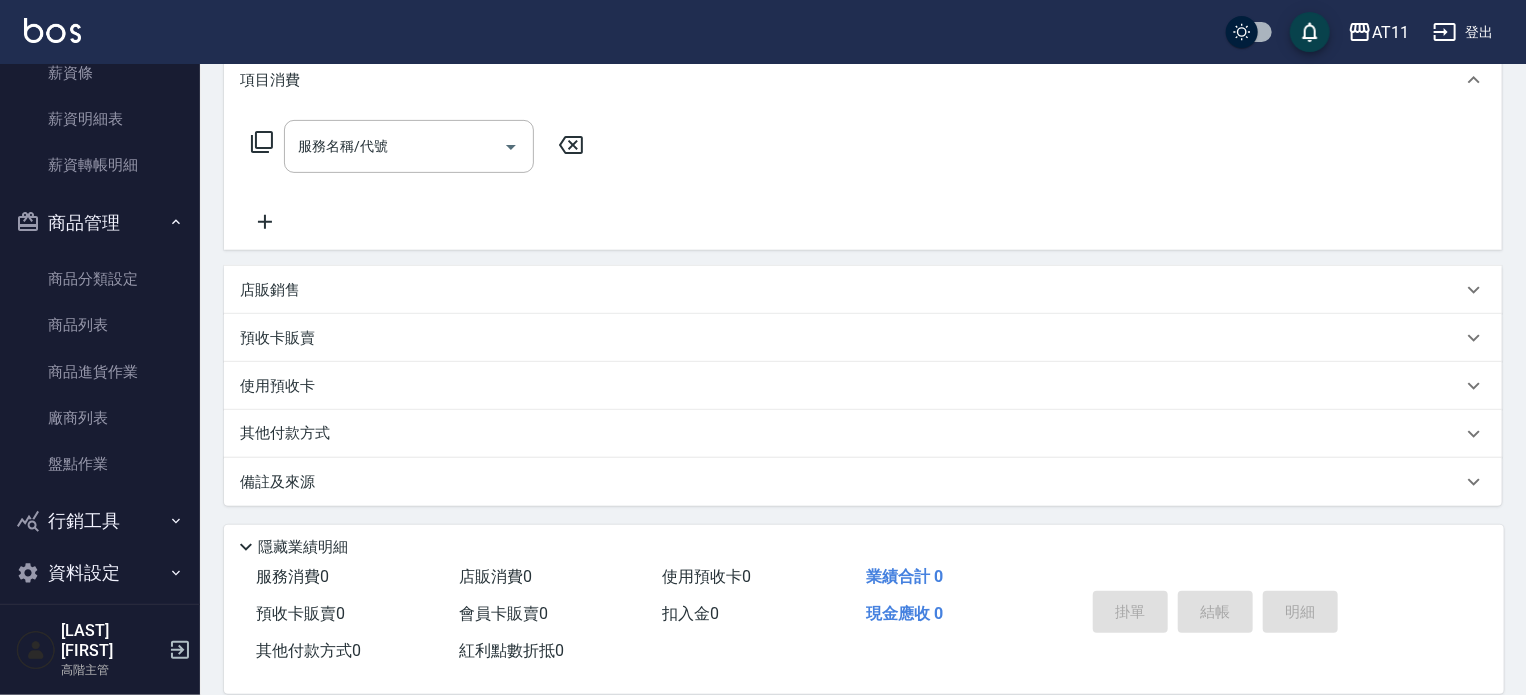 click on "行銷工具" at bounding box center [100, 521] 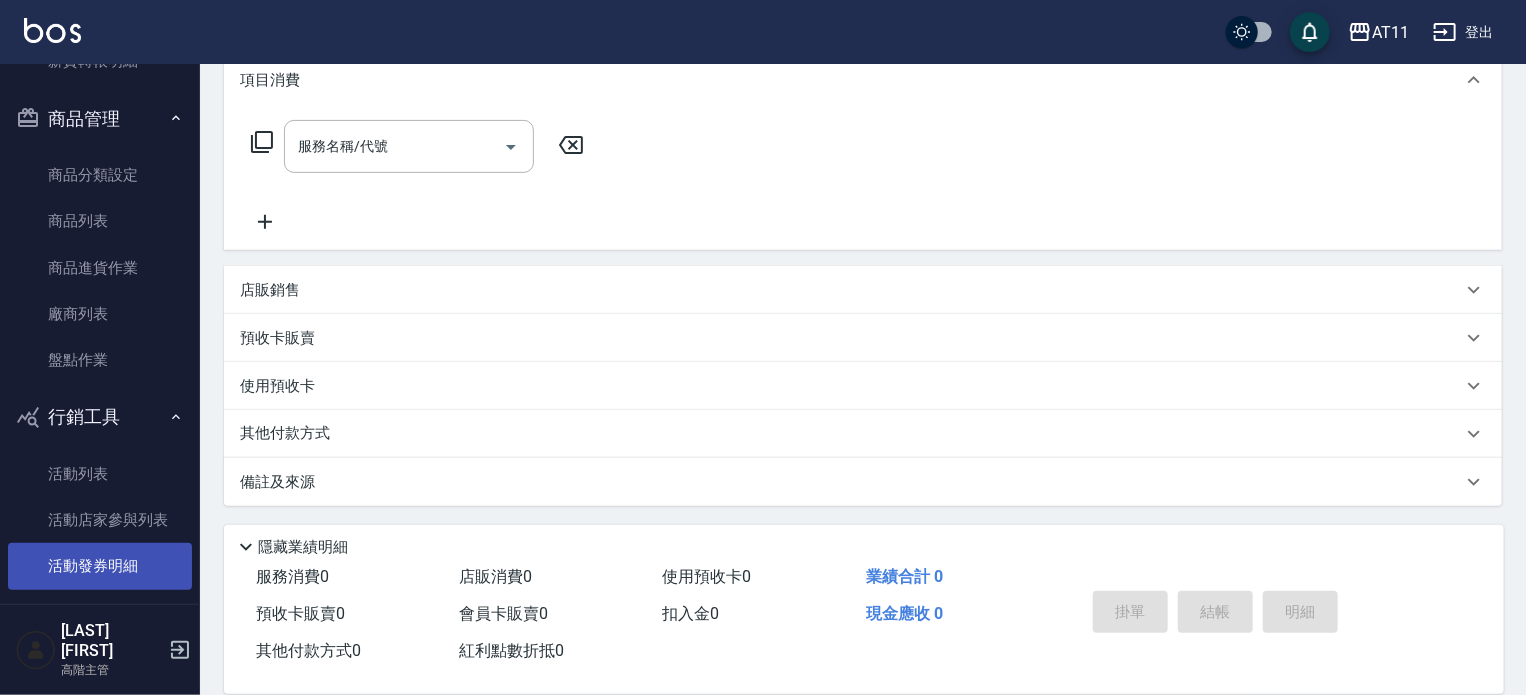 scroll, scrollTop: 874, scrollLeft: 0, axis: vertical 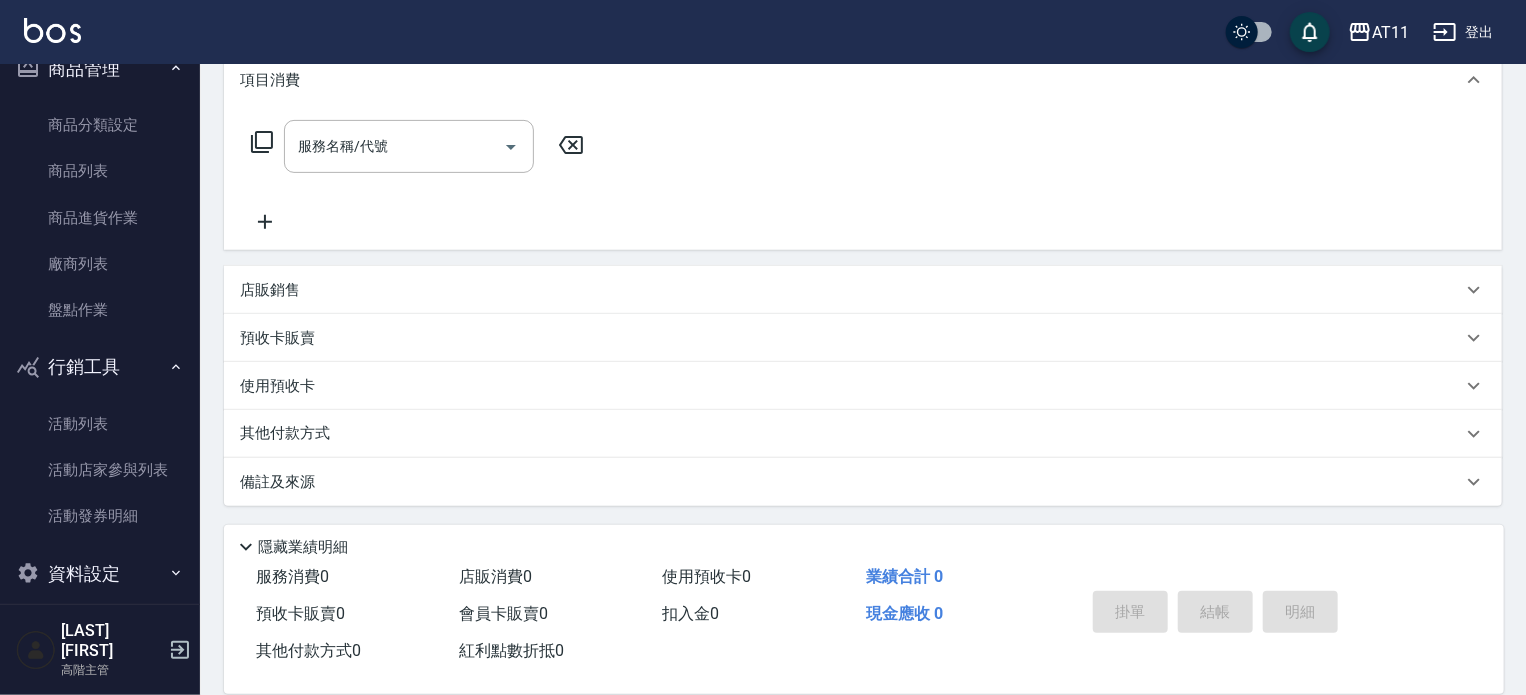click on "資料設定" at bounding box center (100, 574) 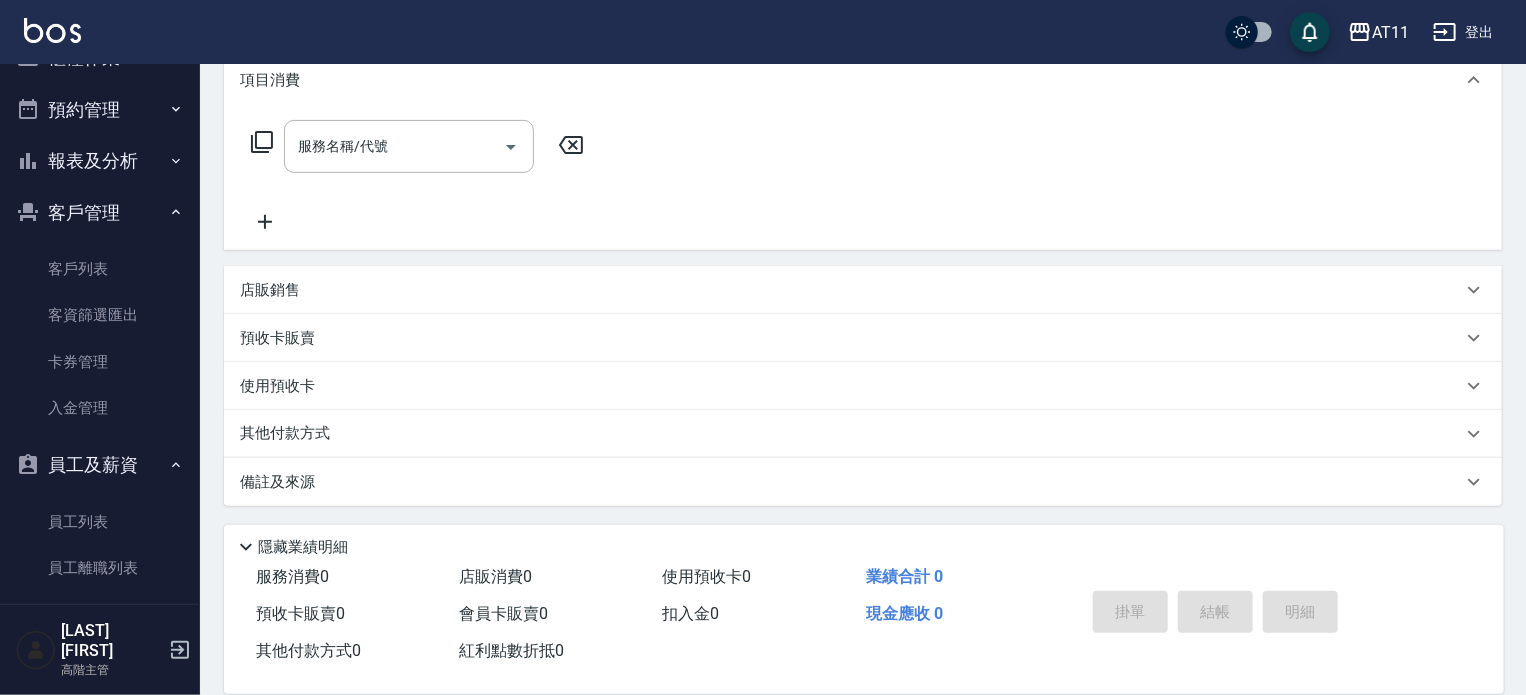 scroll, scrollTop: 0, scrollLeft: 0, axis: both 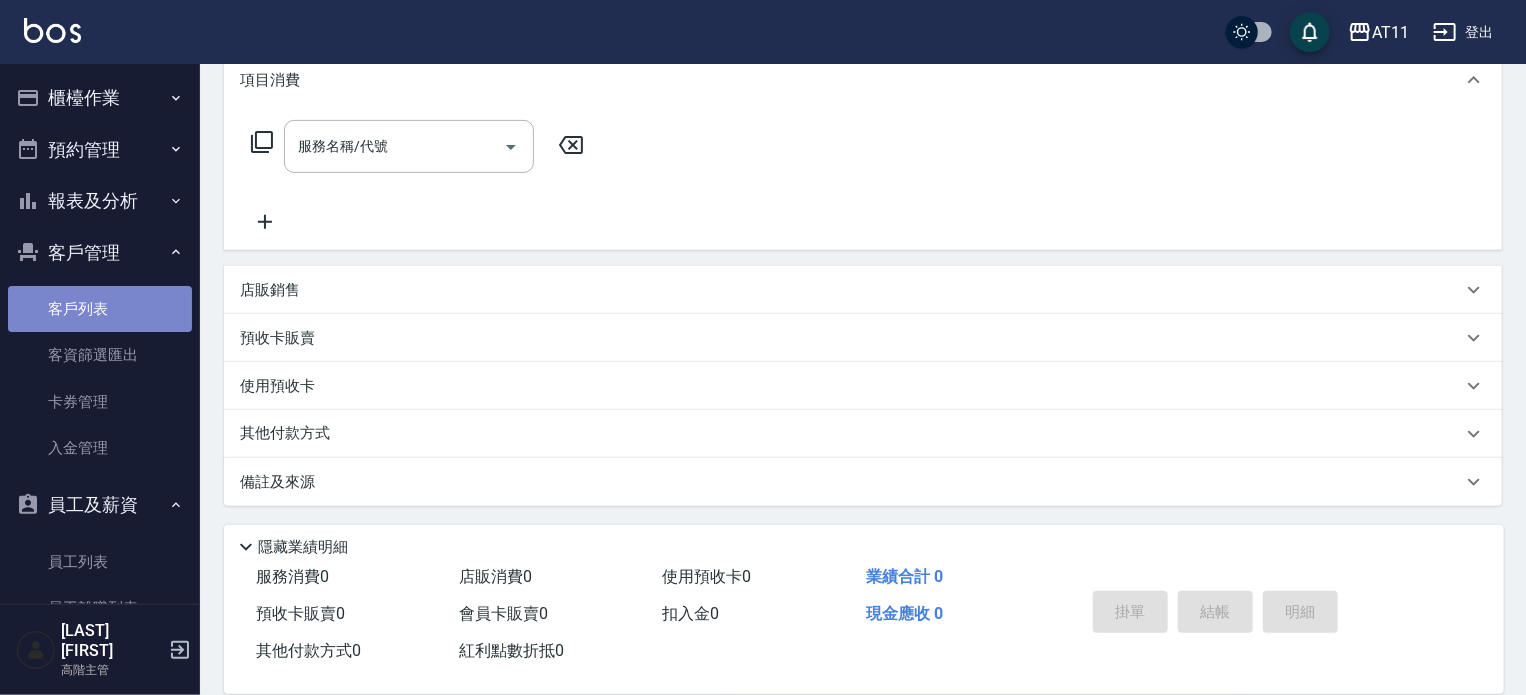 click on "客戶列表" at bounding box center [100, 309] 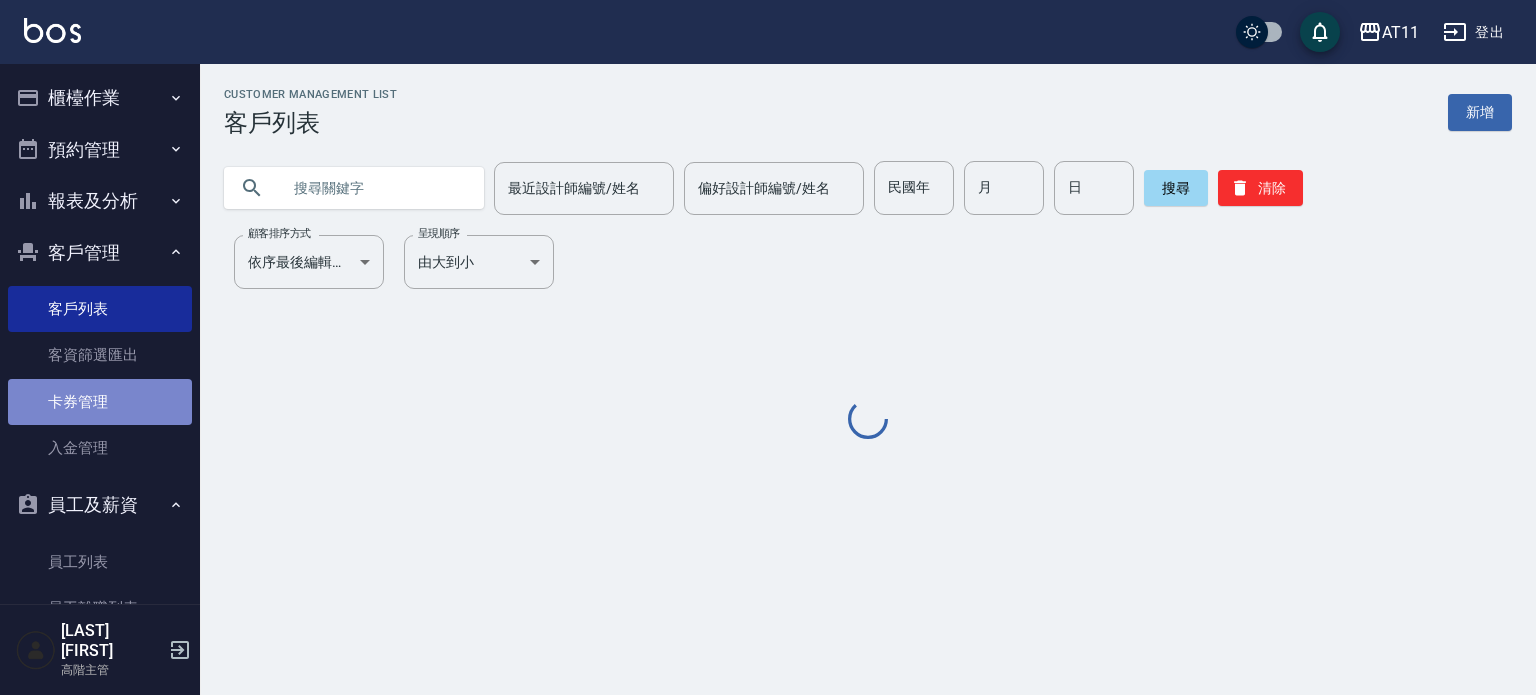 click on "卡券管理" at bounding box center (100, 402) 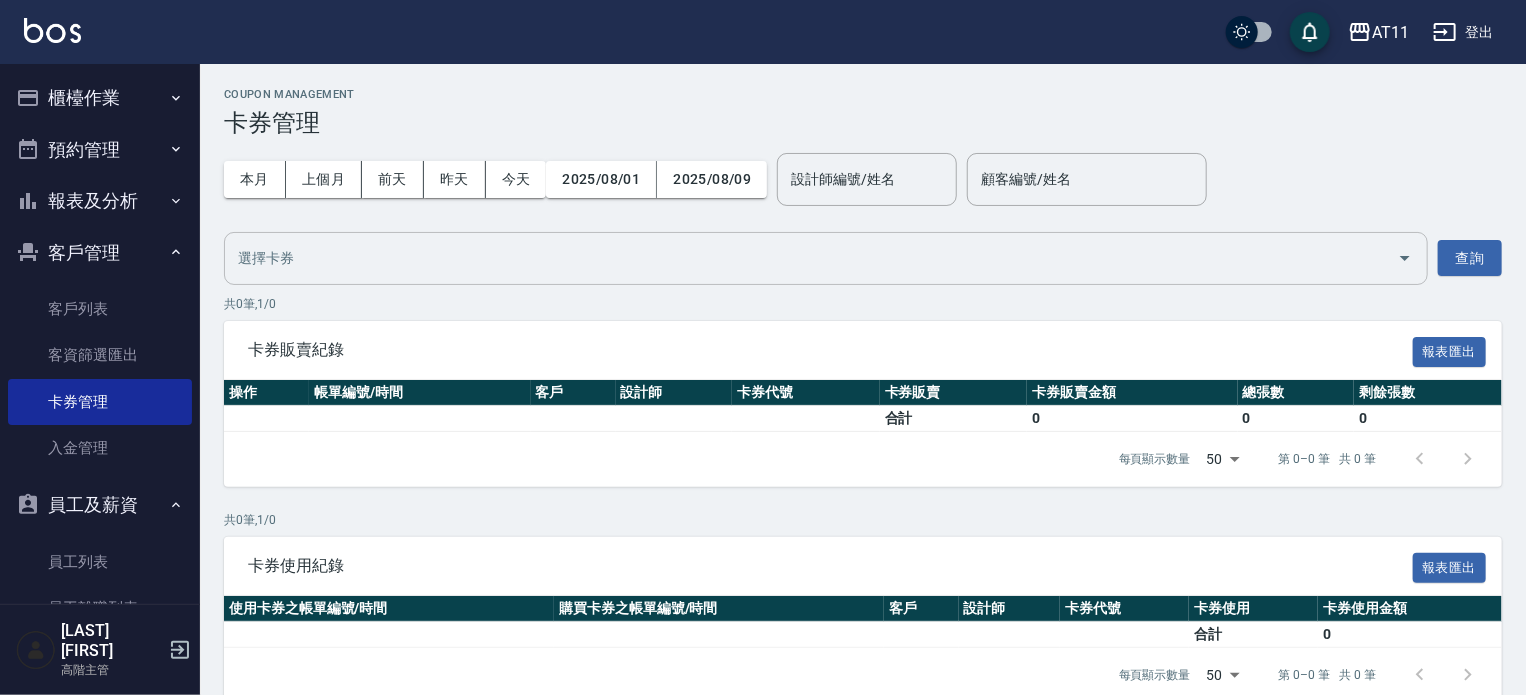 click at bounding box center [811, 258] 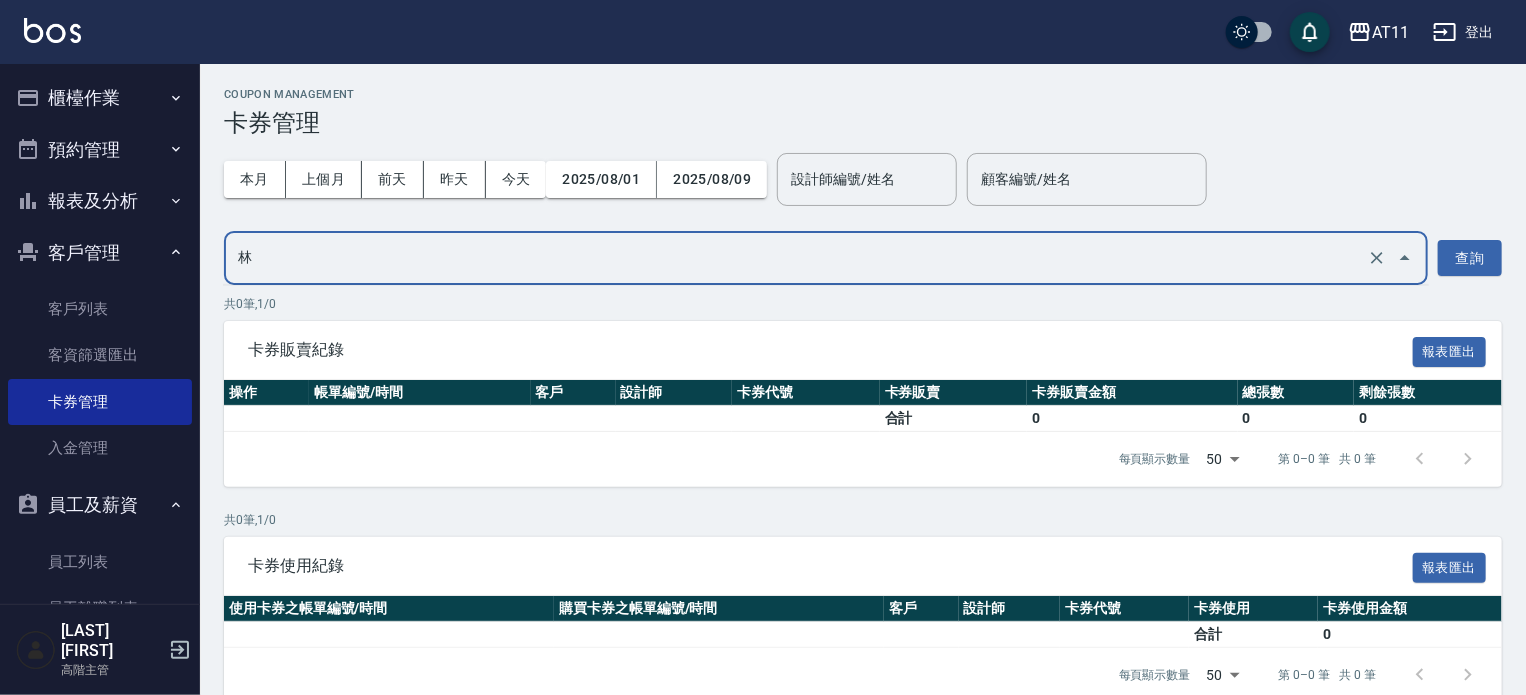 type on "林" 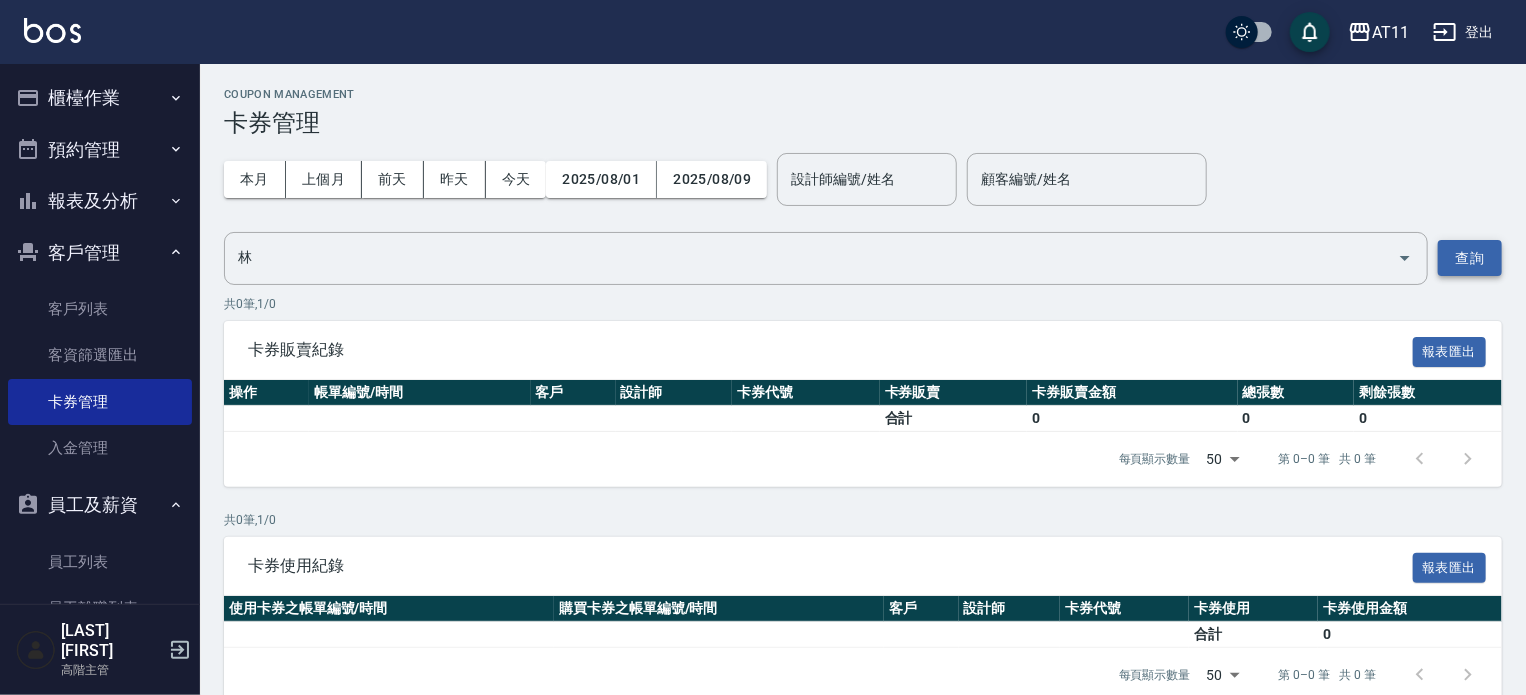 click on "查詢" at bounding box center [1470, 258] 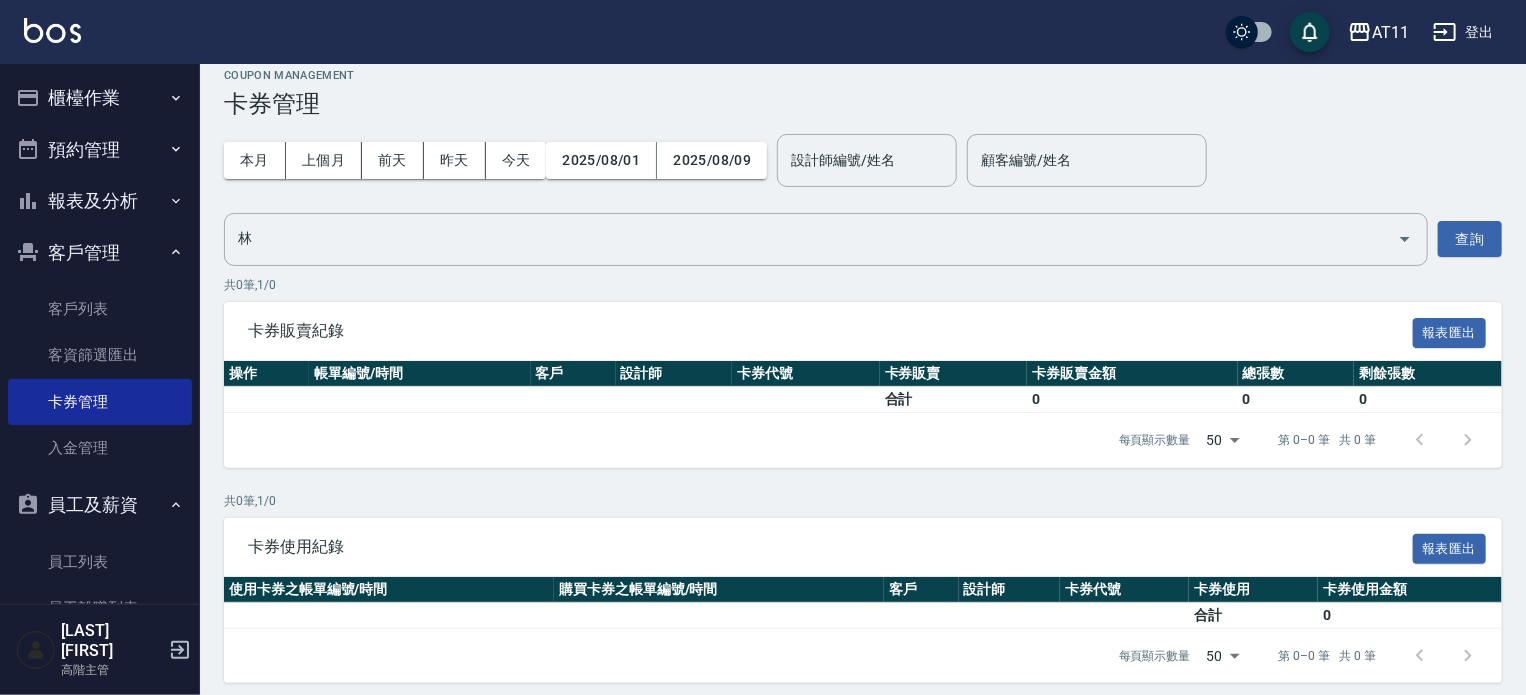 scroll, scrollTop: 29, scrollLeft: 0, axis: vertical 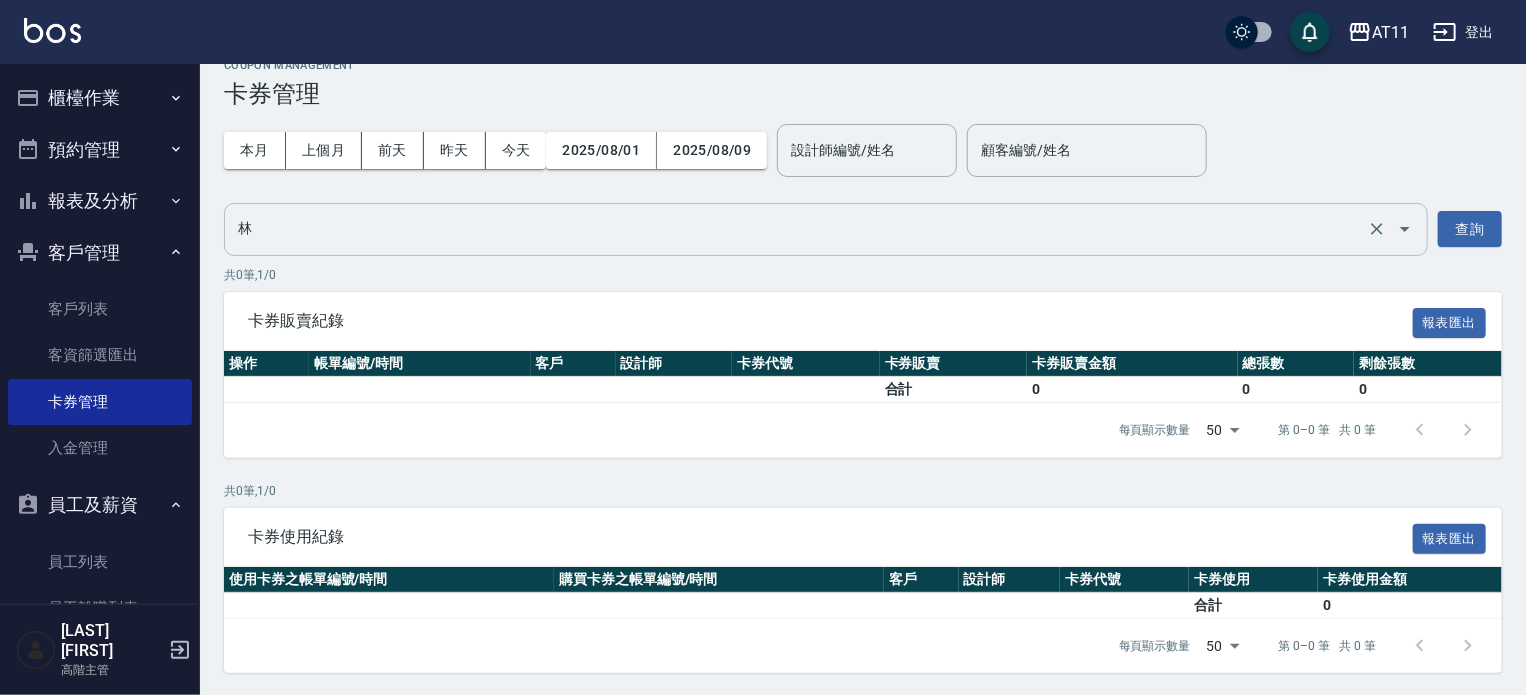 click on "林" at bounding box center [798, 229] 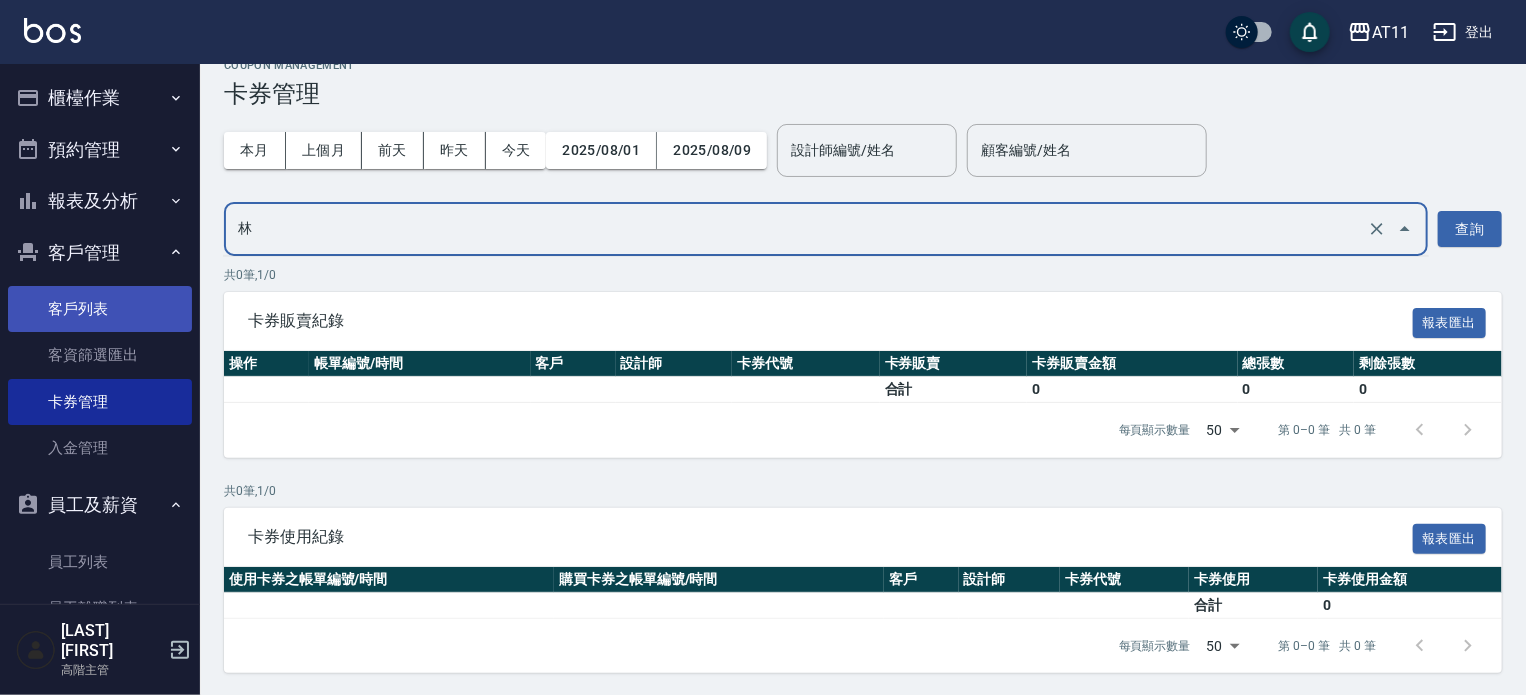 click on "客戶列表" at bounding box center (100, 309) 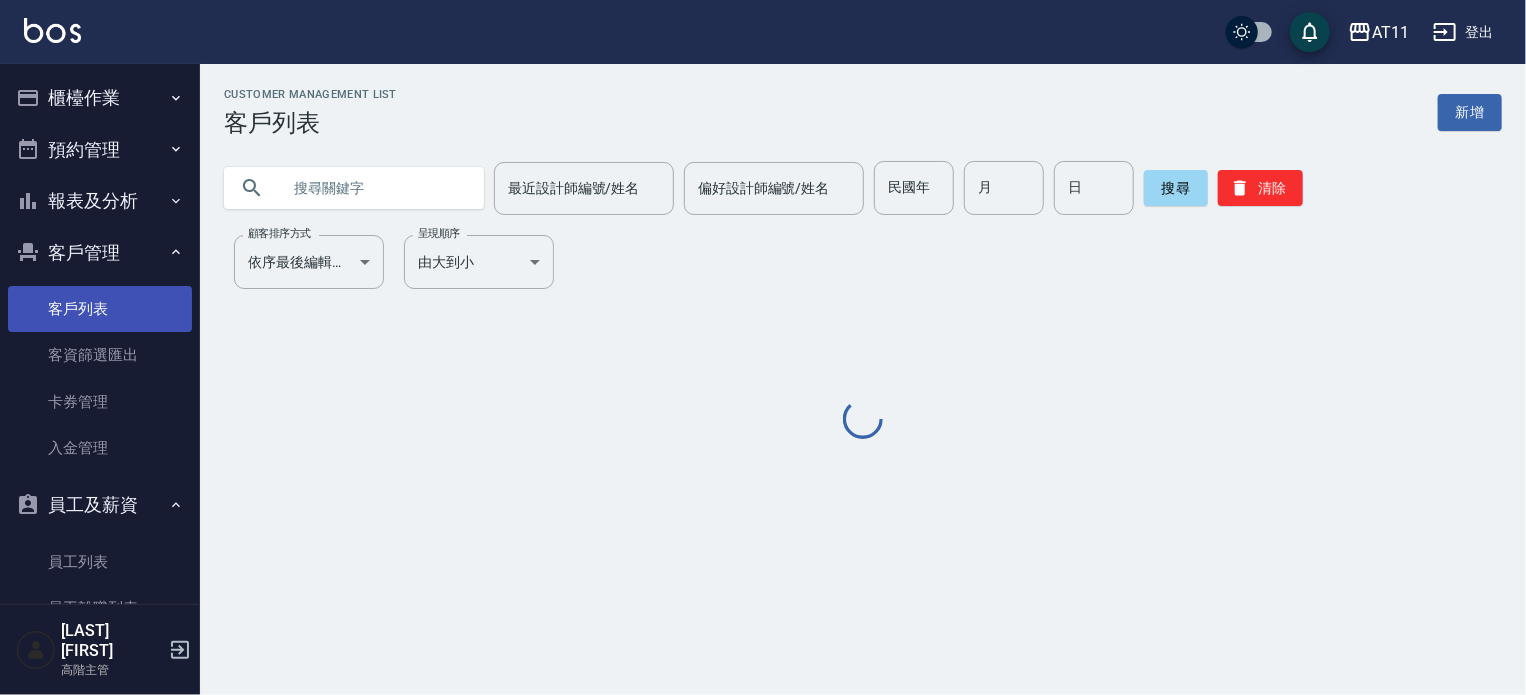 scroll, scrollTop: 0, scrollLeft: 0, axis: both 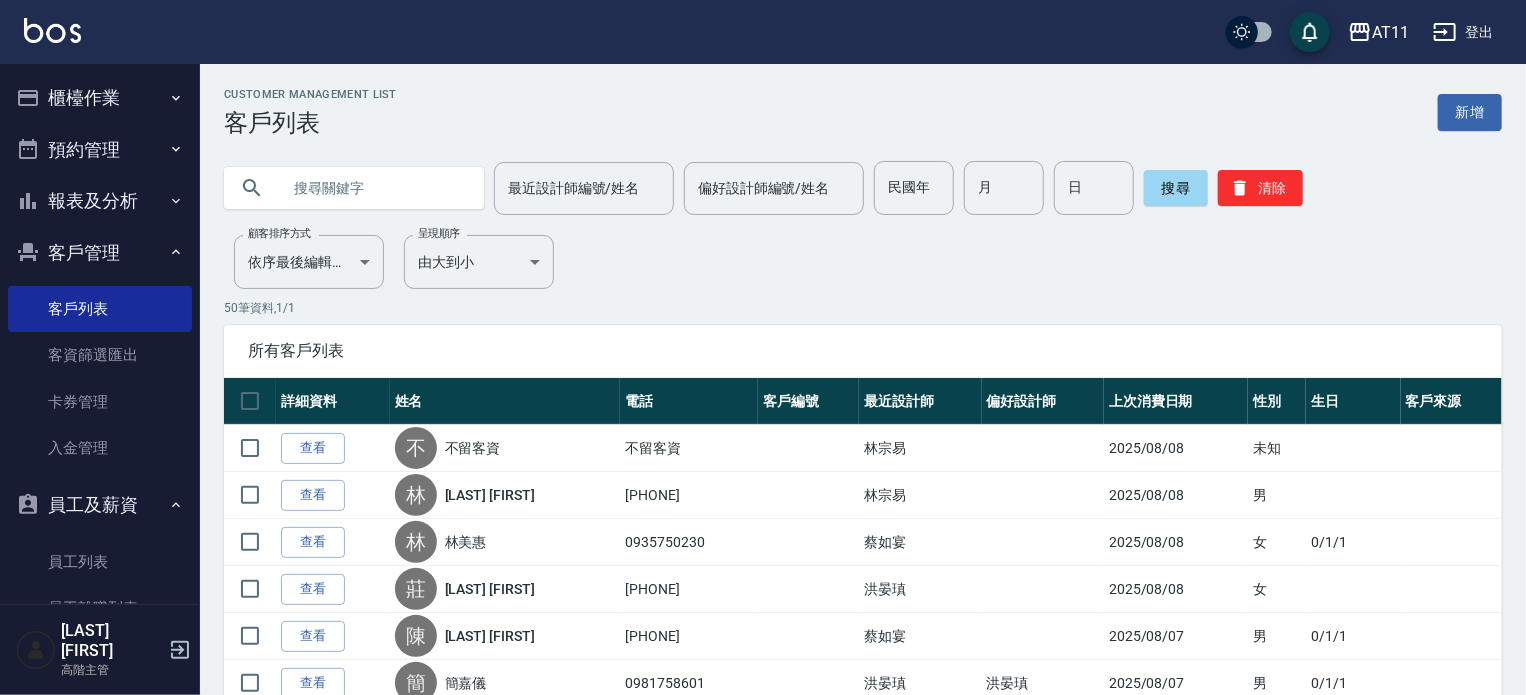 click at bounding box center [374, 188] 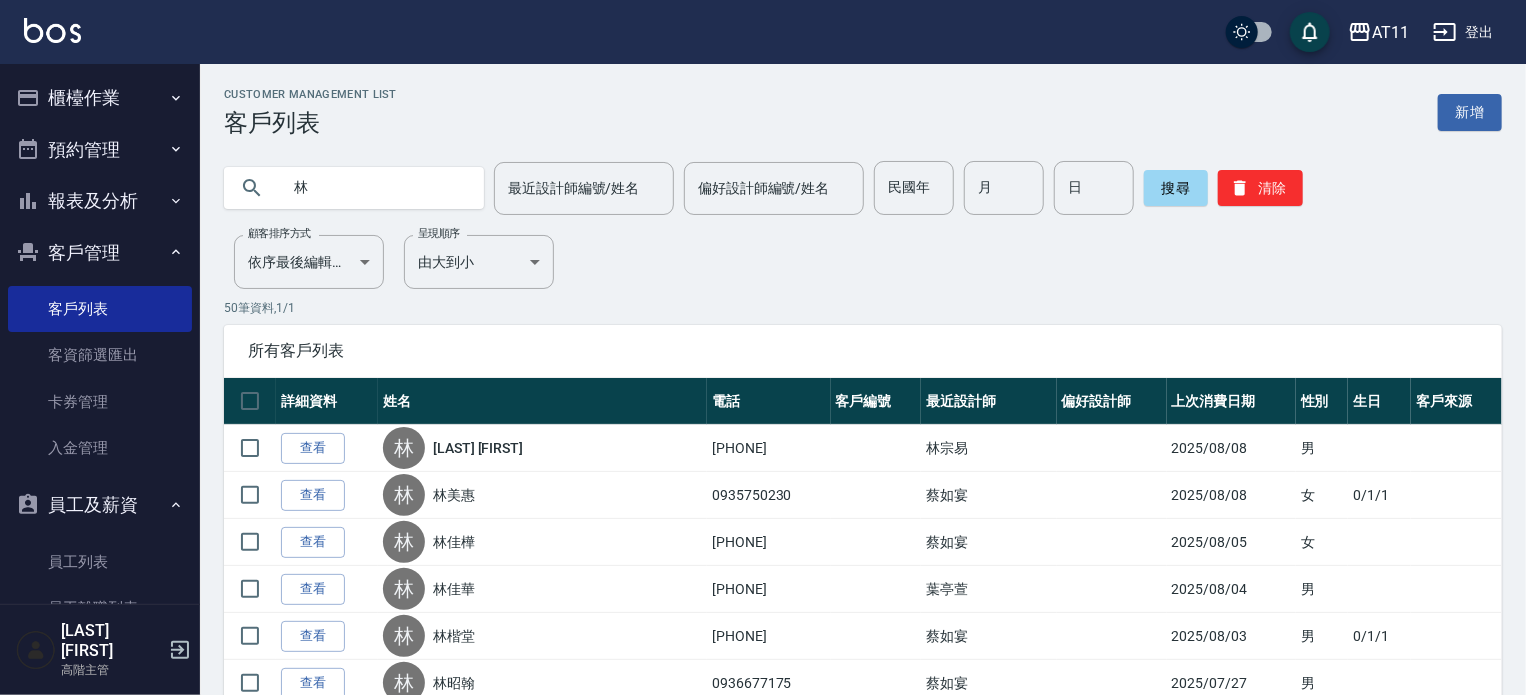 click on "林" at bounding box center [374, 188] 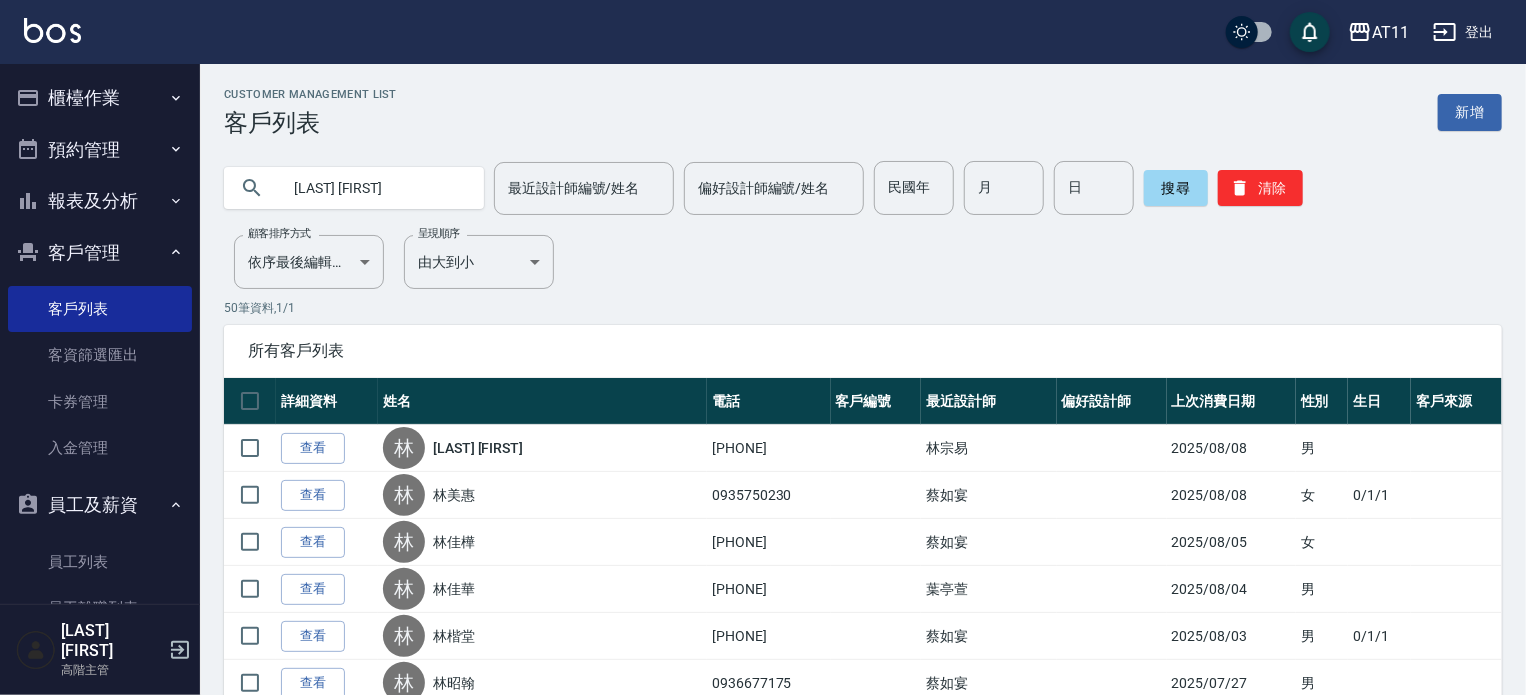 type on "林" 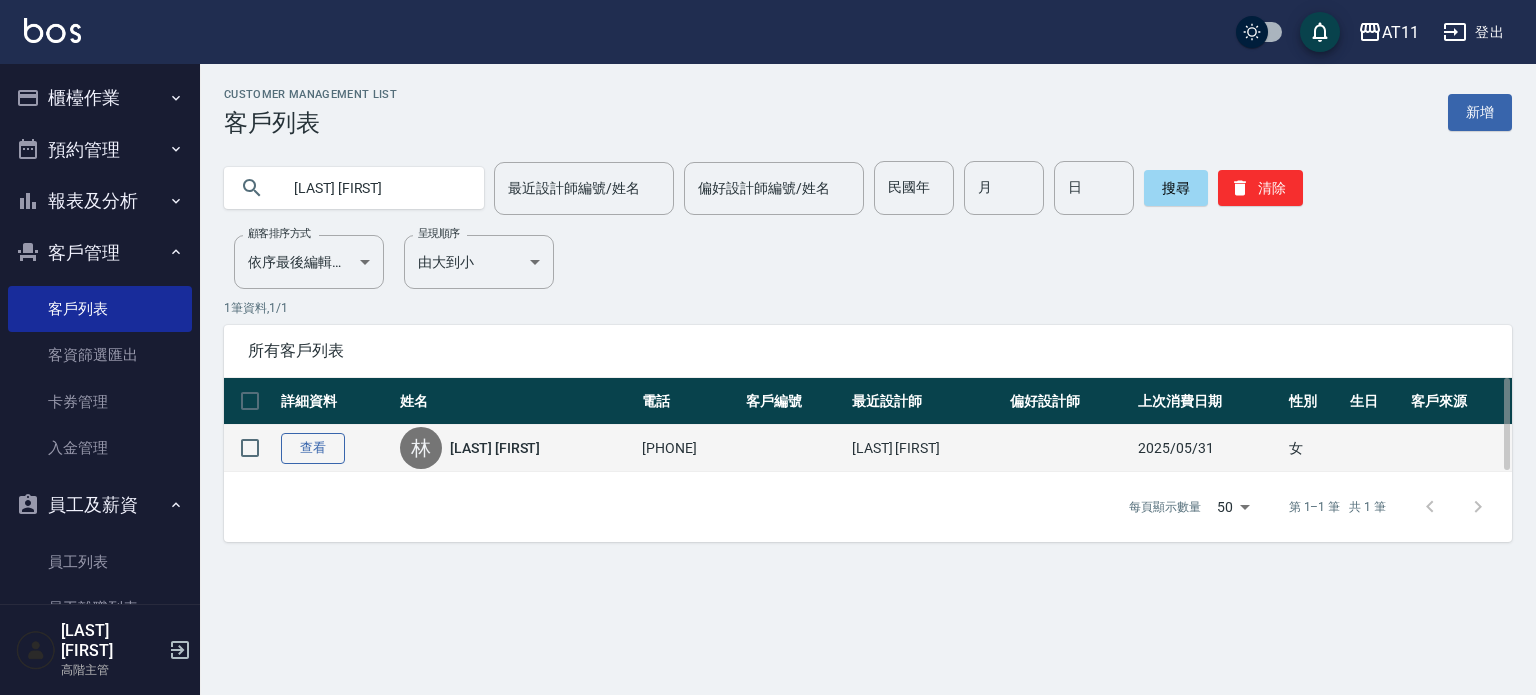 click on "查看" at bounding box center (313, 448) 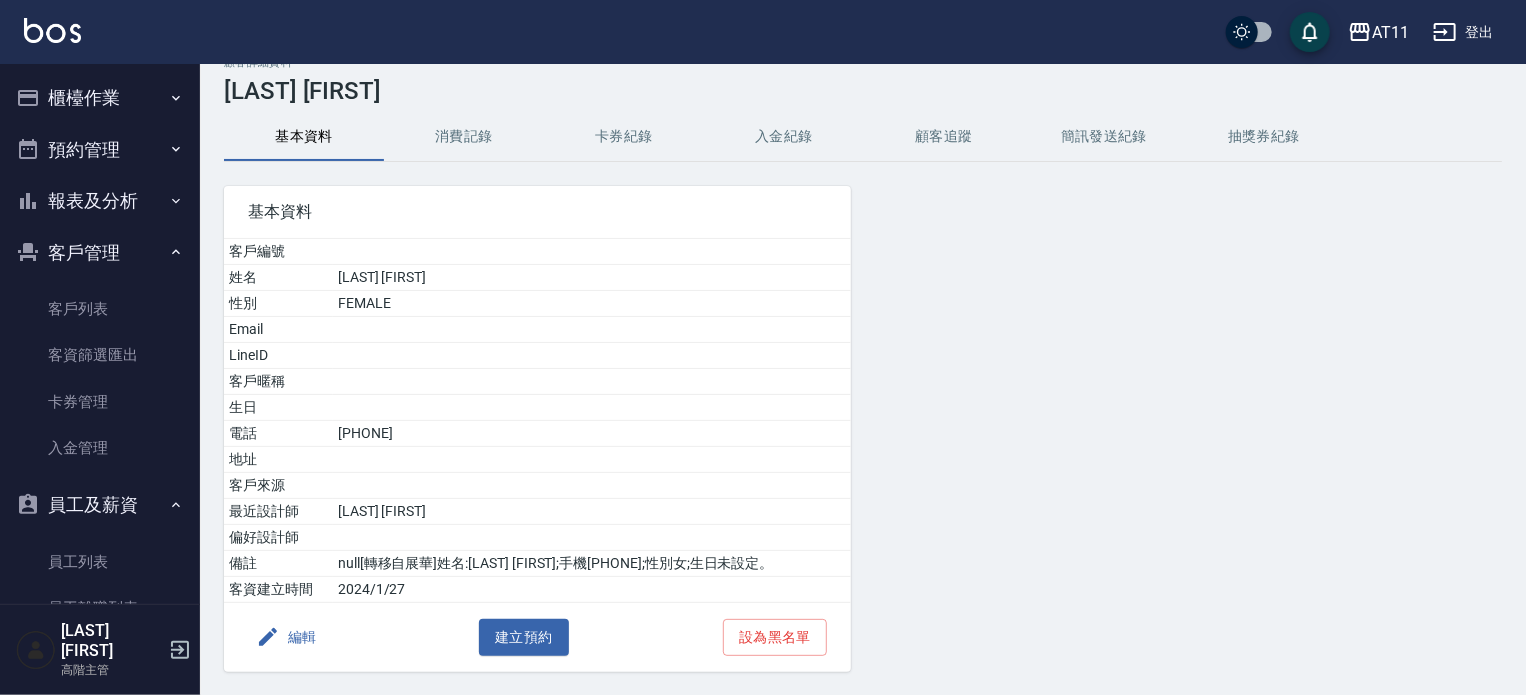 scroll, scrollTop: 0, scrollLeft: 0, axis: both 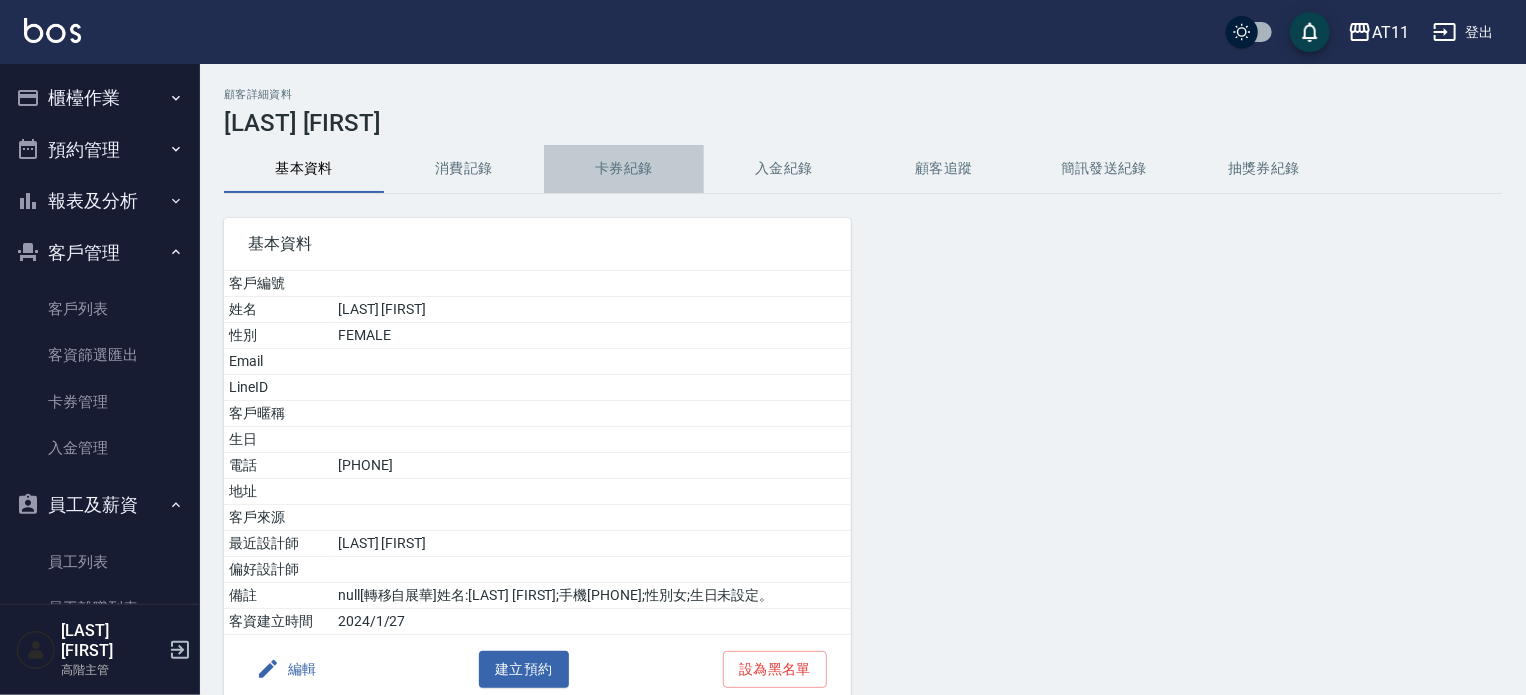 click on "卡券紀錄" at bounding box center [624, 169] 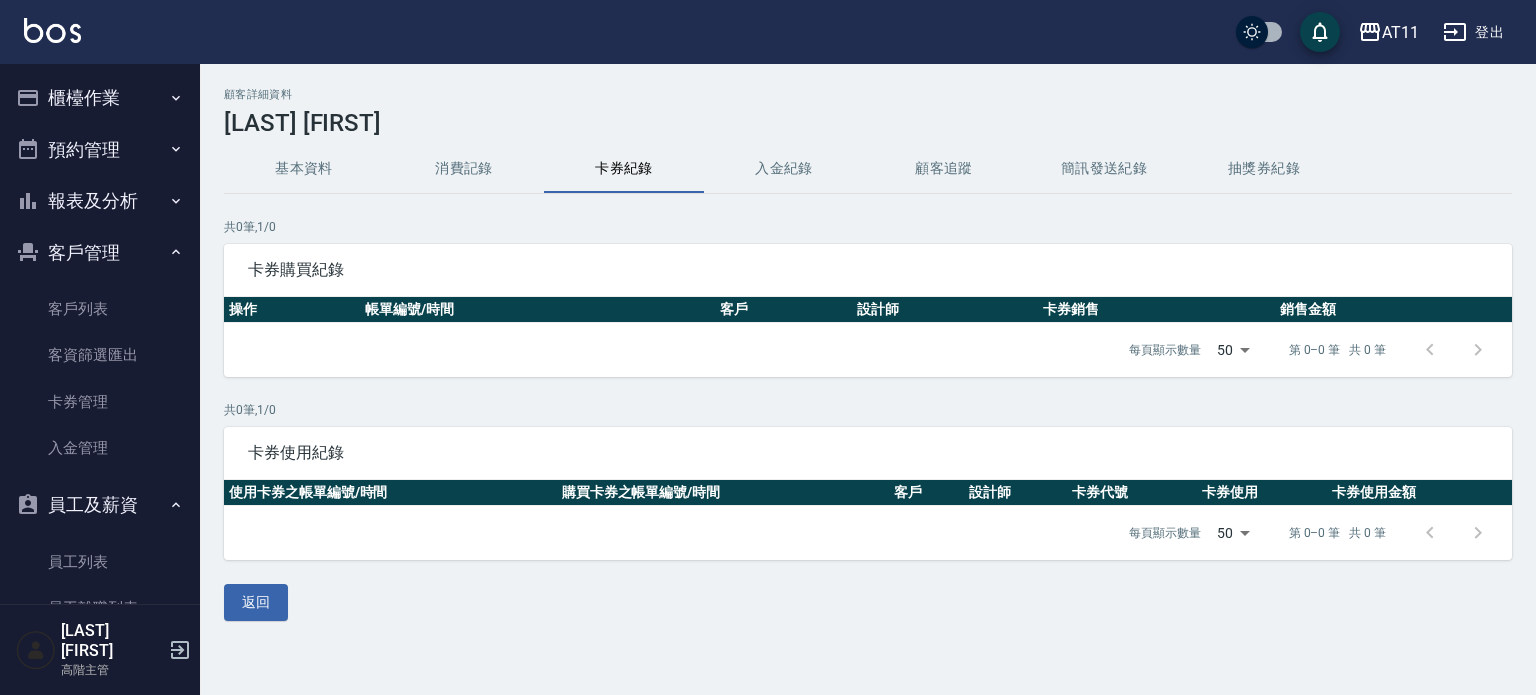 click on "入金紀錄" at bounding box center [784, 169] 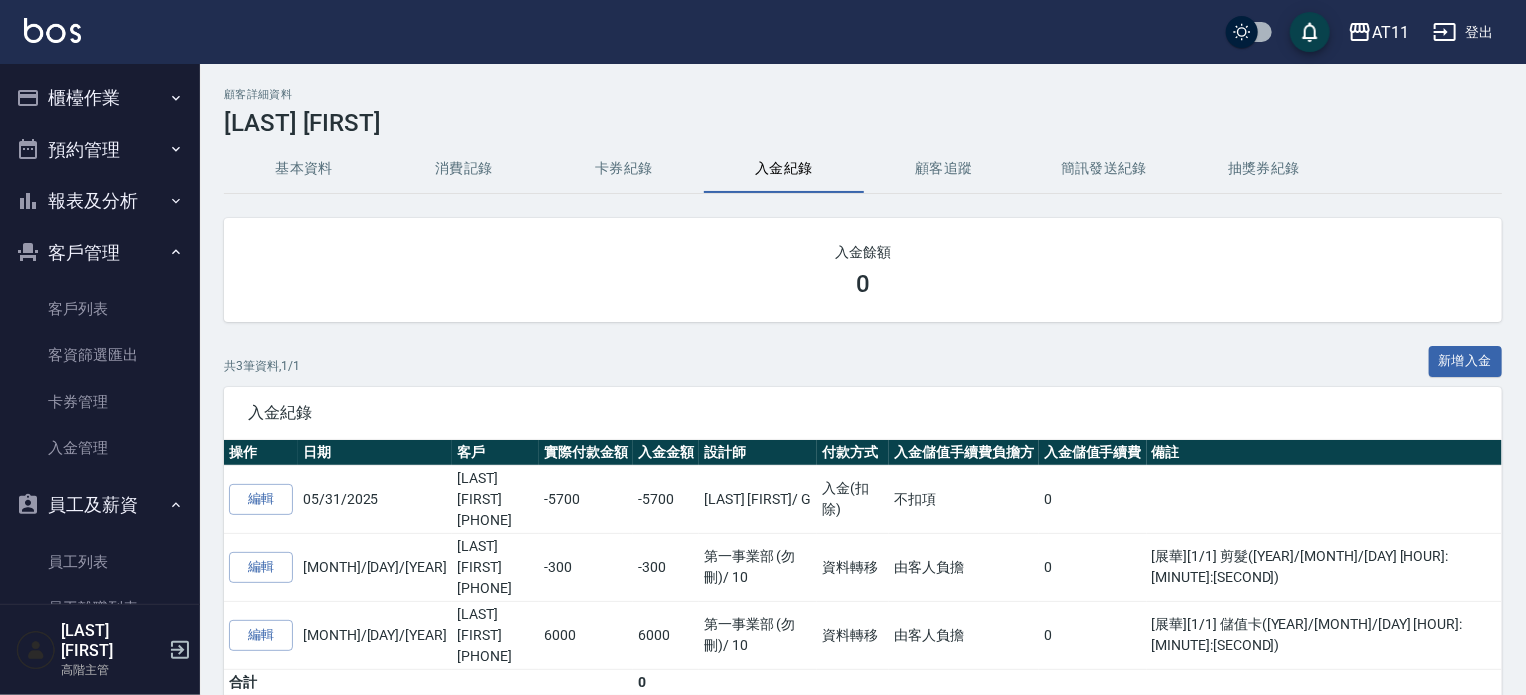 click on "消費記錄" at bounding box center [464, 169] 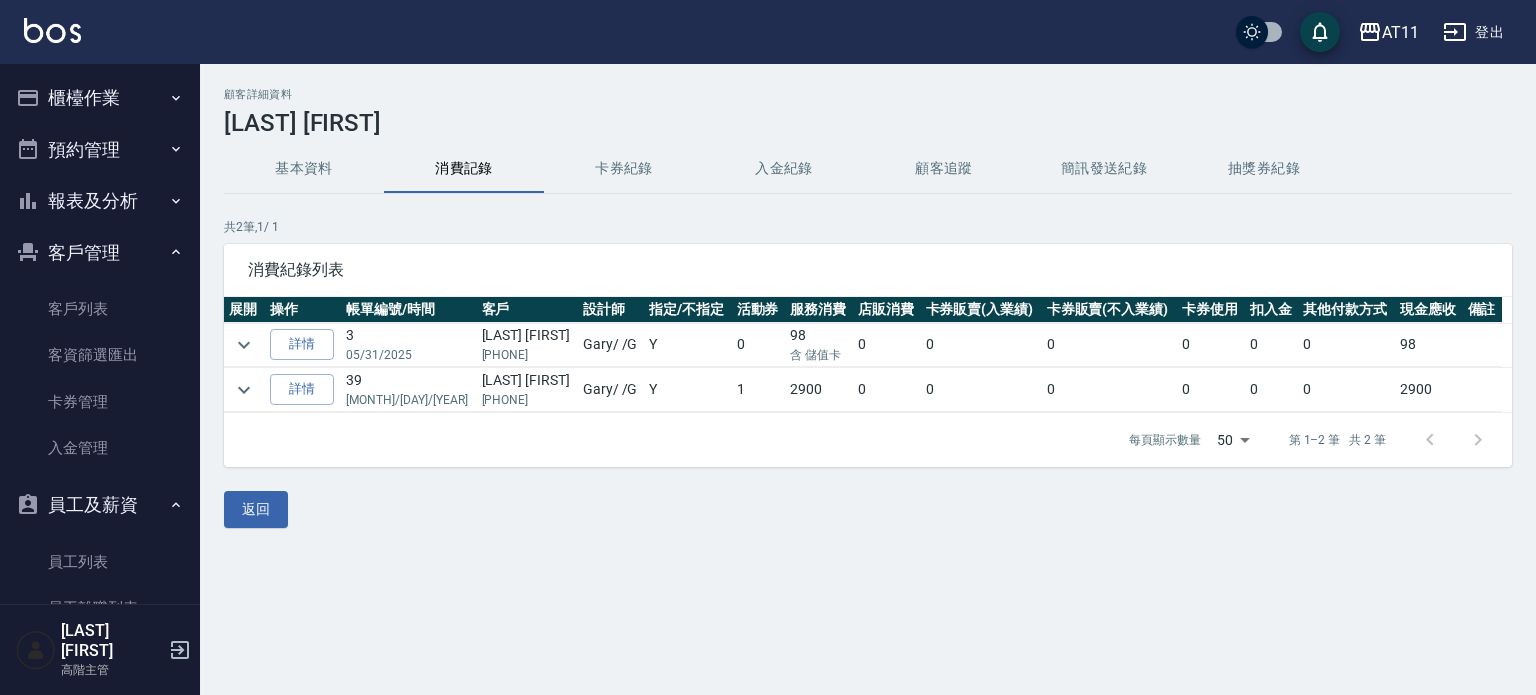 click on "顧客追蹤" at bounding box center [944, 169] 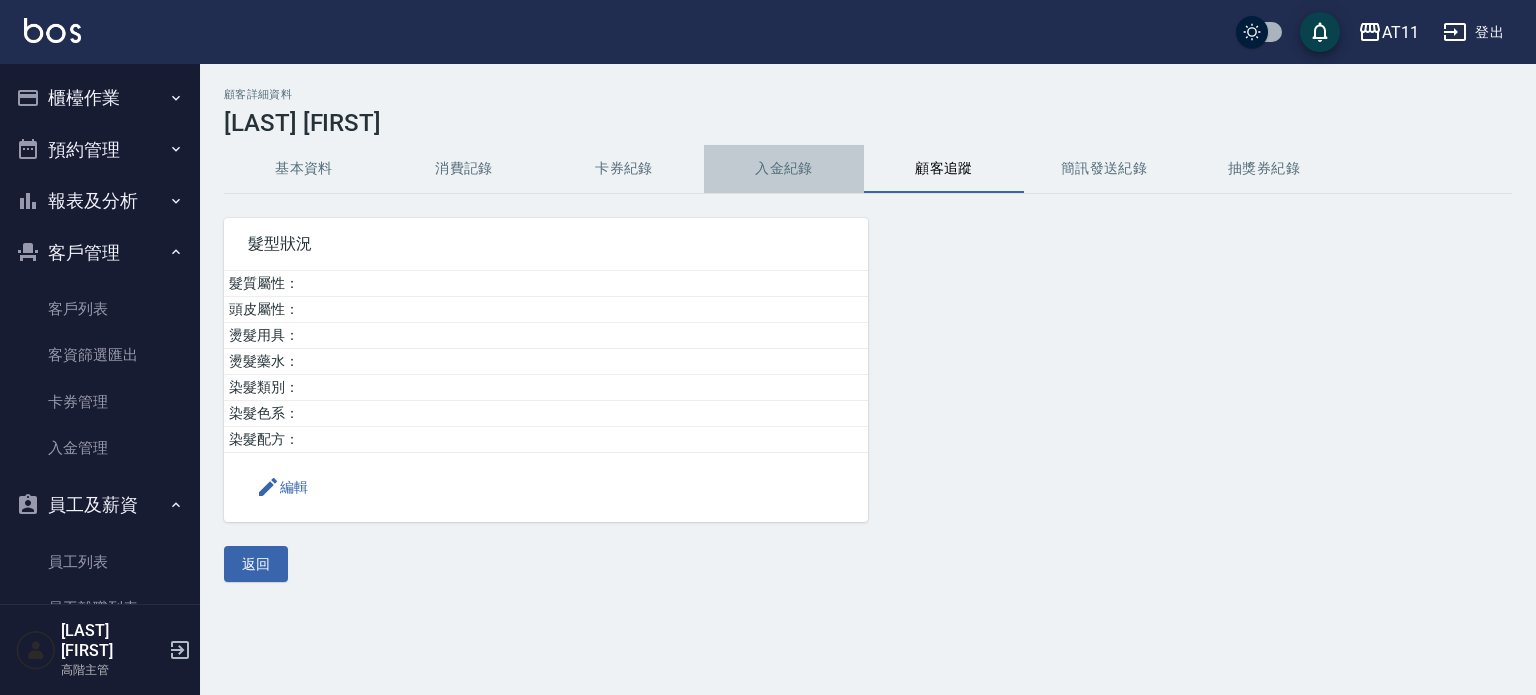 click on "入金紀錄" at bounding box center [784, 169] 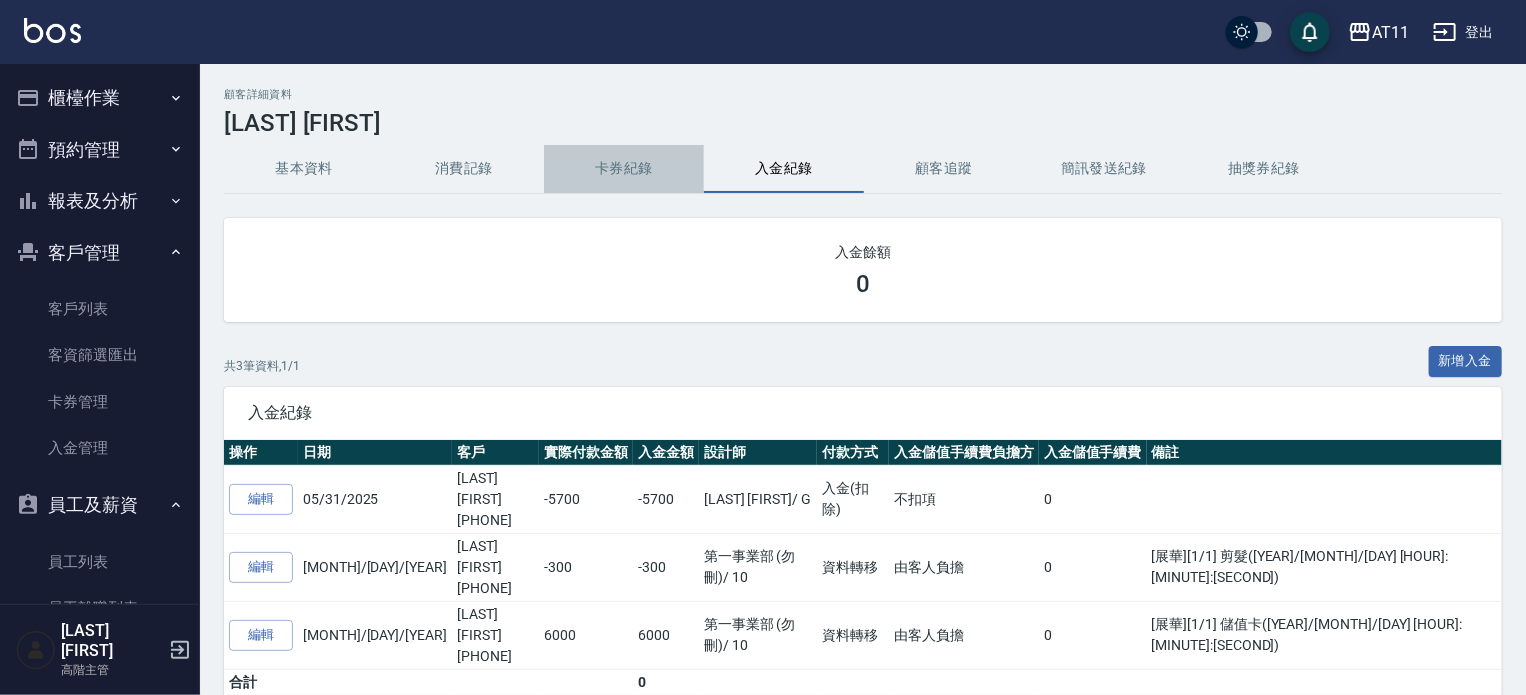 click on "卡券紀錄" at bounding box center [624, 169] 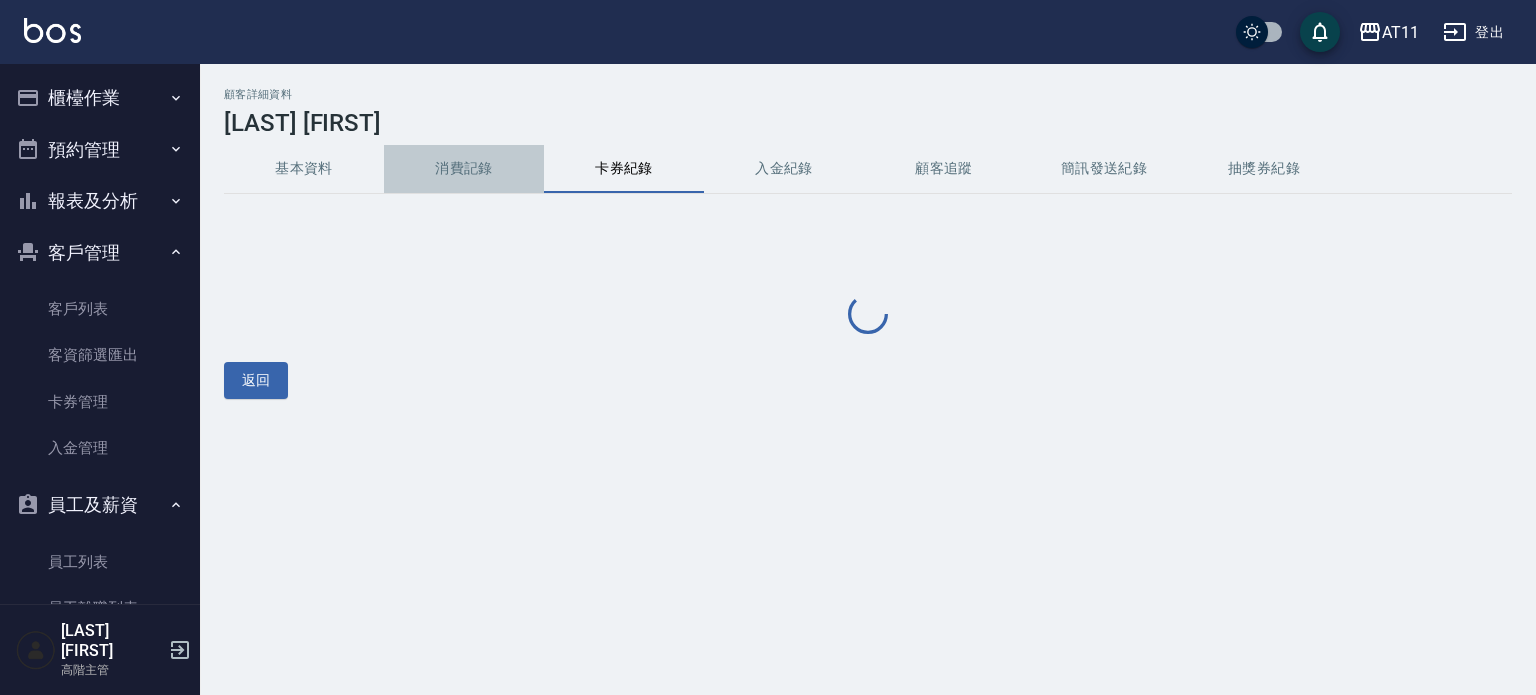 click on "消費記錄" at bounding box center [464, 169] 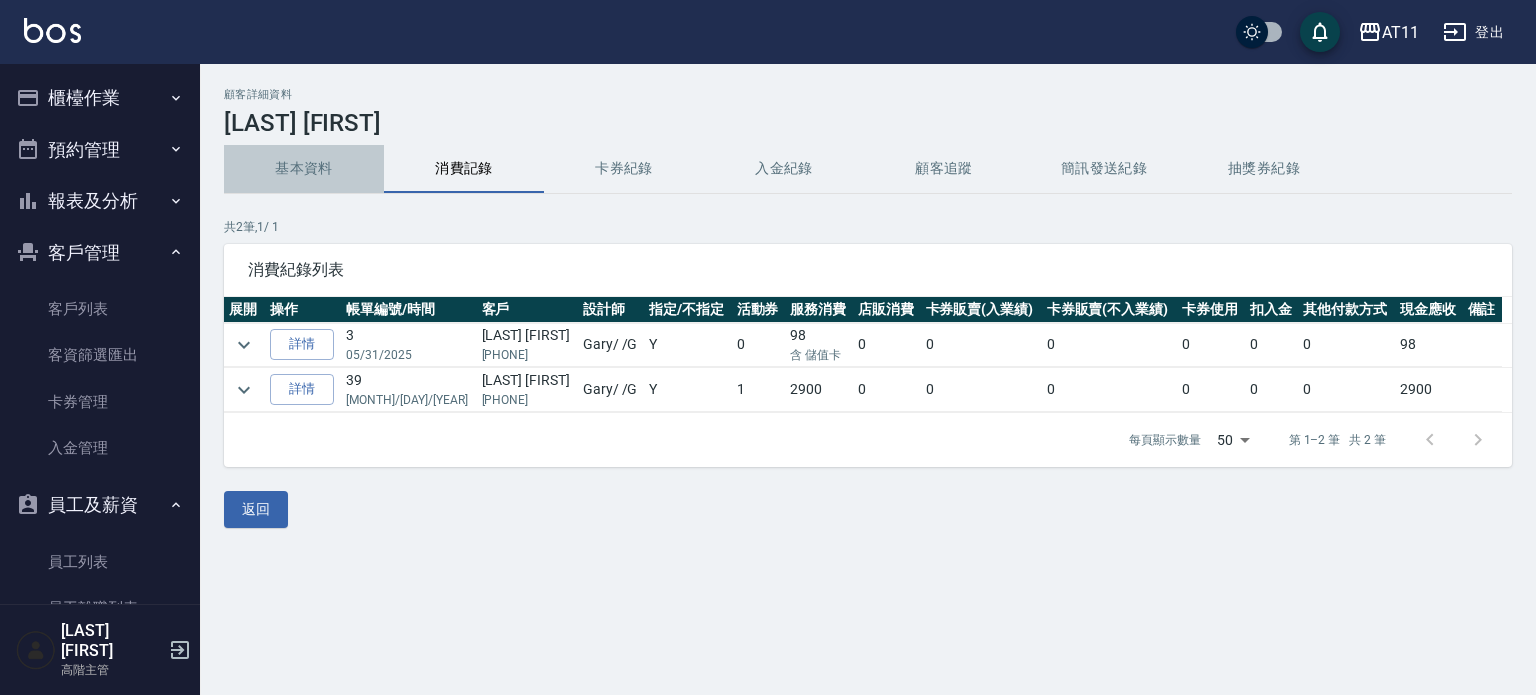 click on "基本資料" at bounding box center [304, 169] 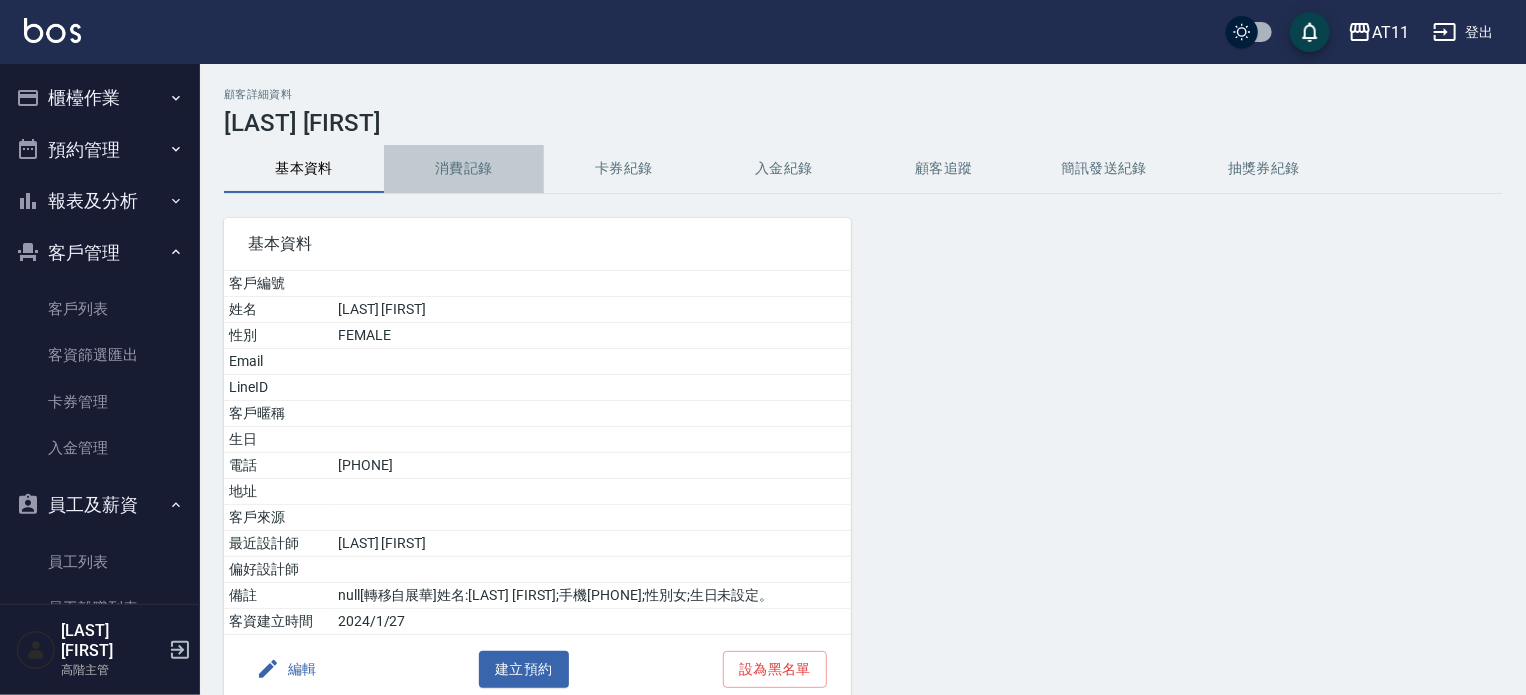 click on "消費記錄" at bounding box center (464, 169) 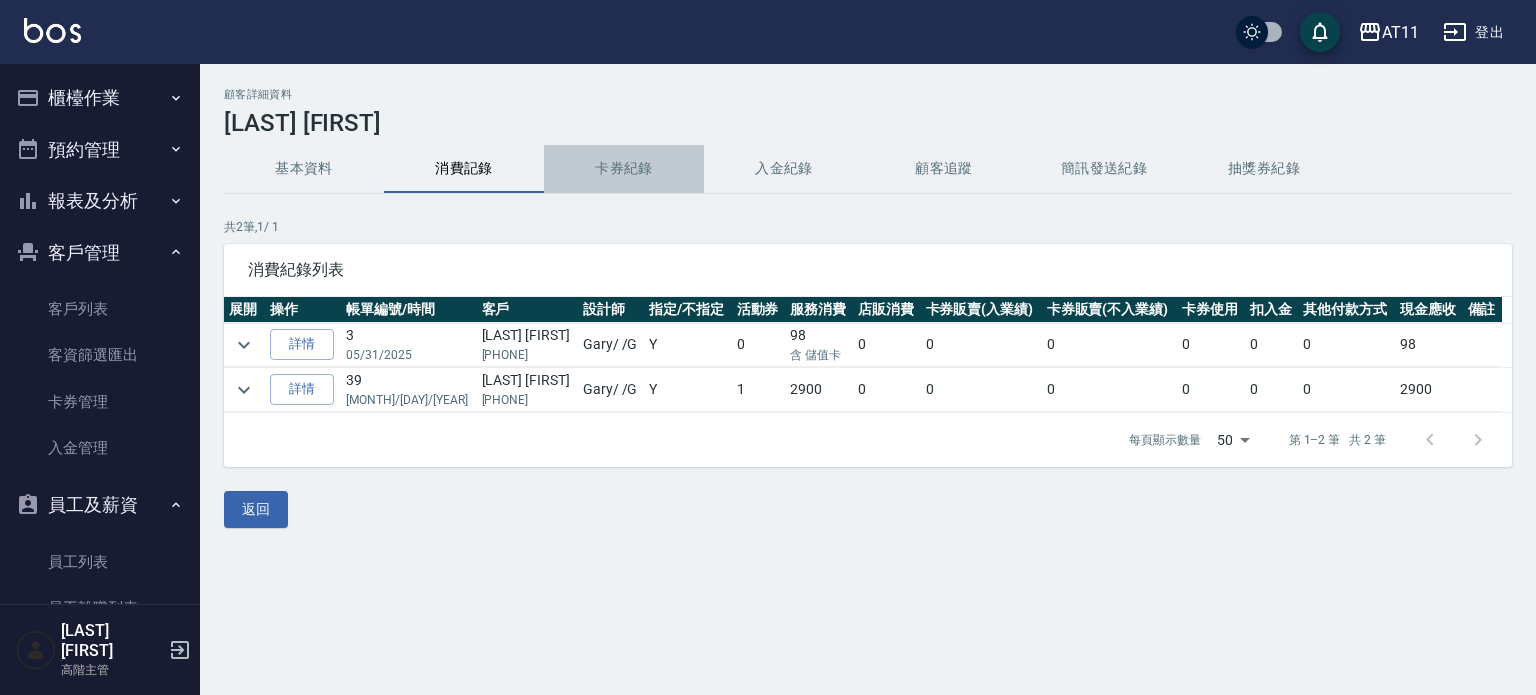 click on "卡券紀錄" at bounding box center (624, 169) 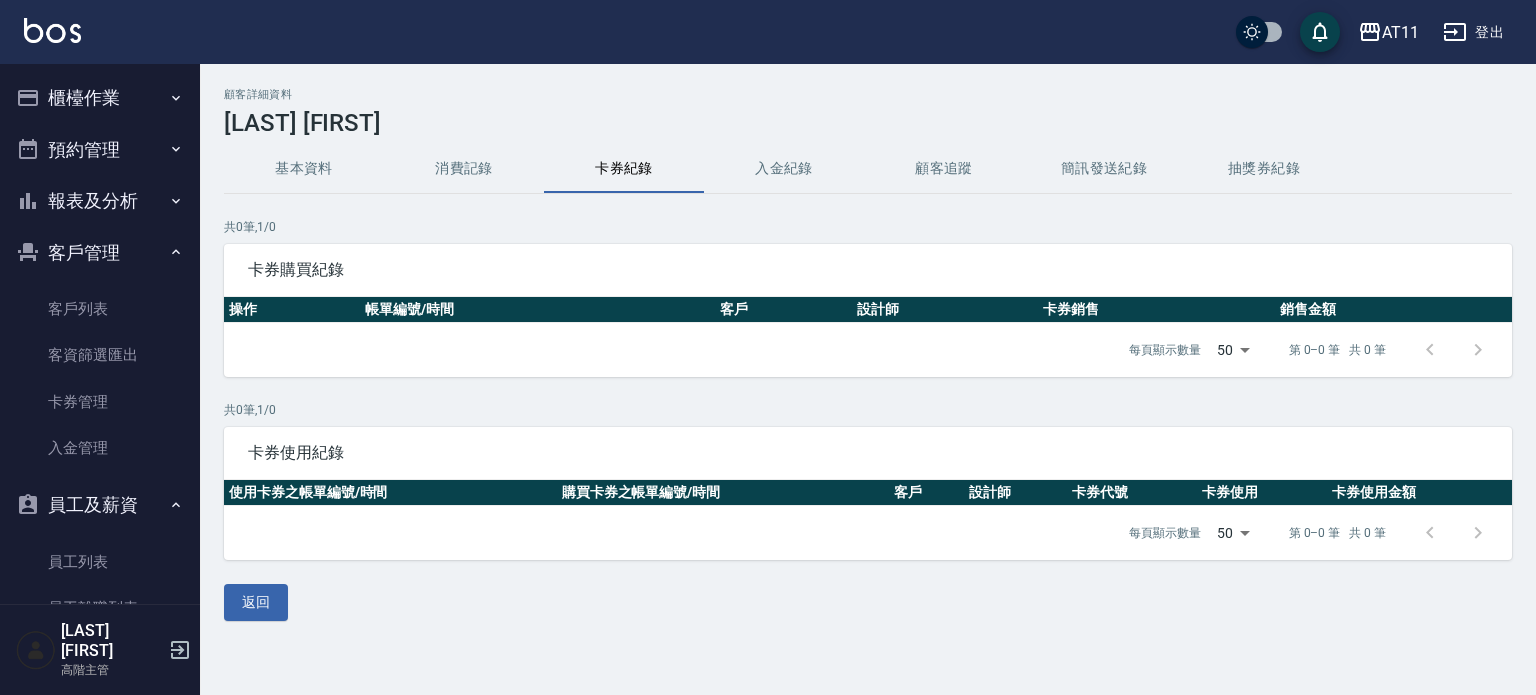 click on "入金紀錄" at bounding box center [784, 169] 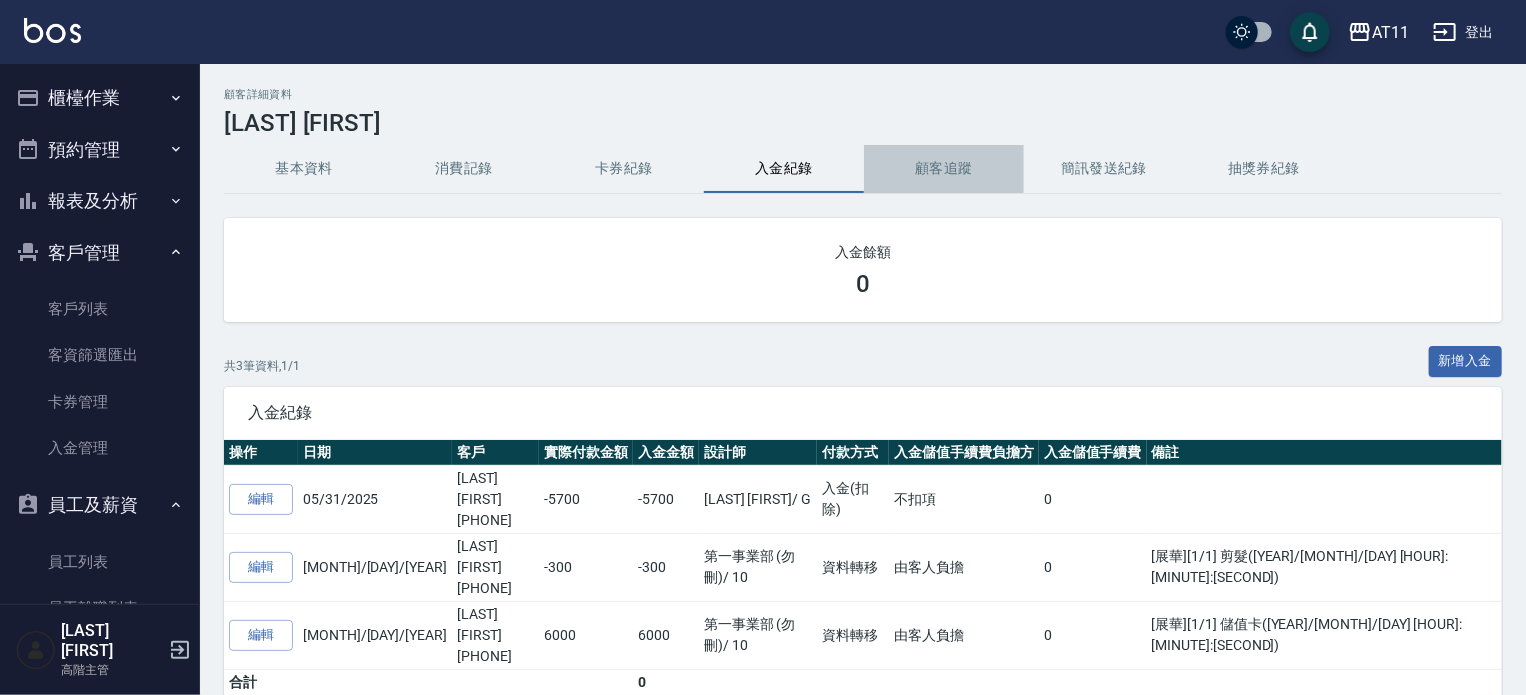 click on "顧客追蹤" at bounding box center (944, 169) 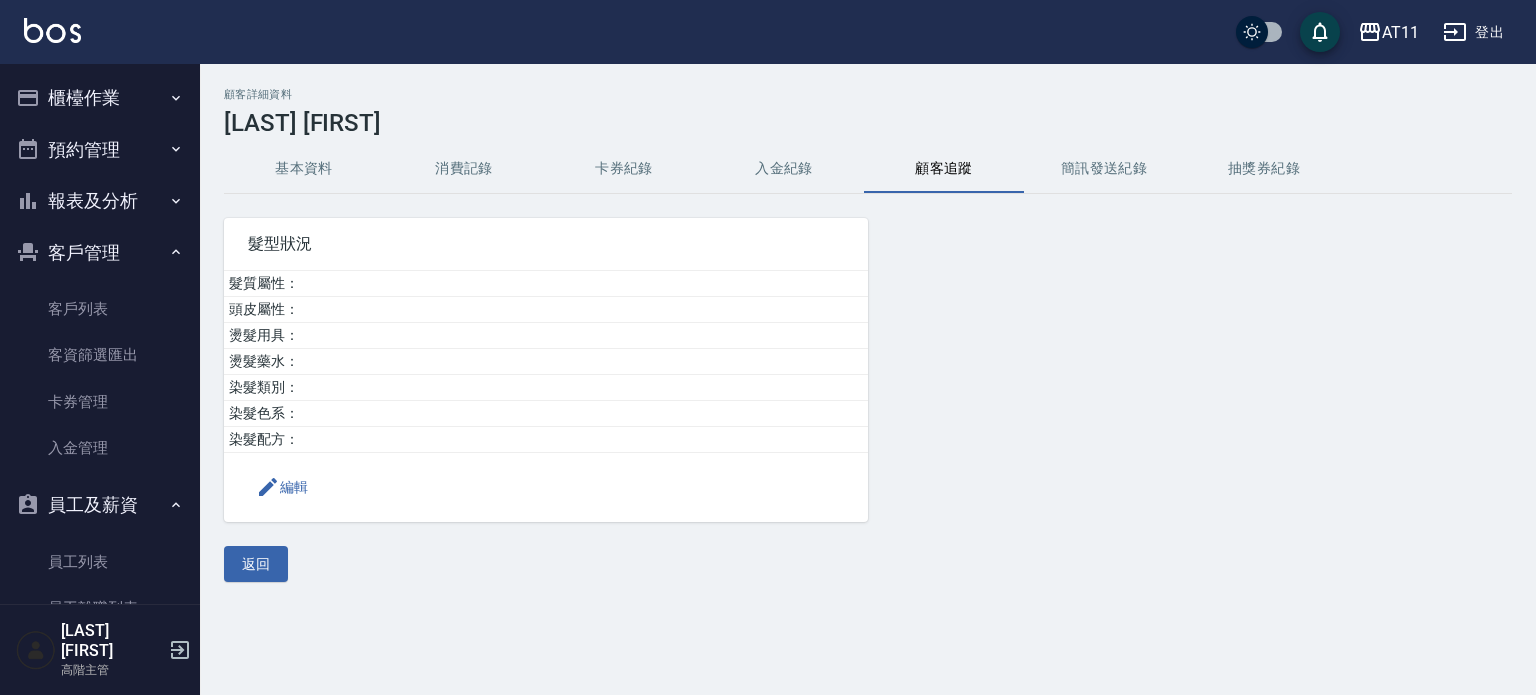 click on "入金紀錄" at bounding box center (784, 169) 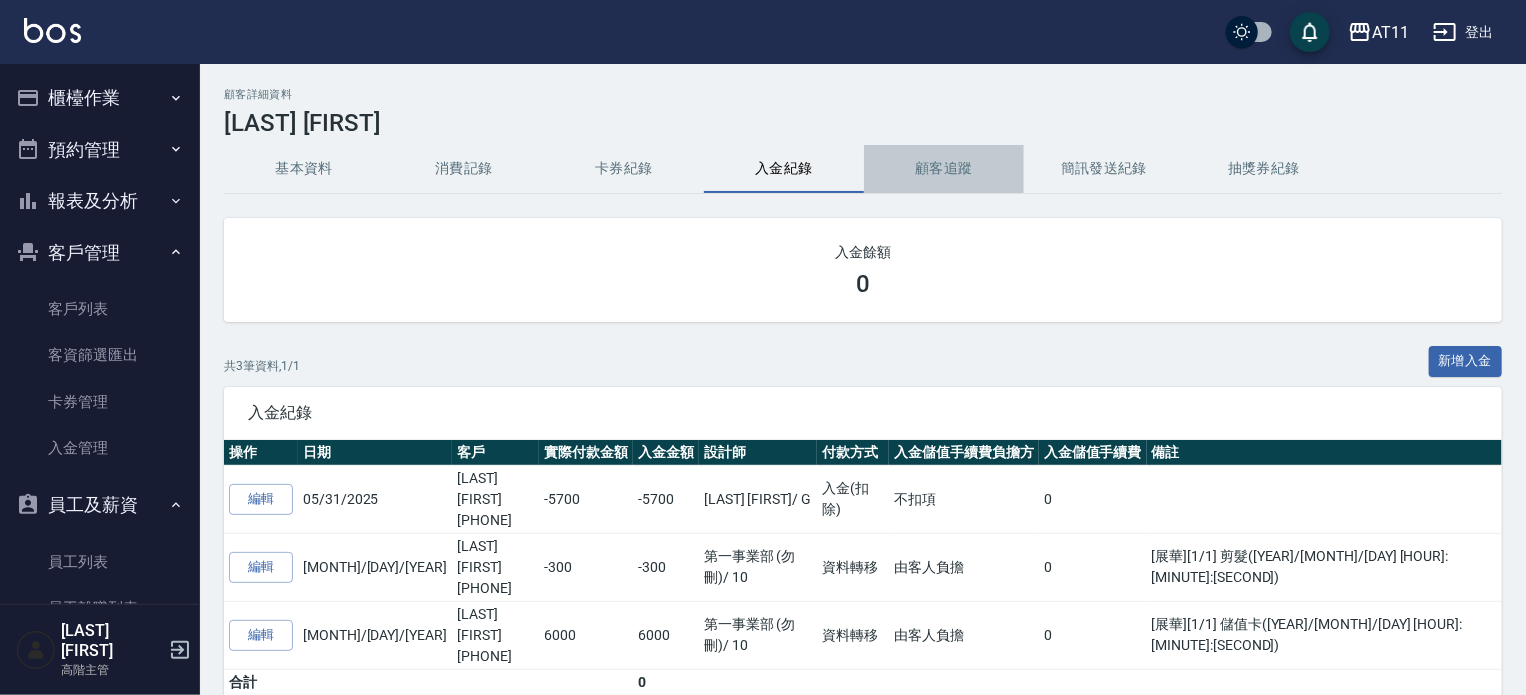 click on "顧客追蹤" at bounding box center [944, 169] 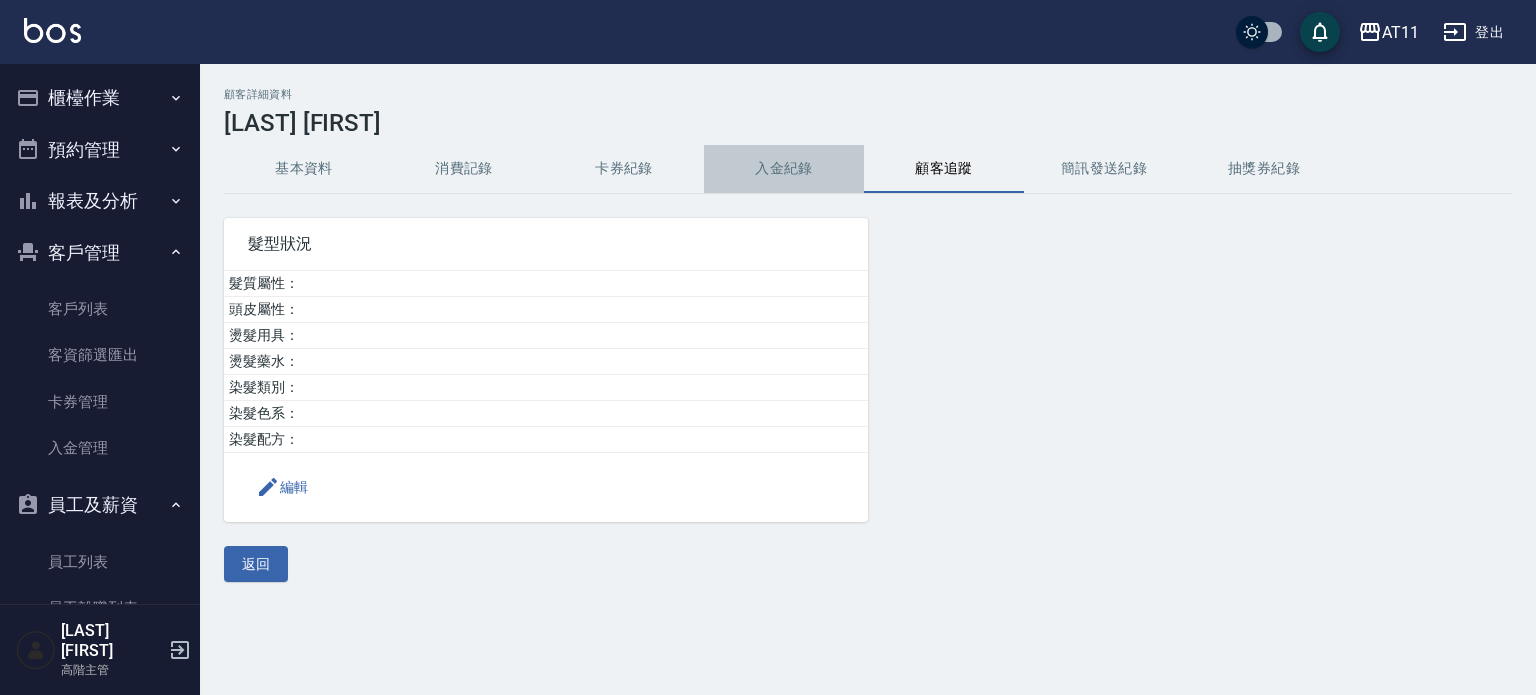 click on "入金紀錄" at bounding box center [784, 169] 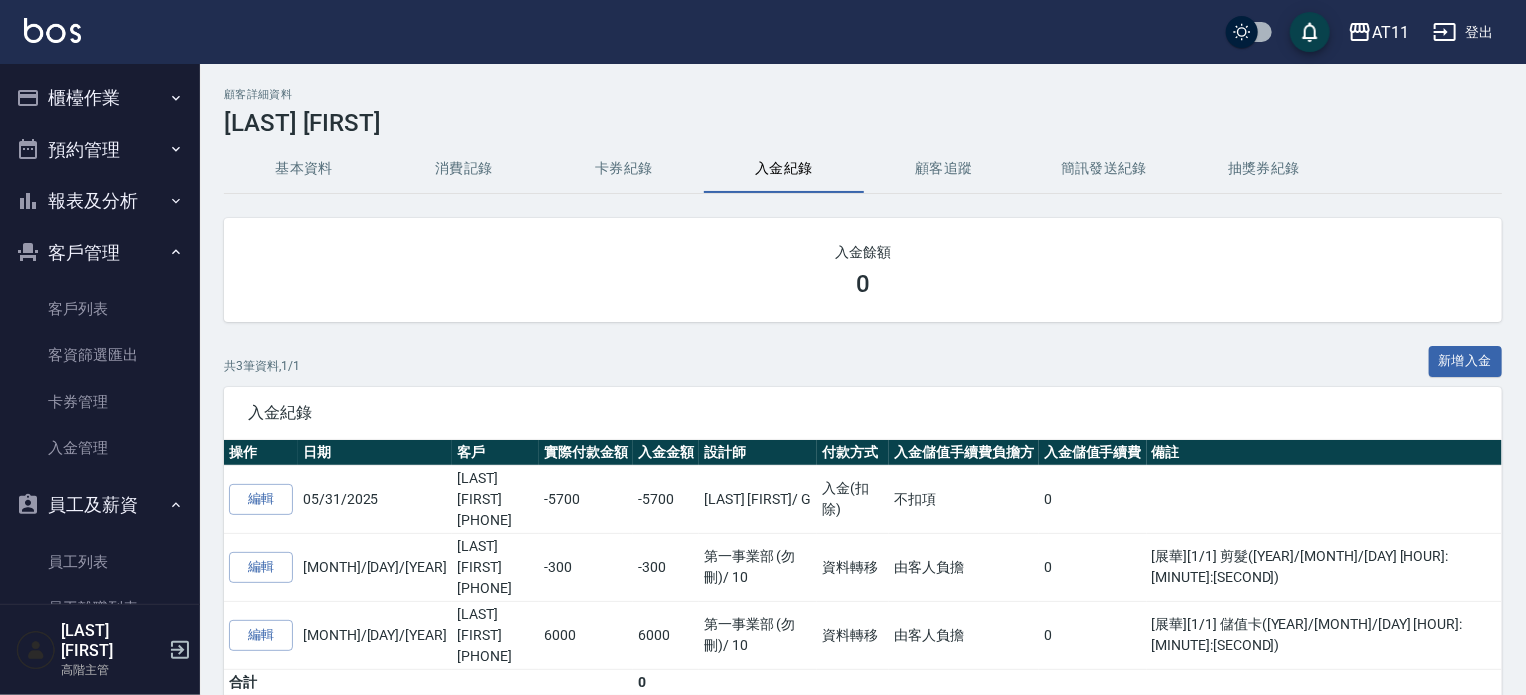 click on "入金紀錄" at bounding box center [784, 169] 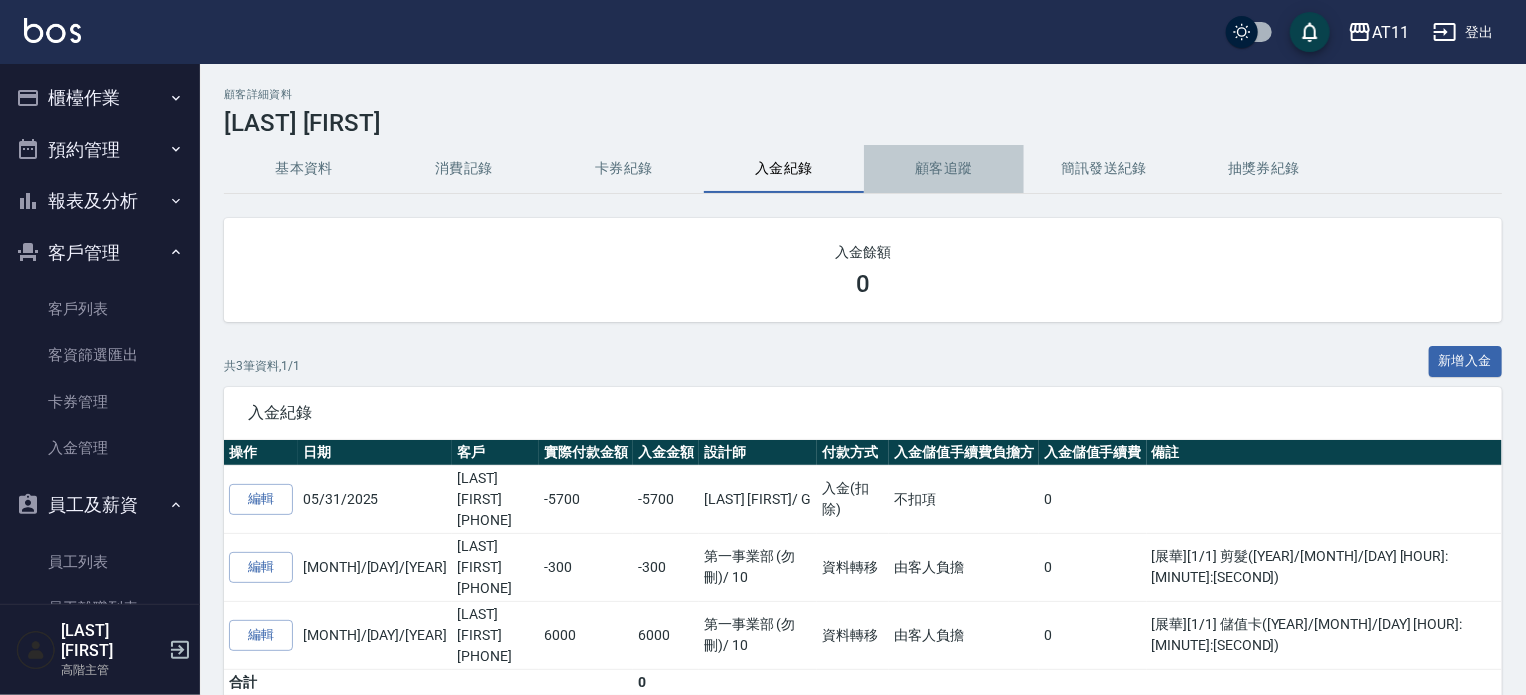 click on "顧客追蹤" at bounding box center [944, 169] 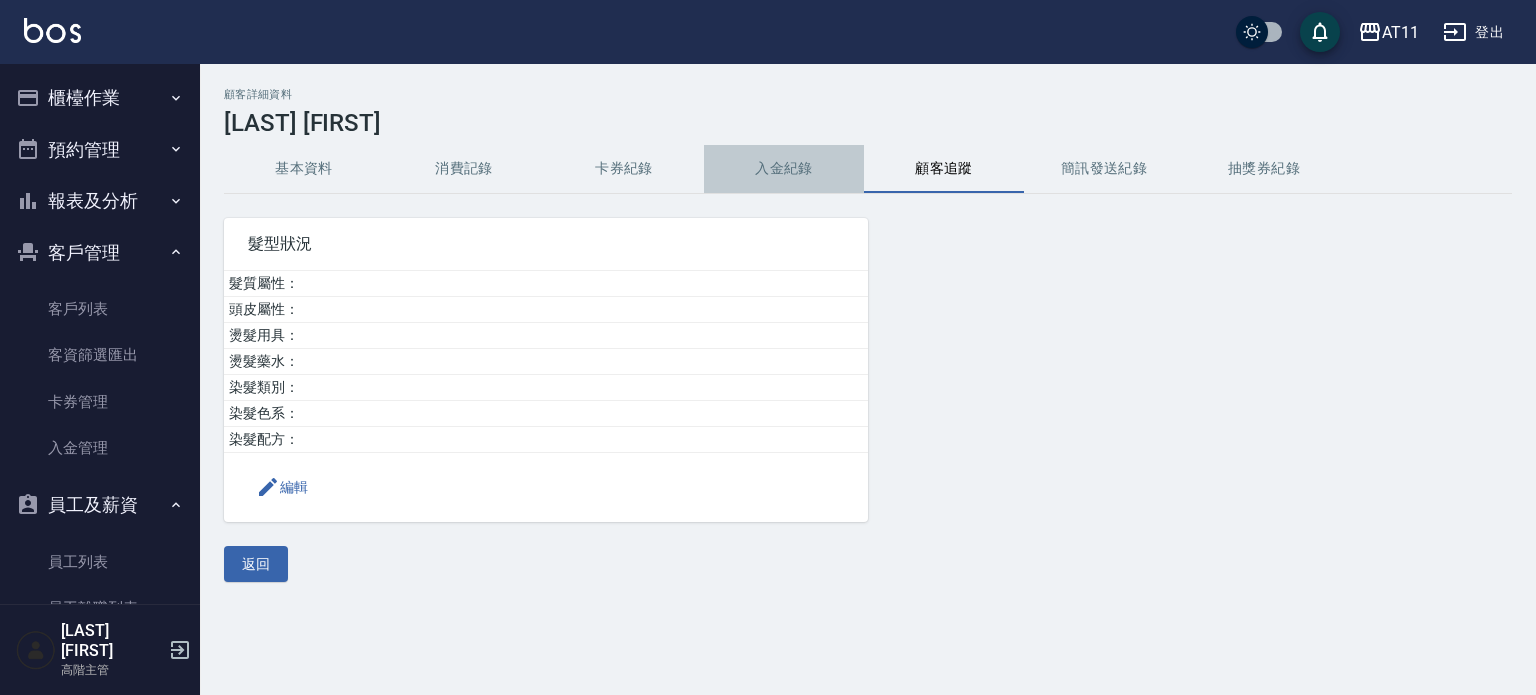 click on "入金紀錄" at bounding box center [784, 169] 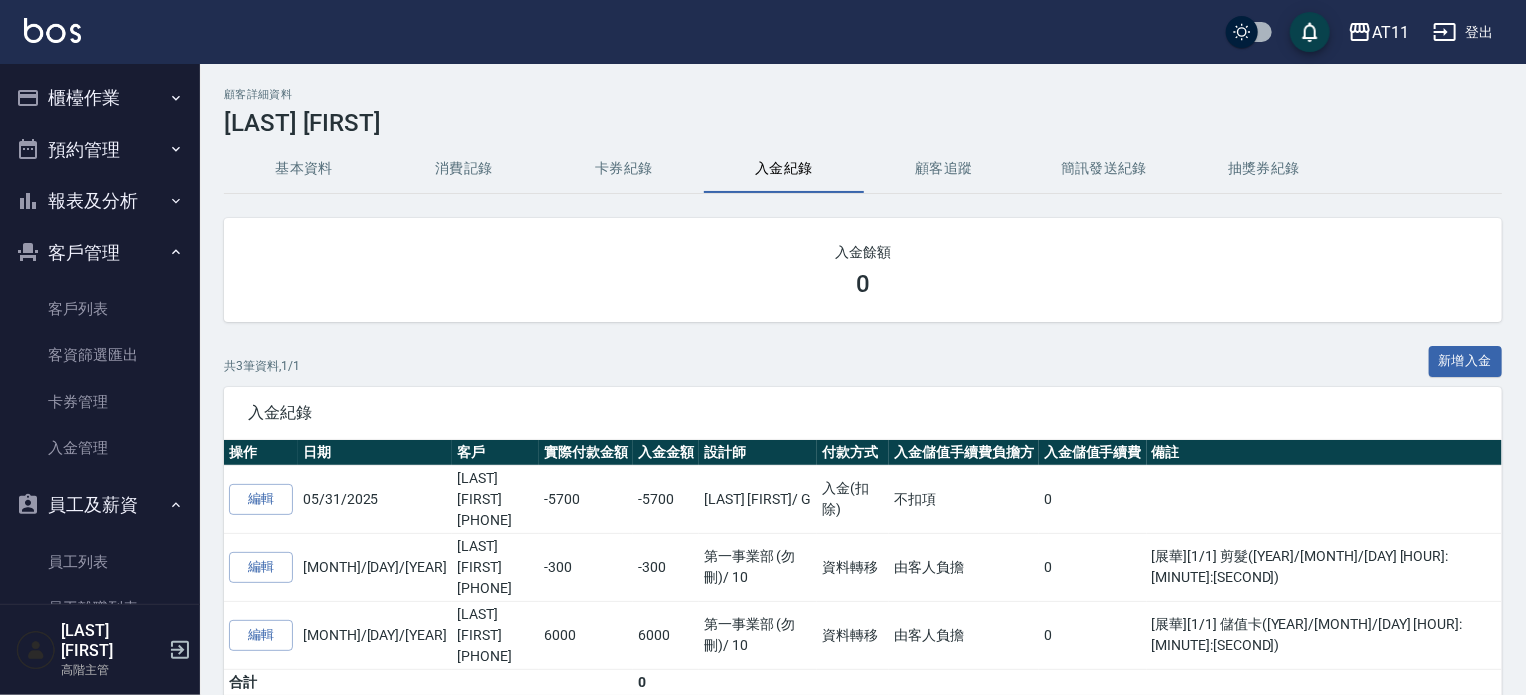 click on "卡券紀錄" at bounding box center [624, 169] 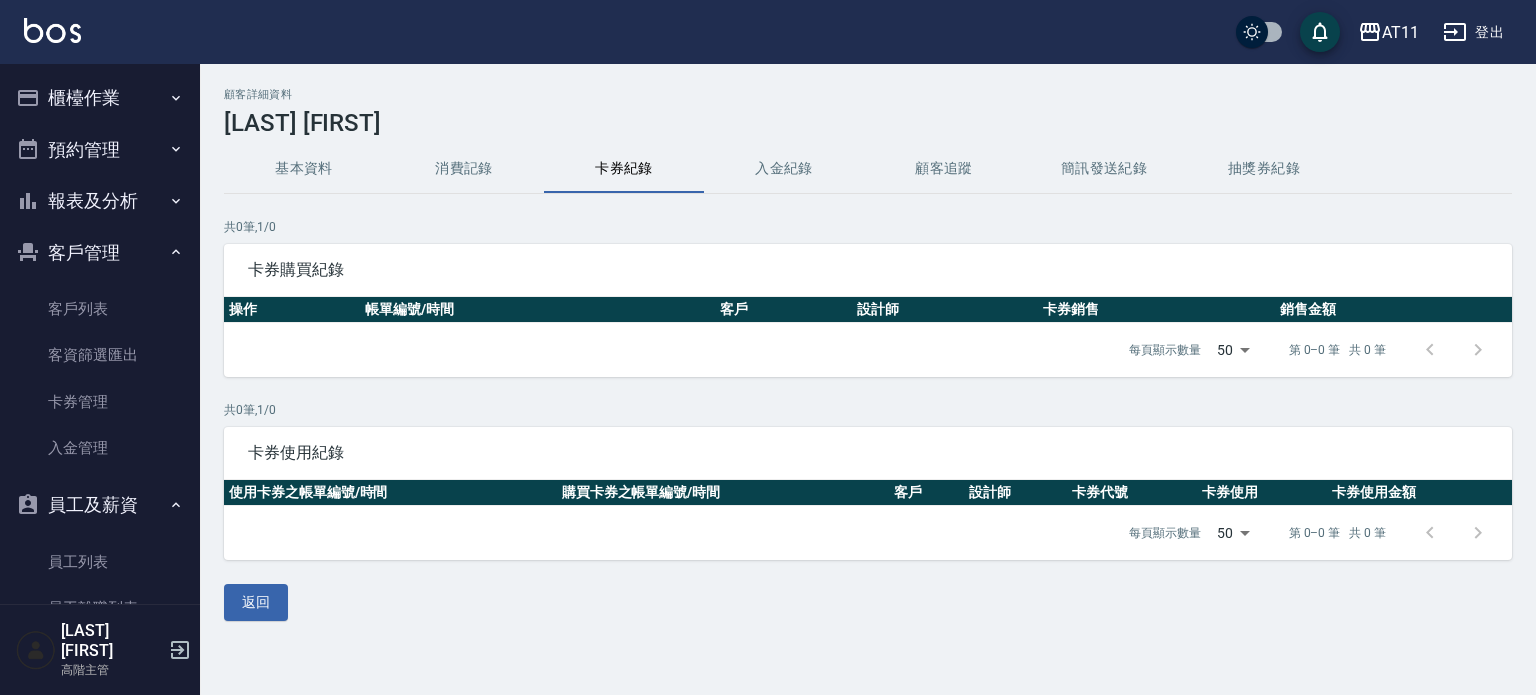 click on "消費記錄" at bounding box center (464, 169) 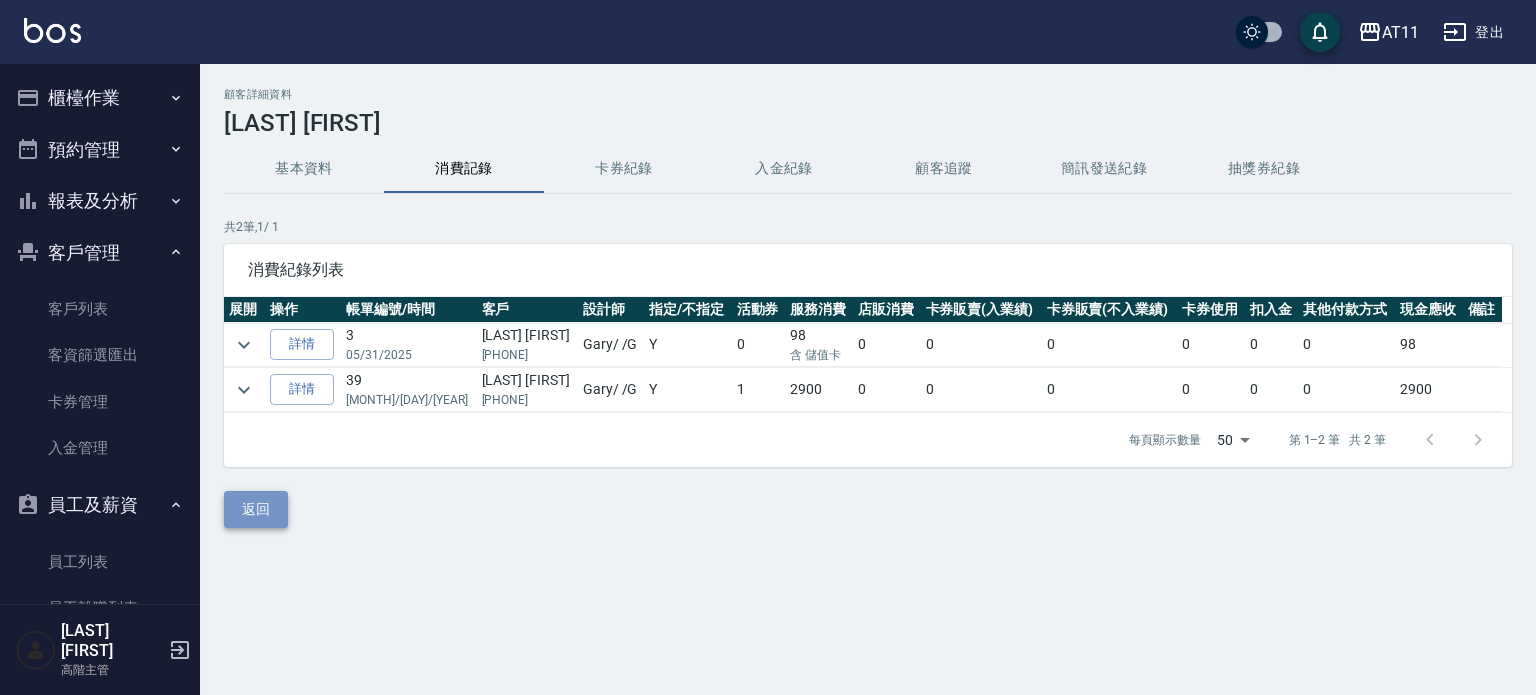 click on "返回" at bounding box center (256, 509) 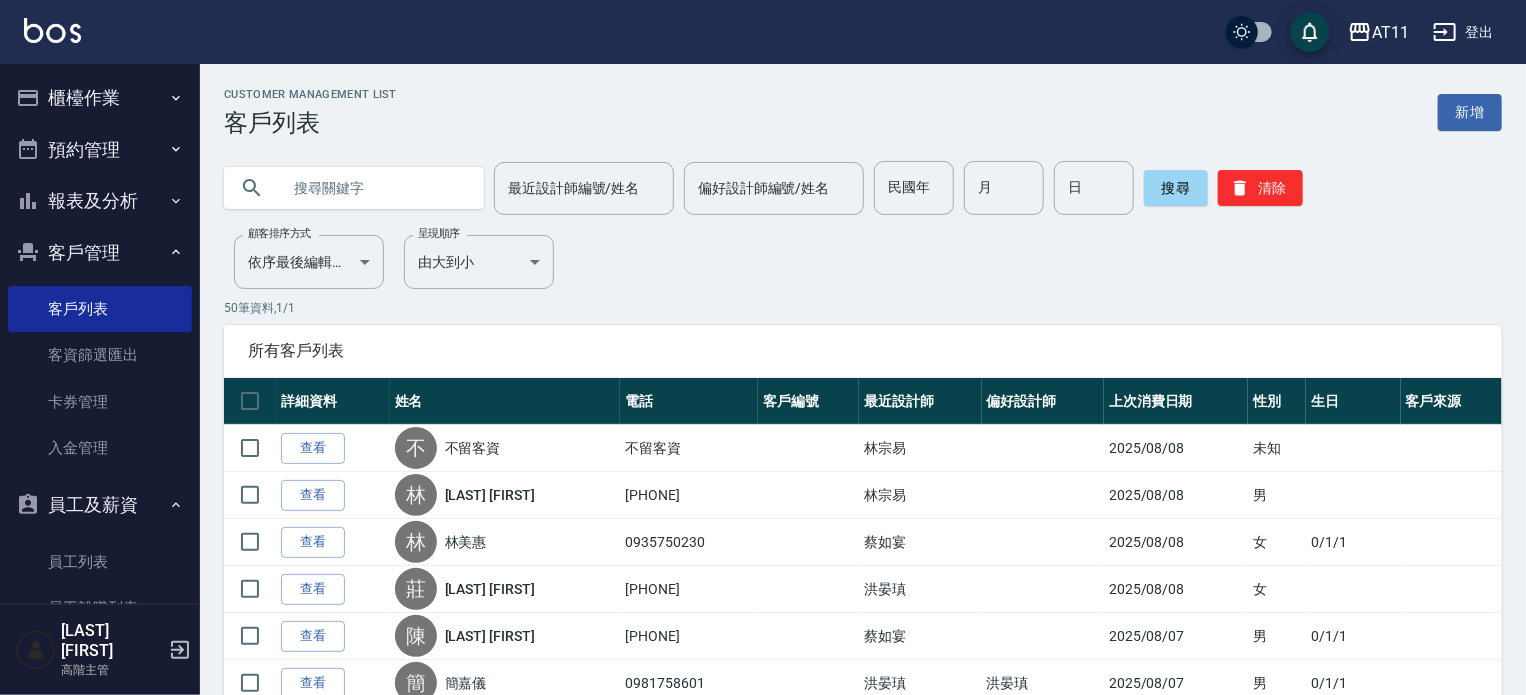 click at bounding box center [374, 188] 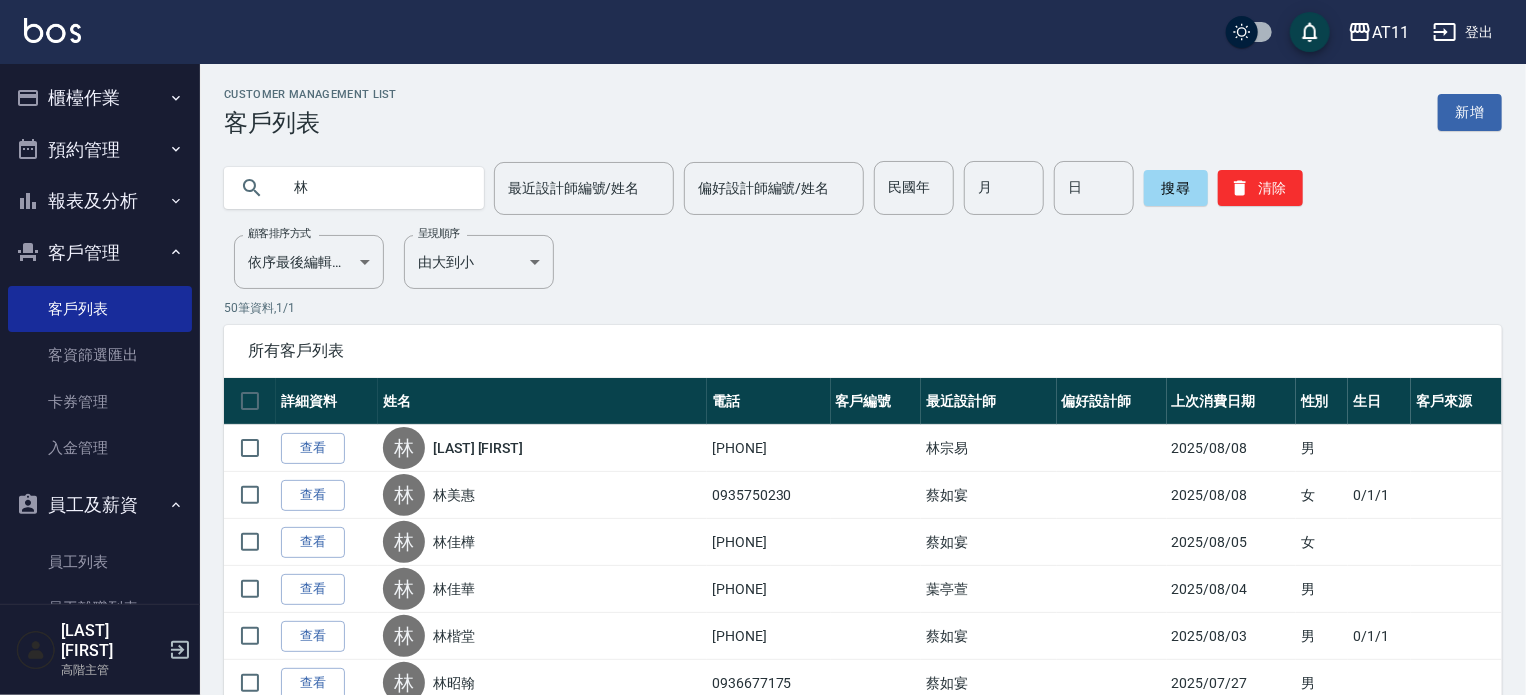 click on "林" at bounding box center [374, 188] 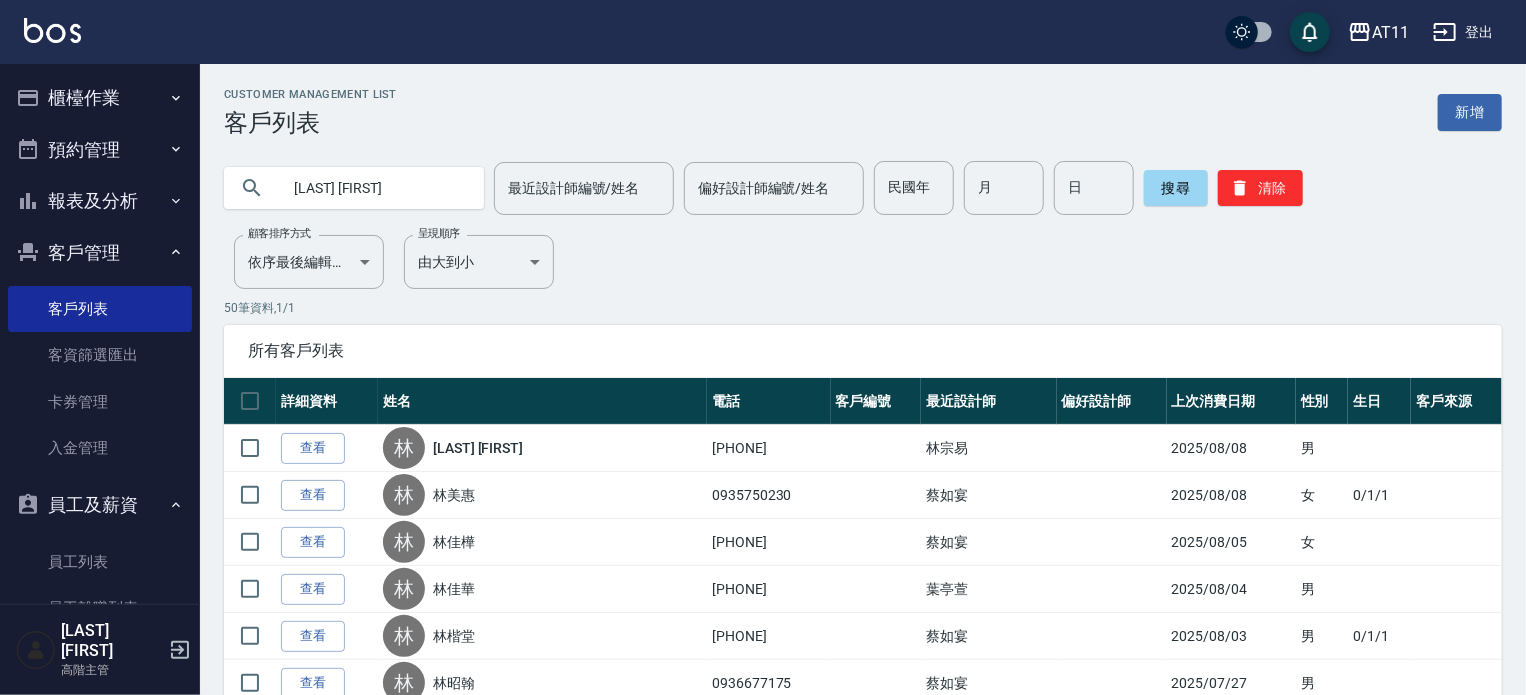 type on "[LAST] [FIRST]" 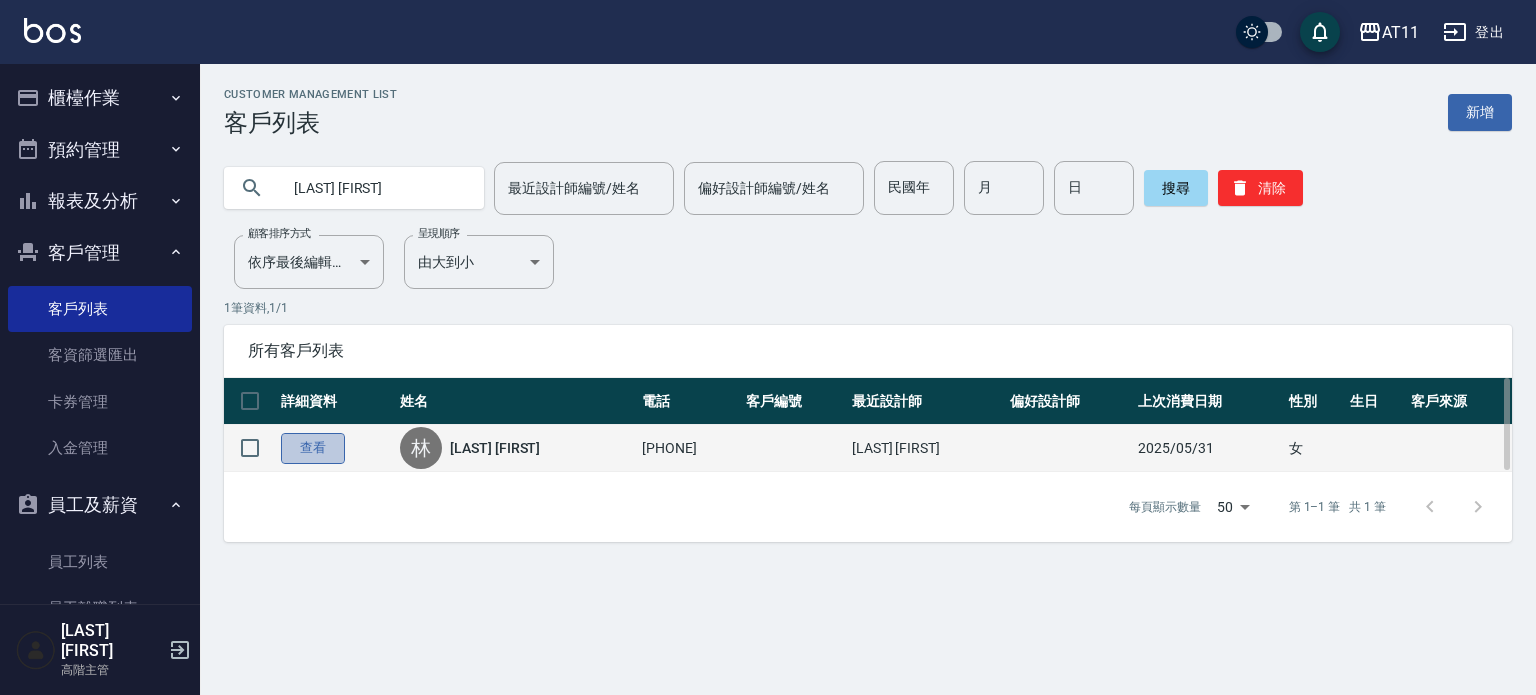 click on "查看" at bounding box center (313, 448) 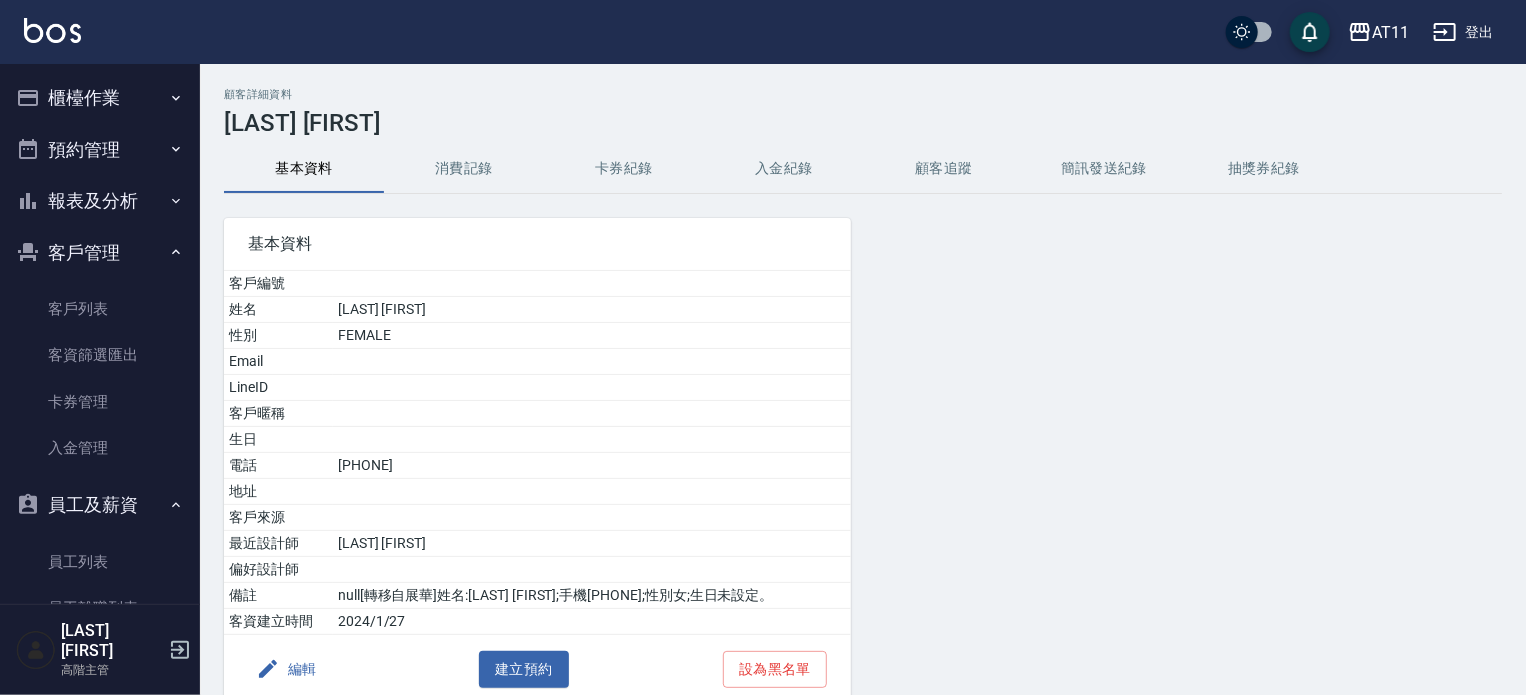 click on "卡券紀錄" at bounding box center (624, 169) 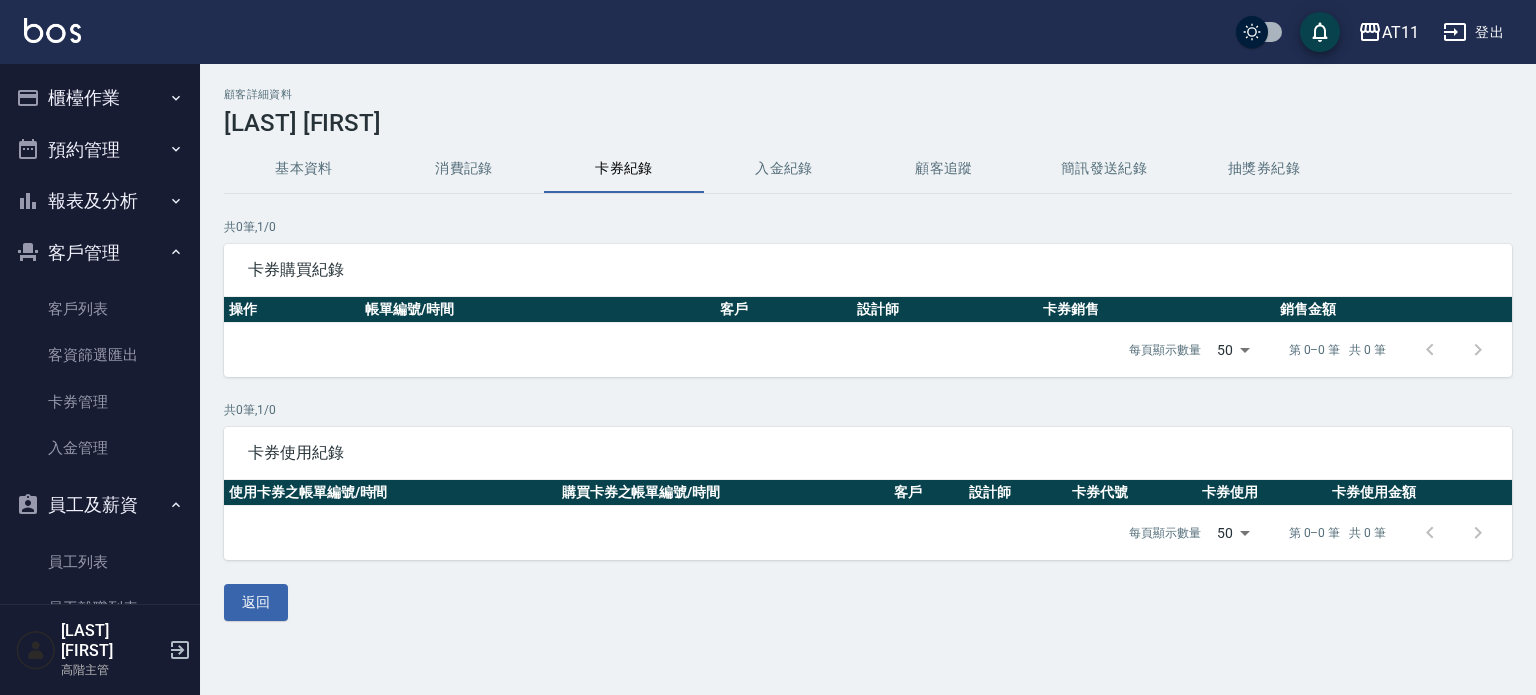 click on "入金紀錄" at bounding box center [784, 169] 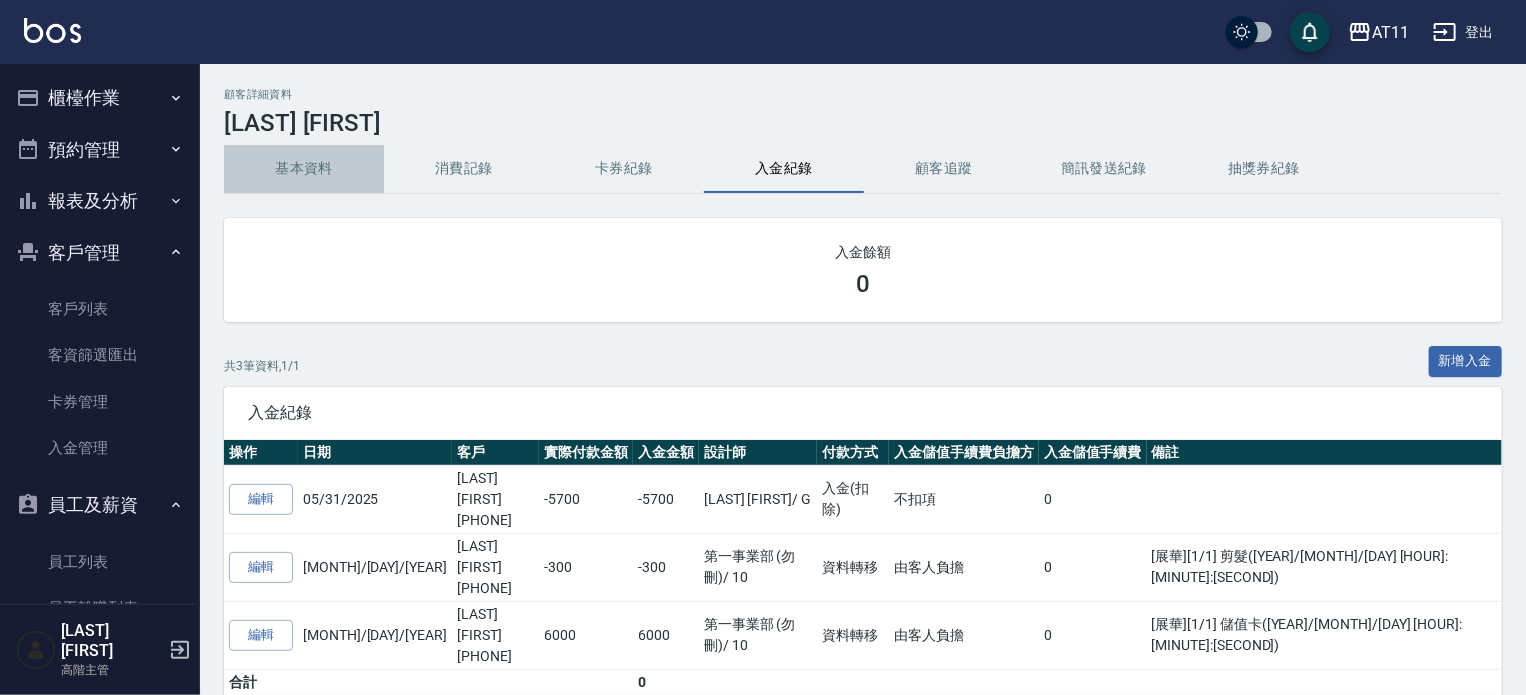 click on "基本資料" at bounding box center (304, 169) 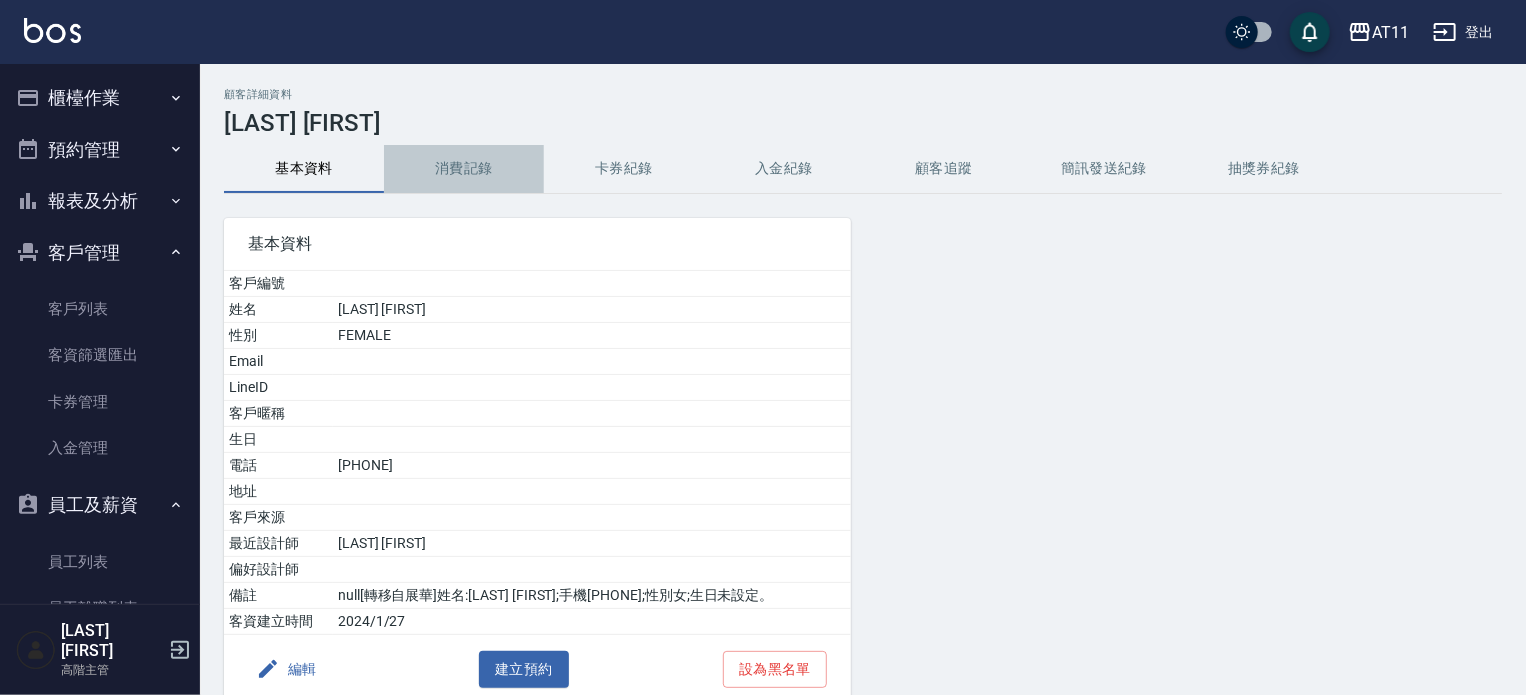 click on "消費記錄" at bounding box center [464, 169] 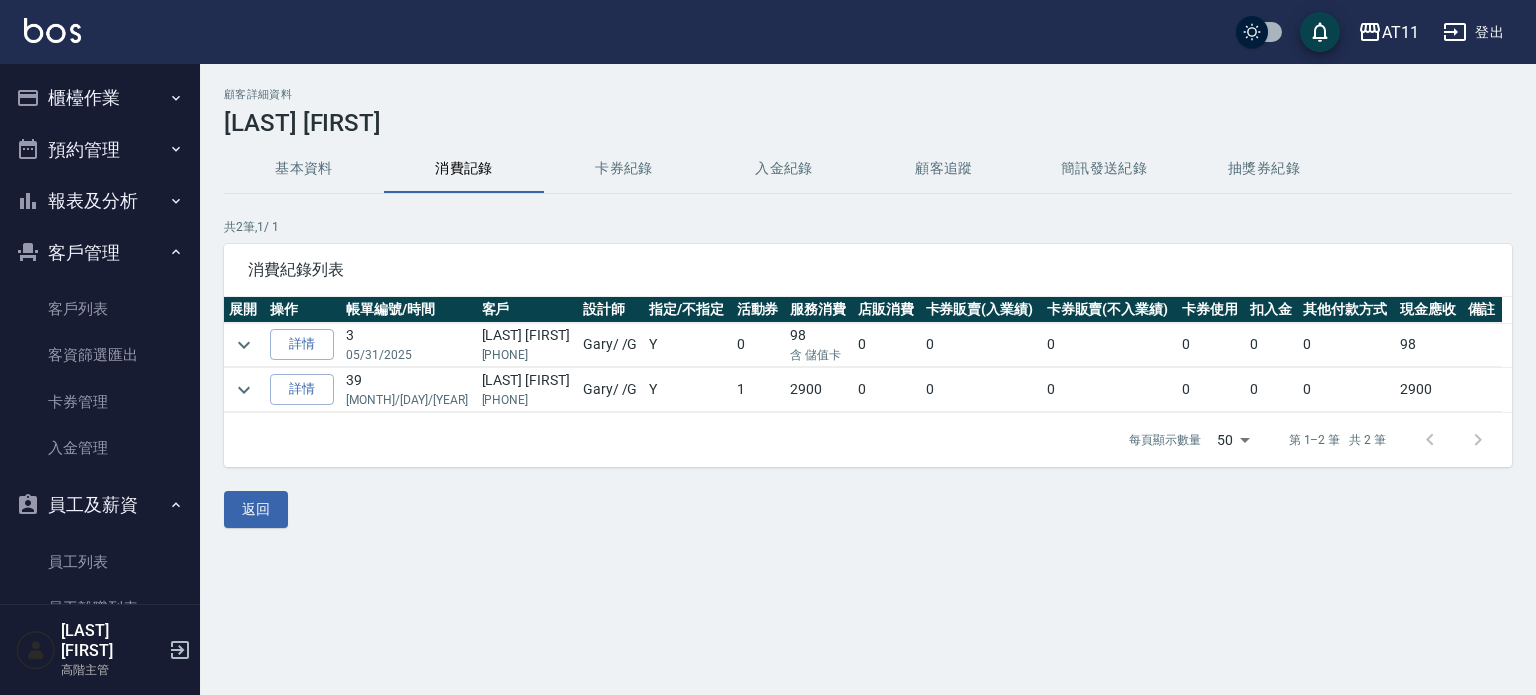 click on "消費紀錄列表" at bounding box center (868, 270) 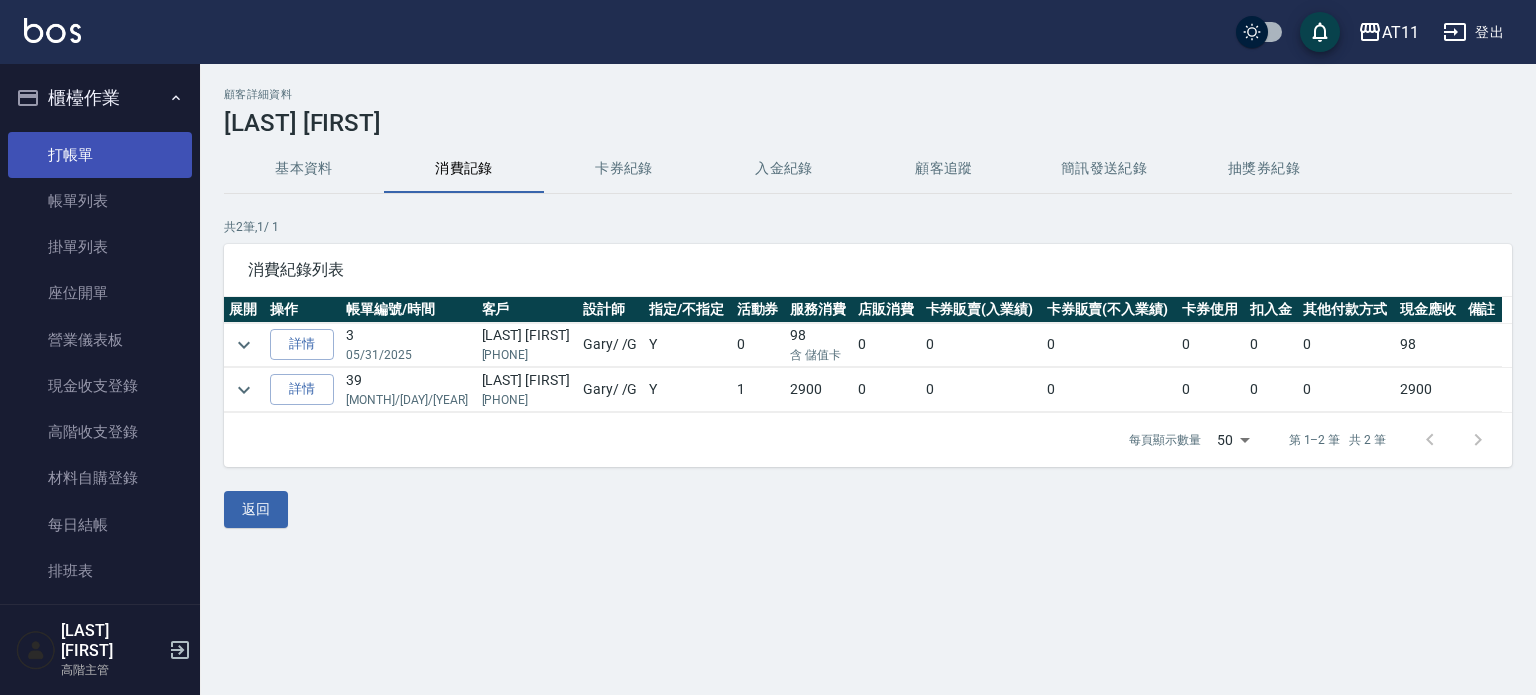 click on "打帳單" at bounding box center [100, 155] 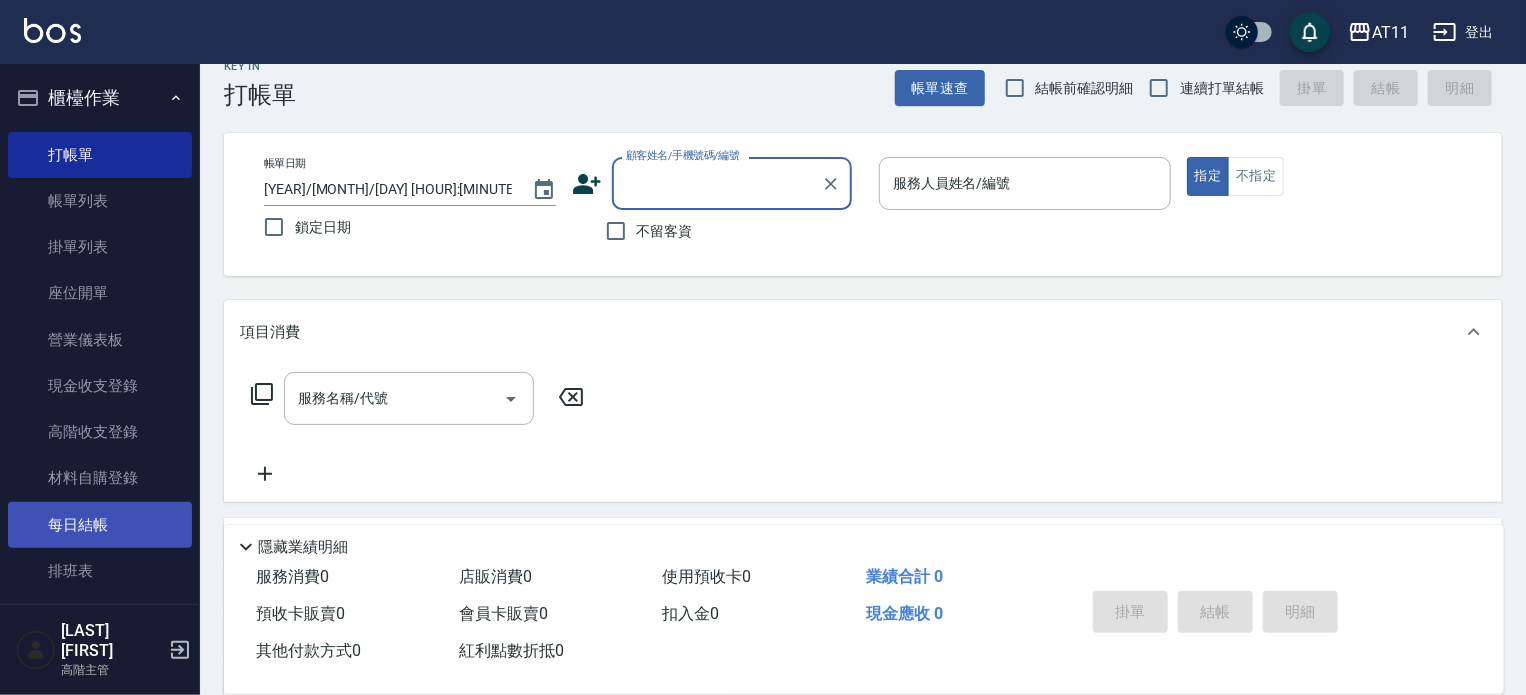 scroll, scrollTop: 0, scrollLeft: 0, axis: both 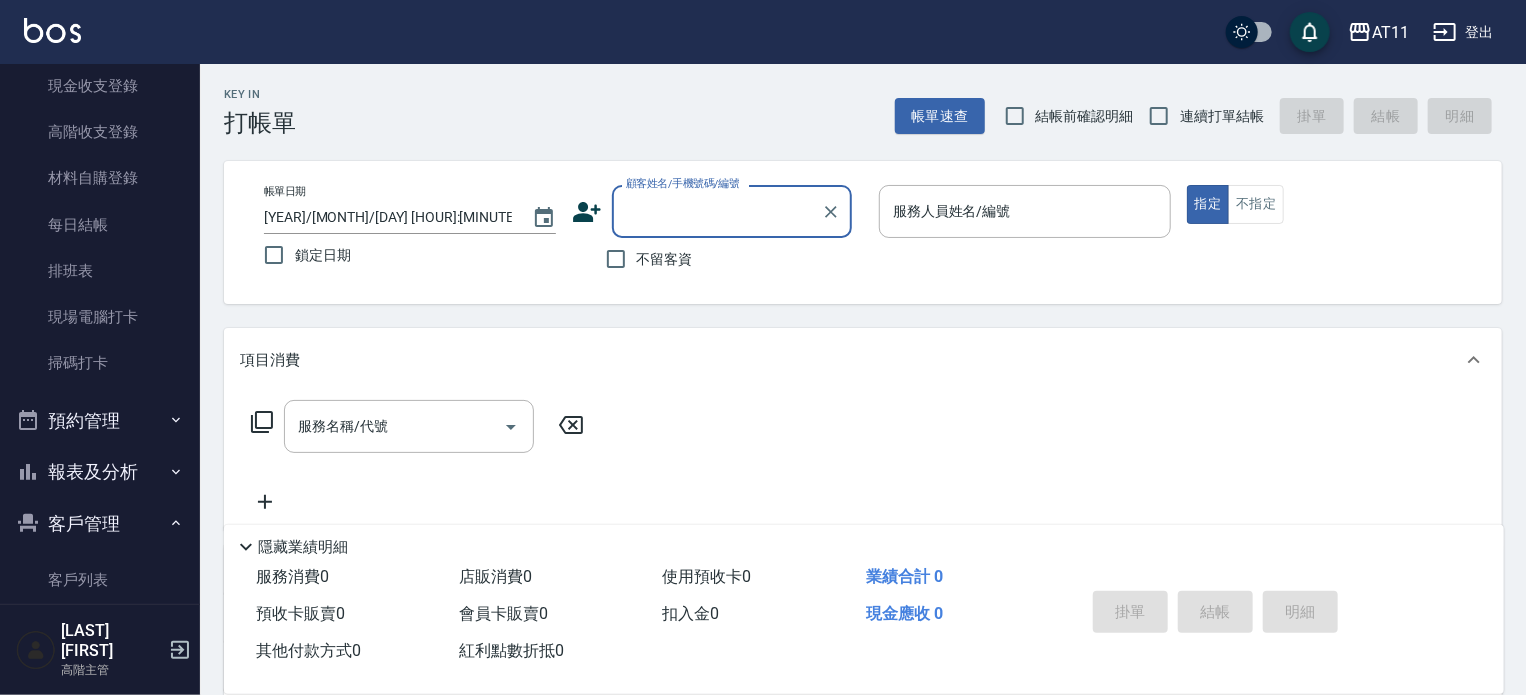 click on "報表及分析" at bounding box center (100, 472) 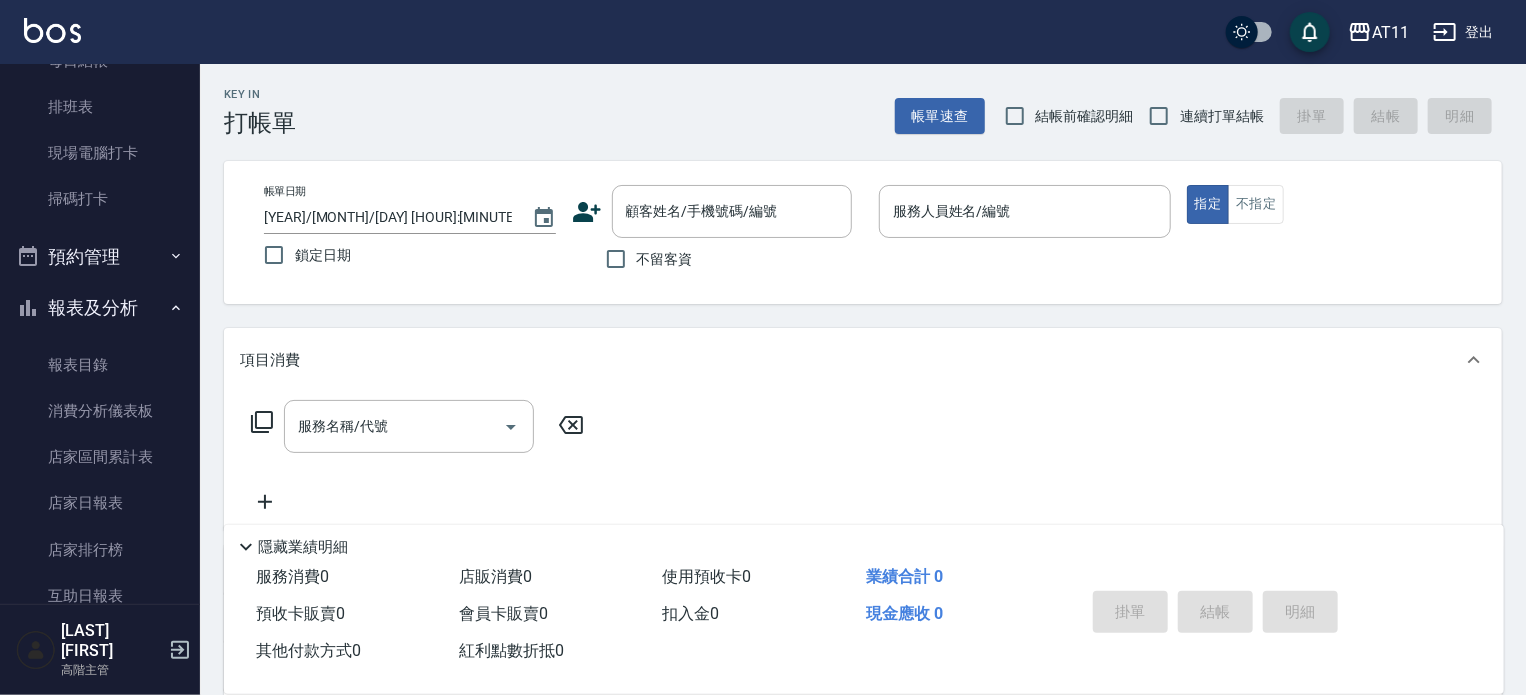 scroll, scrollTop: 700, scrollLeft: 0, axis: vertical 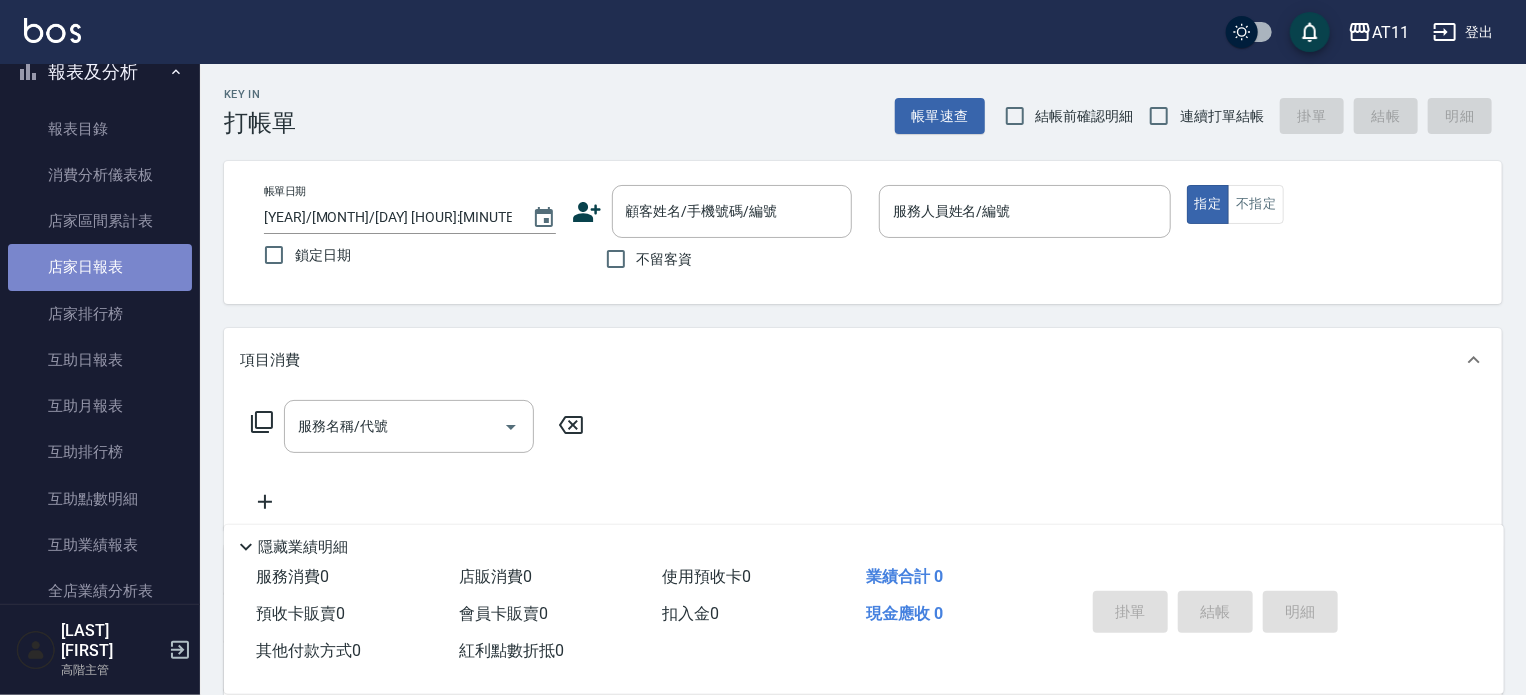 click on "店家日報表" at bounding box center (100, 267) 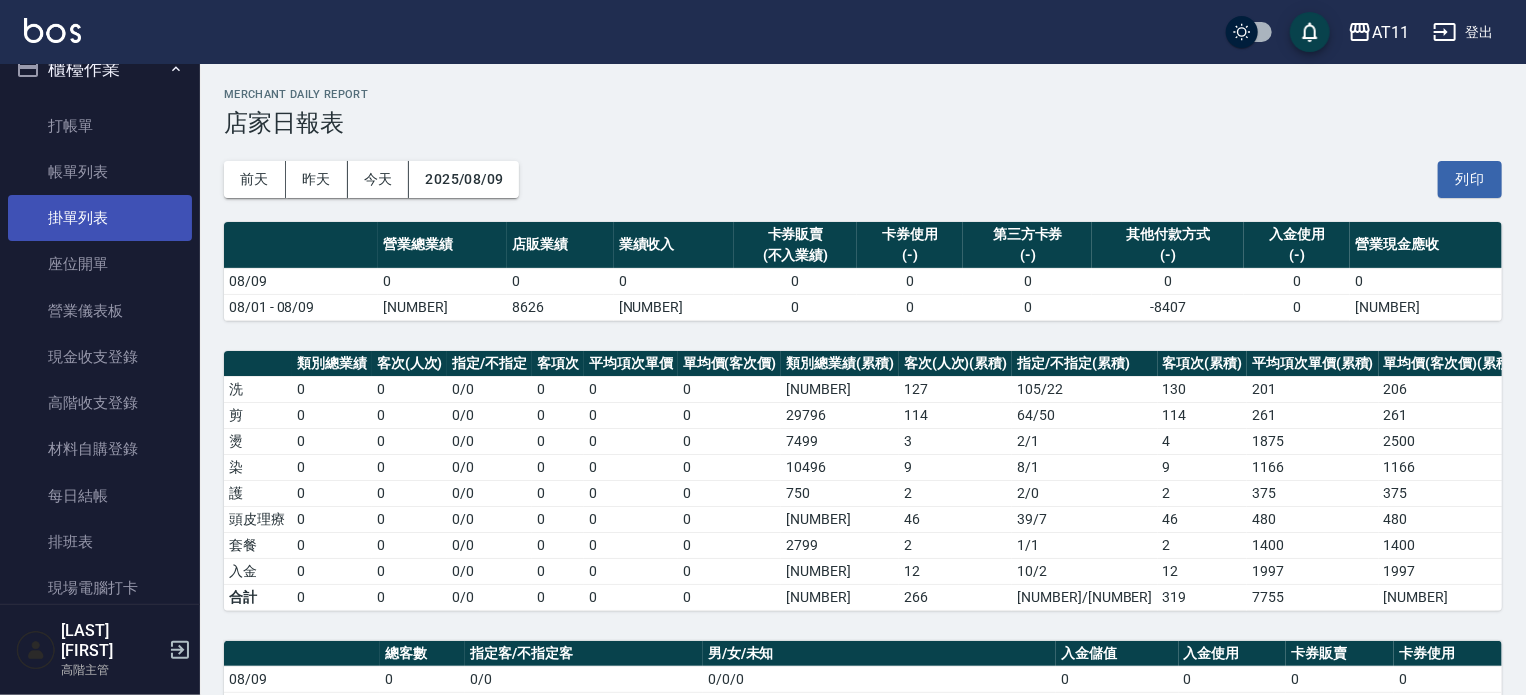 scroll, scrollTop: 0, scrollLeft: 0, axis: both 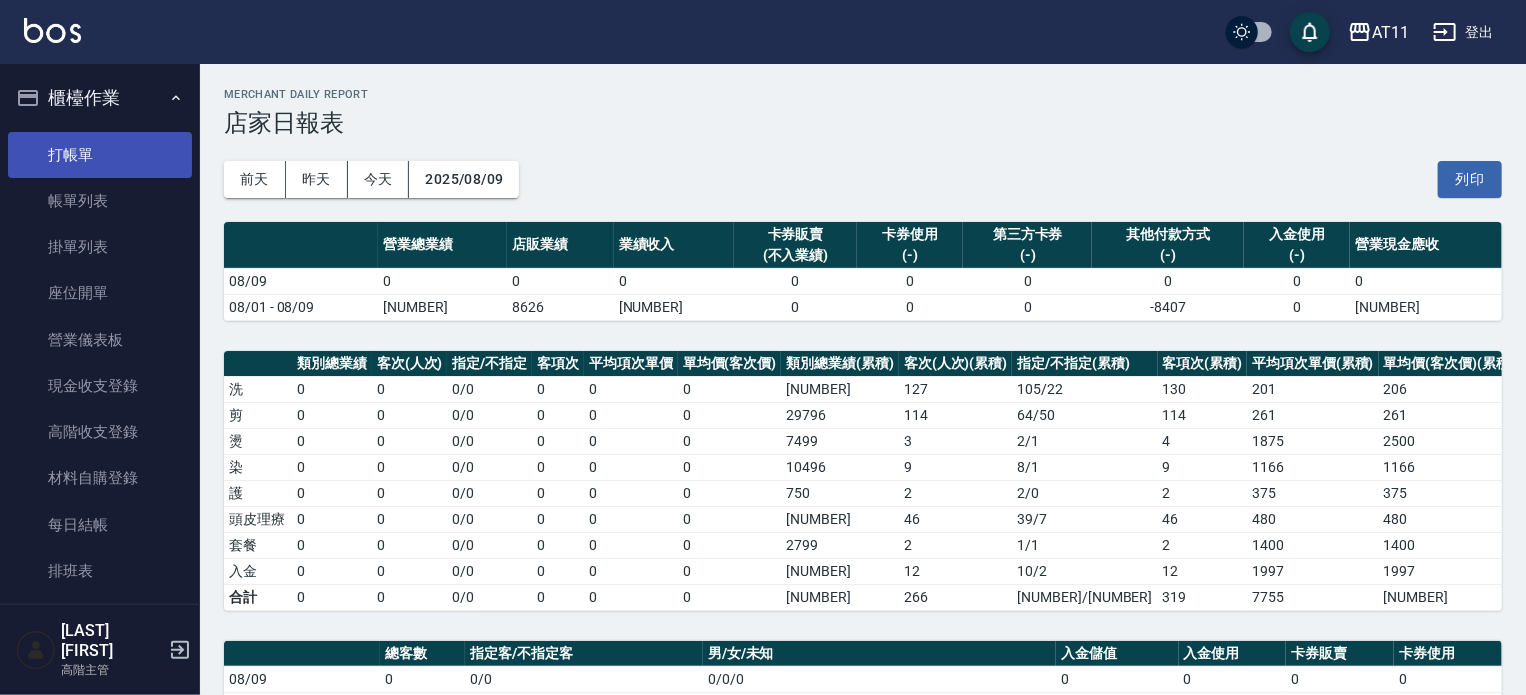 click on "打帳單" at bounding box center [100, 155] 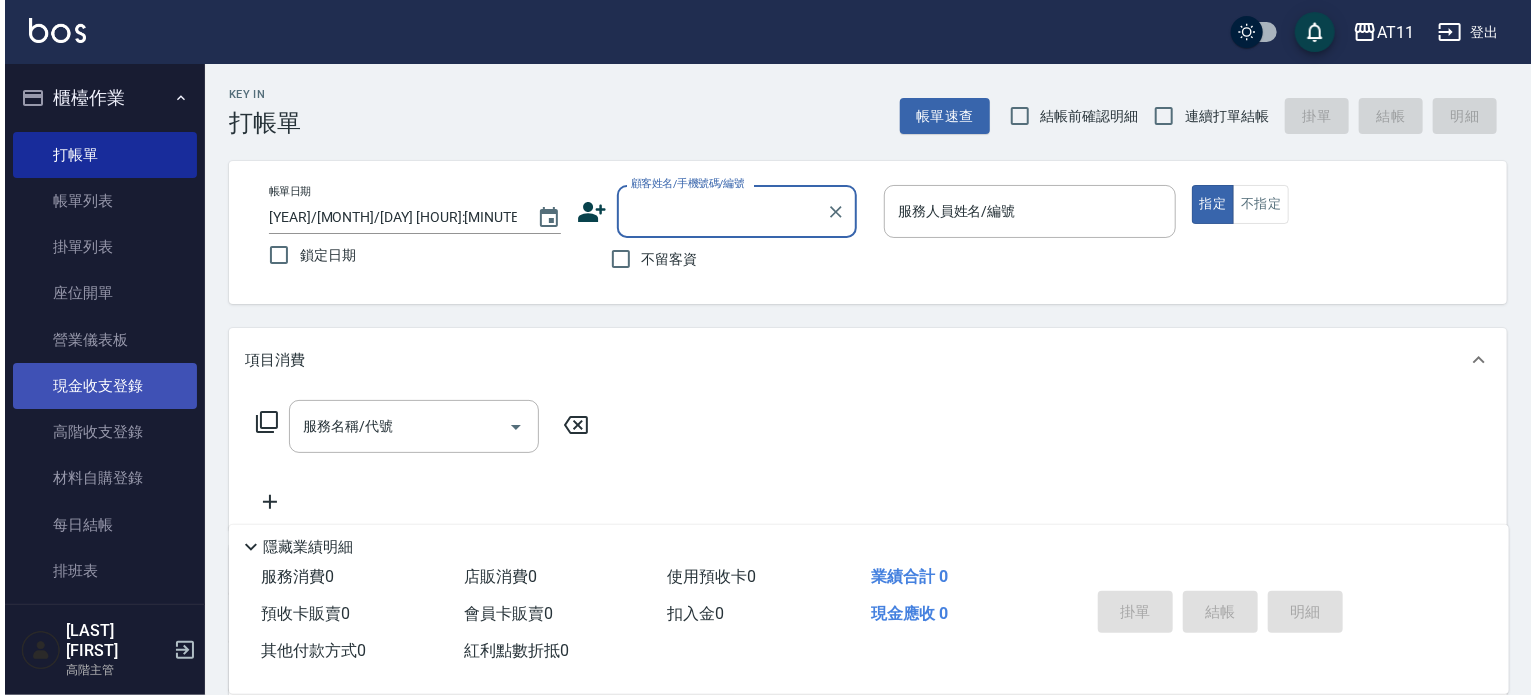 scroll, scrollTop: 200, scrollLeft: 0, axis: vertical 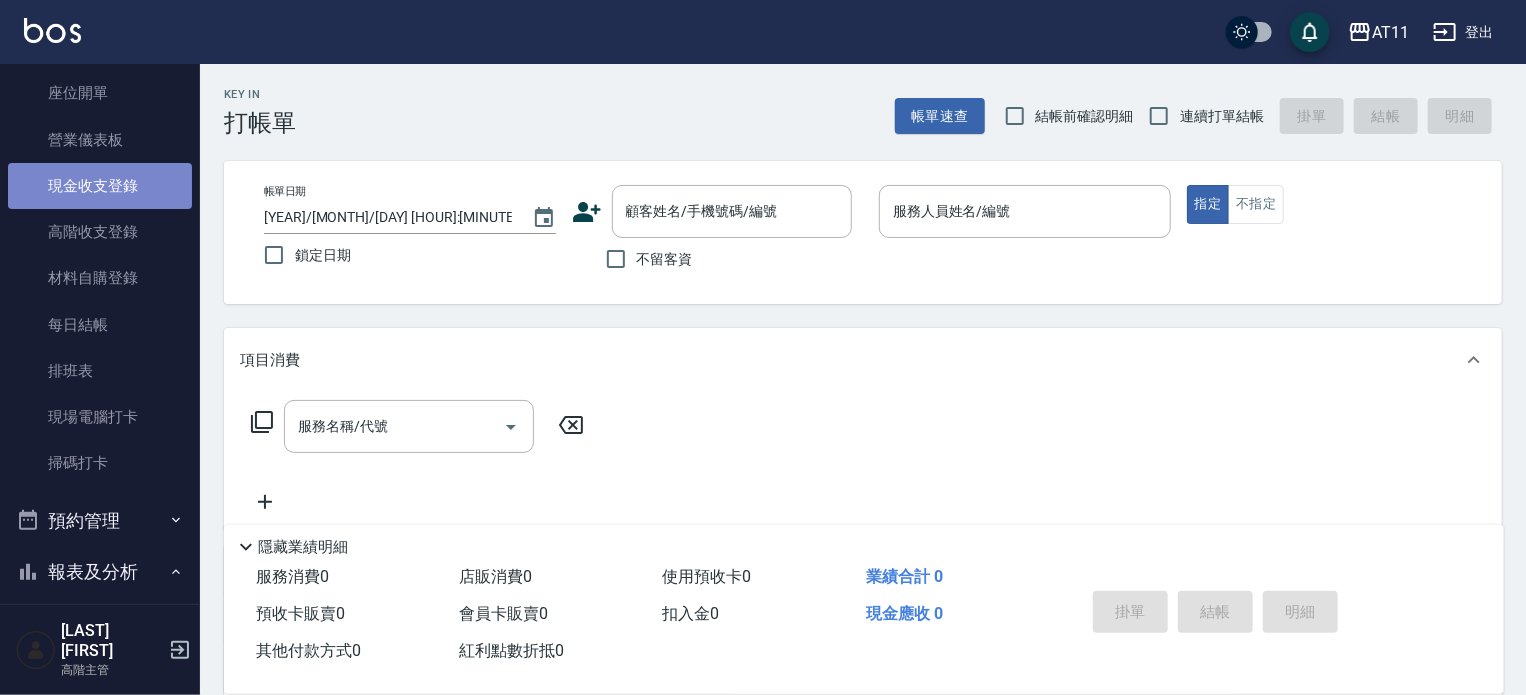 click on "現金收支登錄" at bounding box center [100, 186] 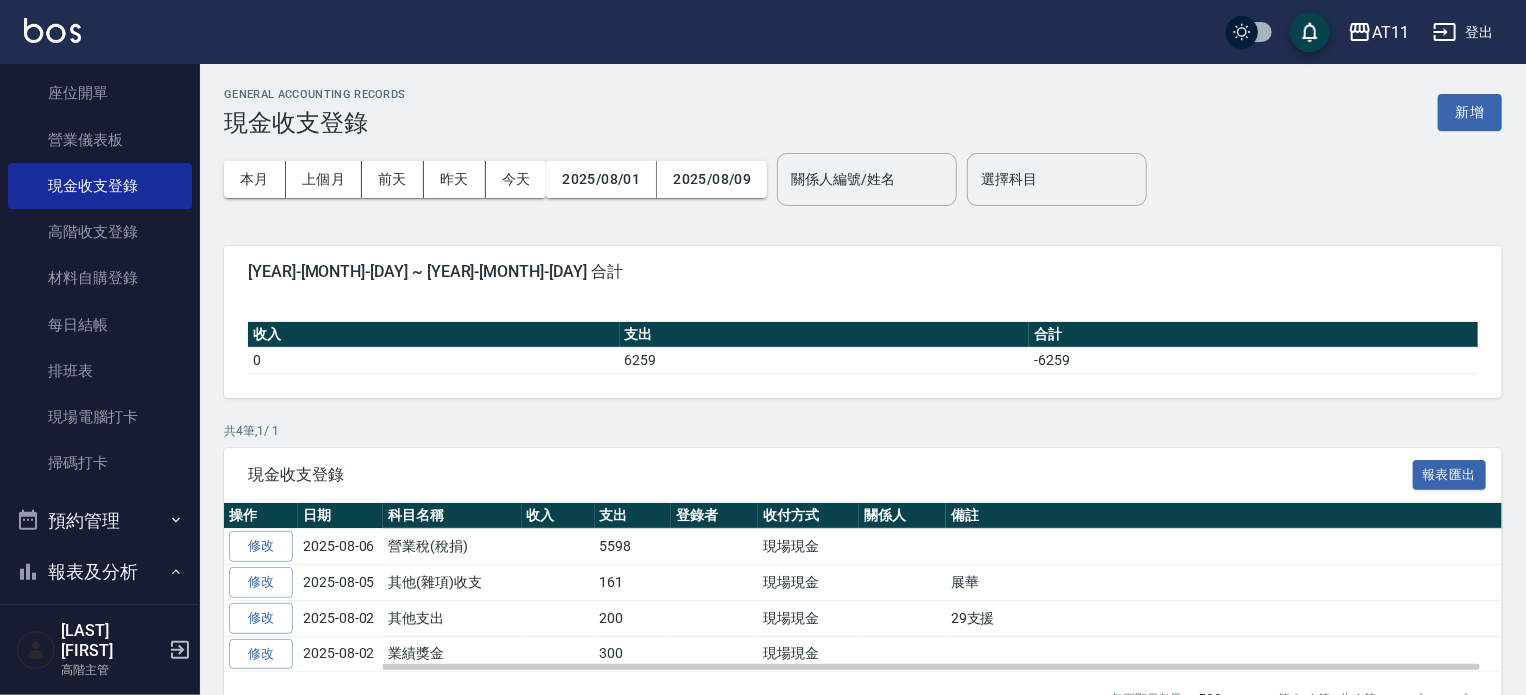 click on "5598" at bounding box center (633, 547) 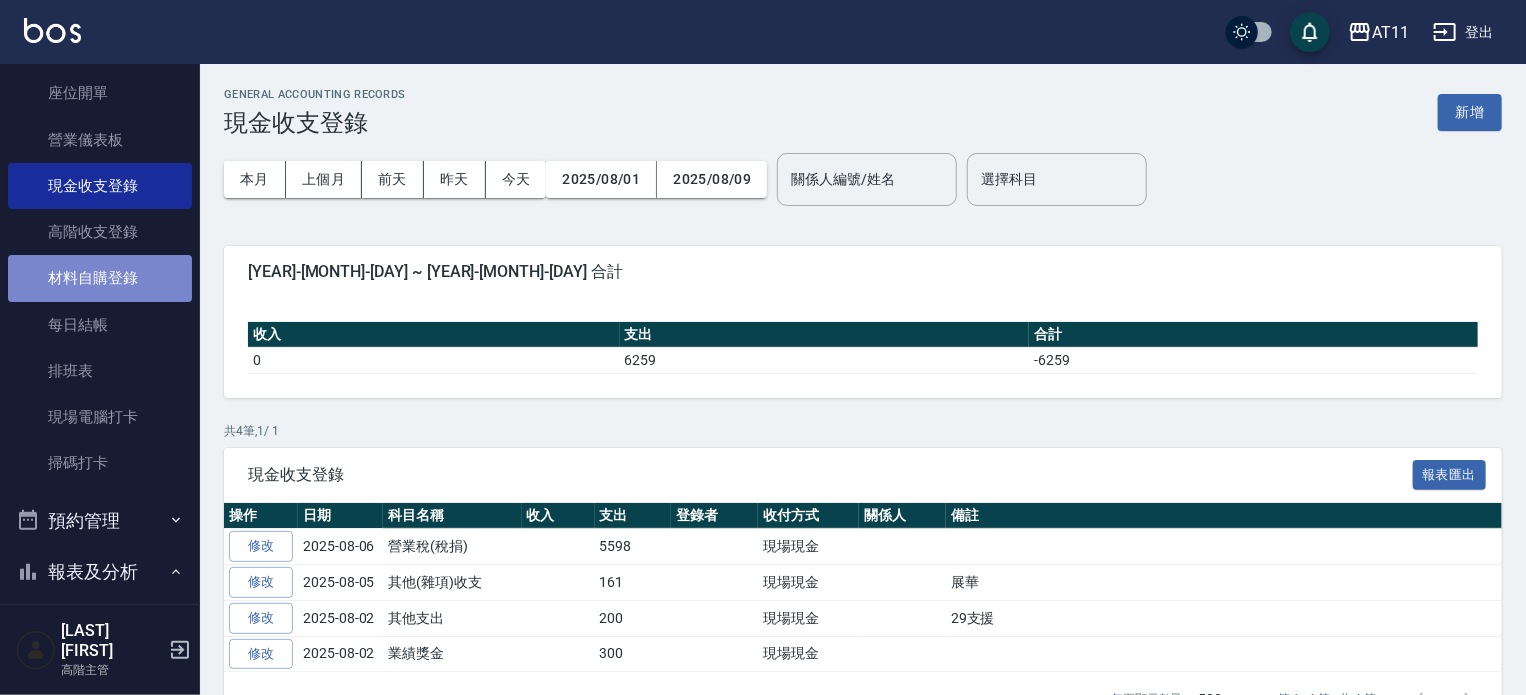 click on "材料自購登錄" at bounding box center (100, 278) 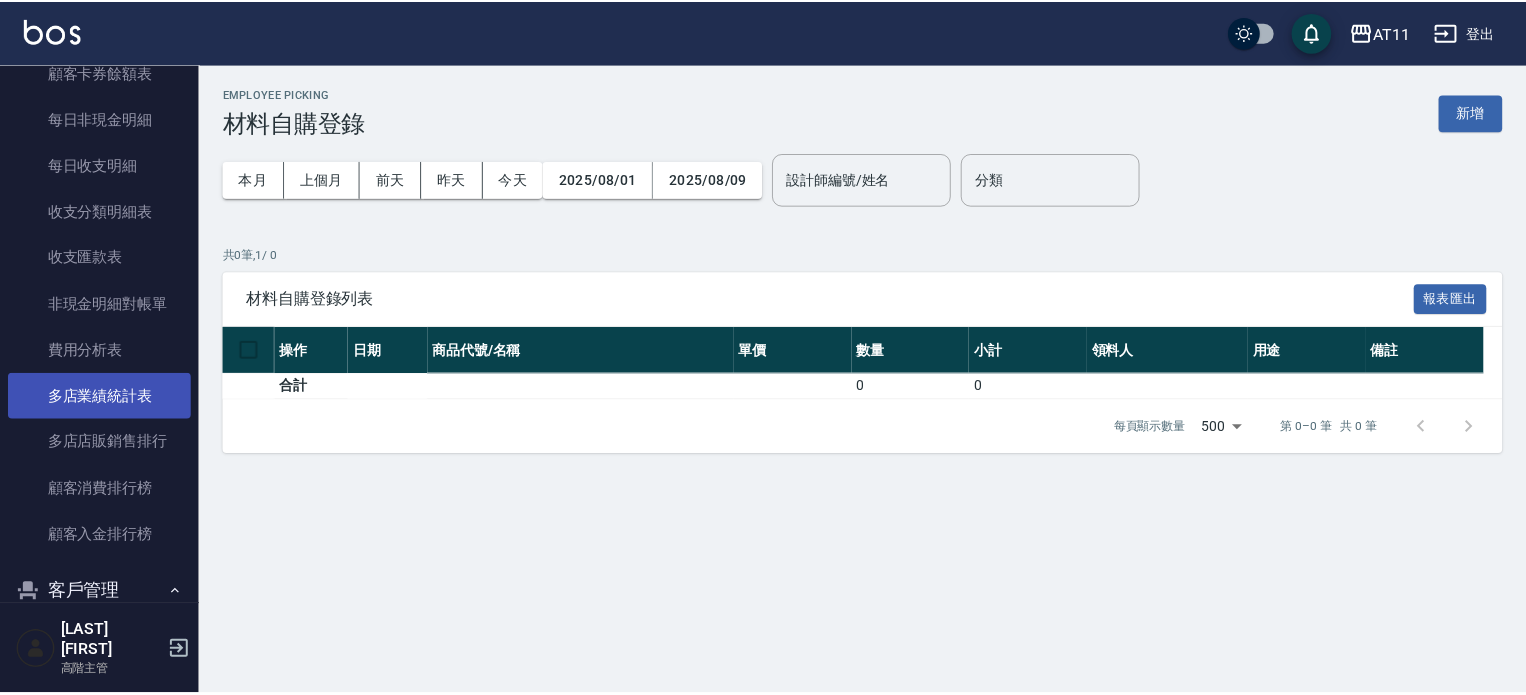 scroll, scrollTop: 2200, scrollLeft: 0, axis: vertical 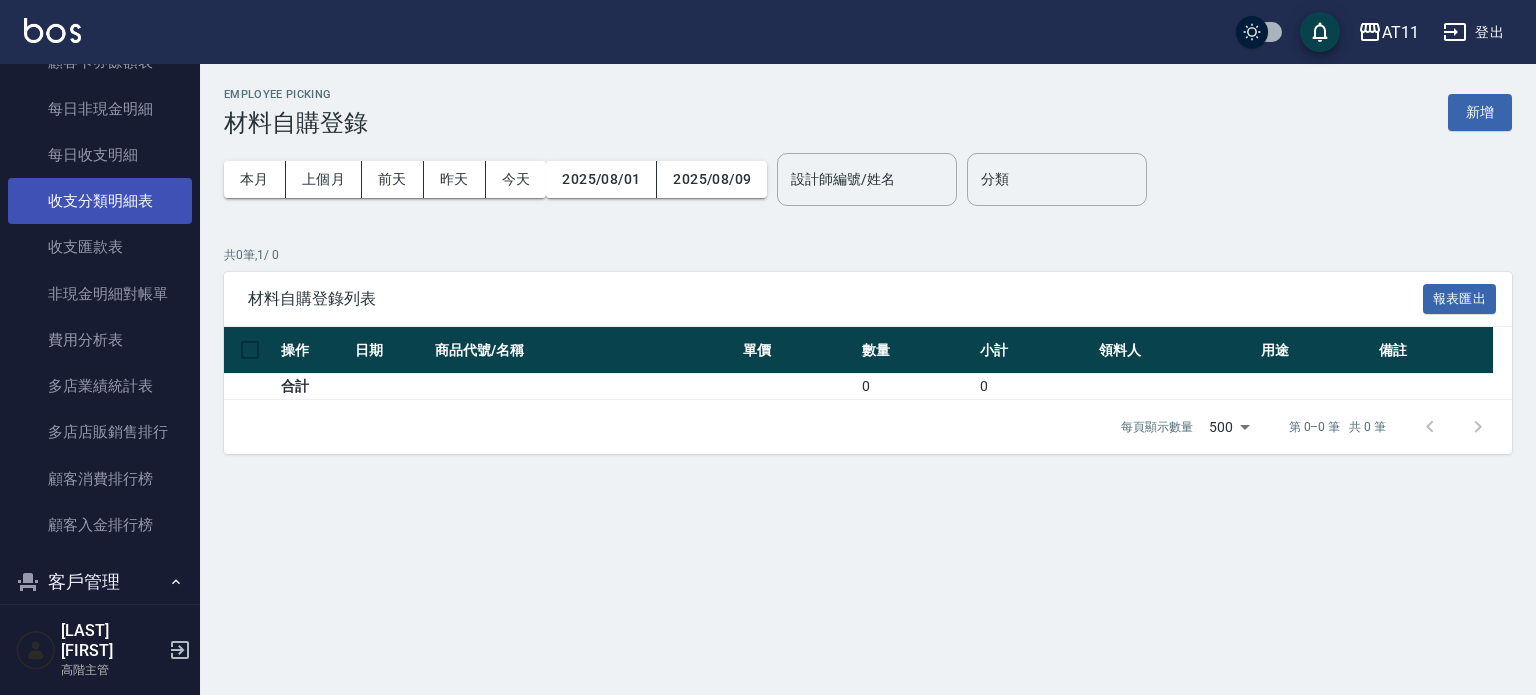 click on "收支分類明細表" at bounding box center (100, 201) 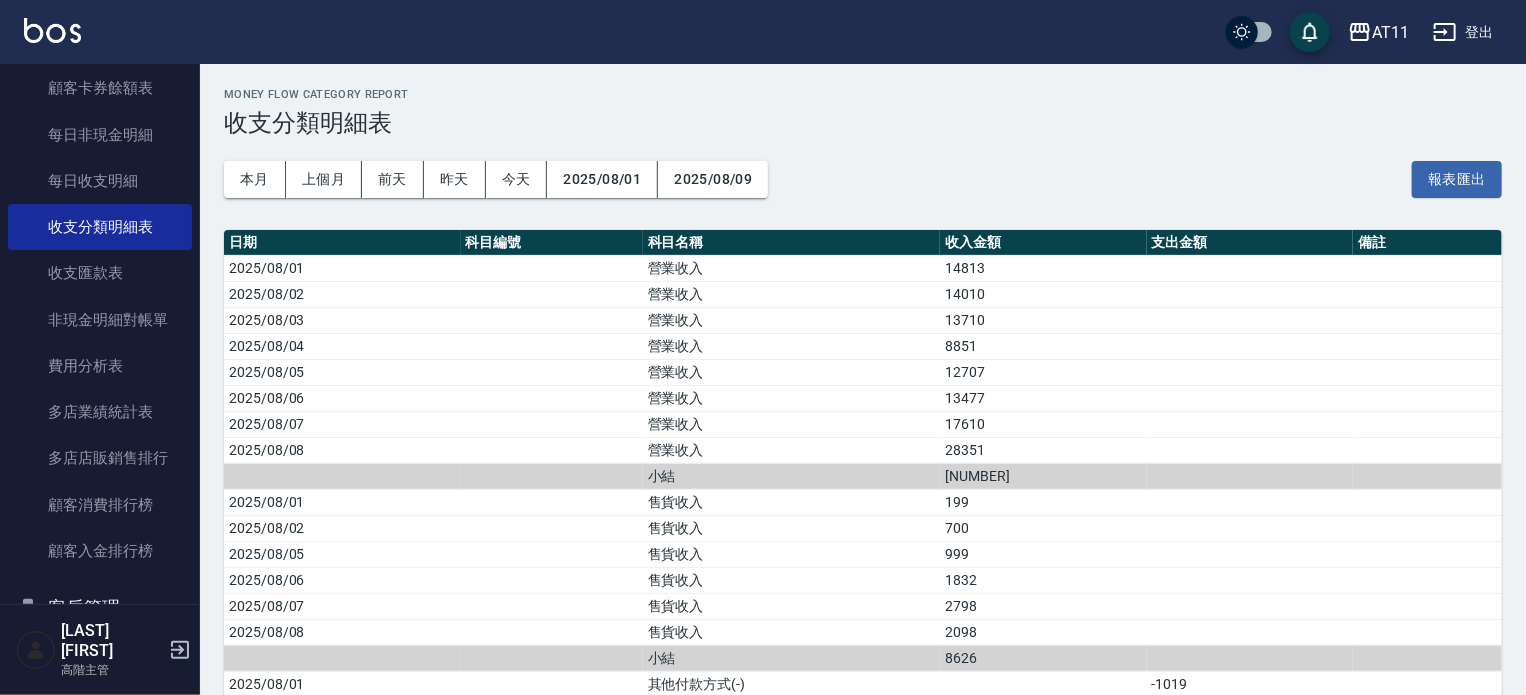 scroll, scrollTop: 2100, scrollLeft: 0, axis: vertical 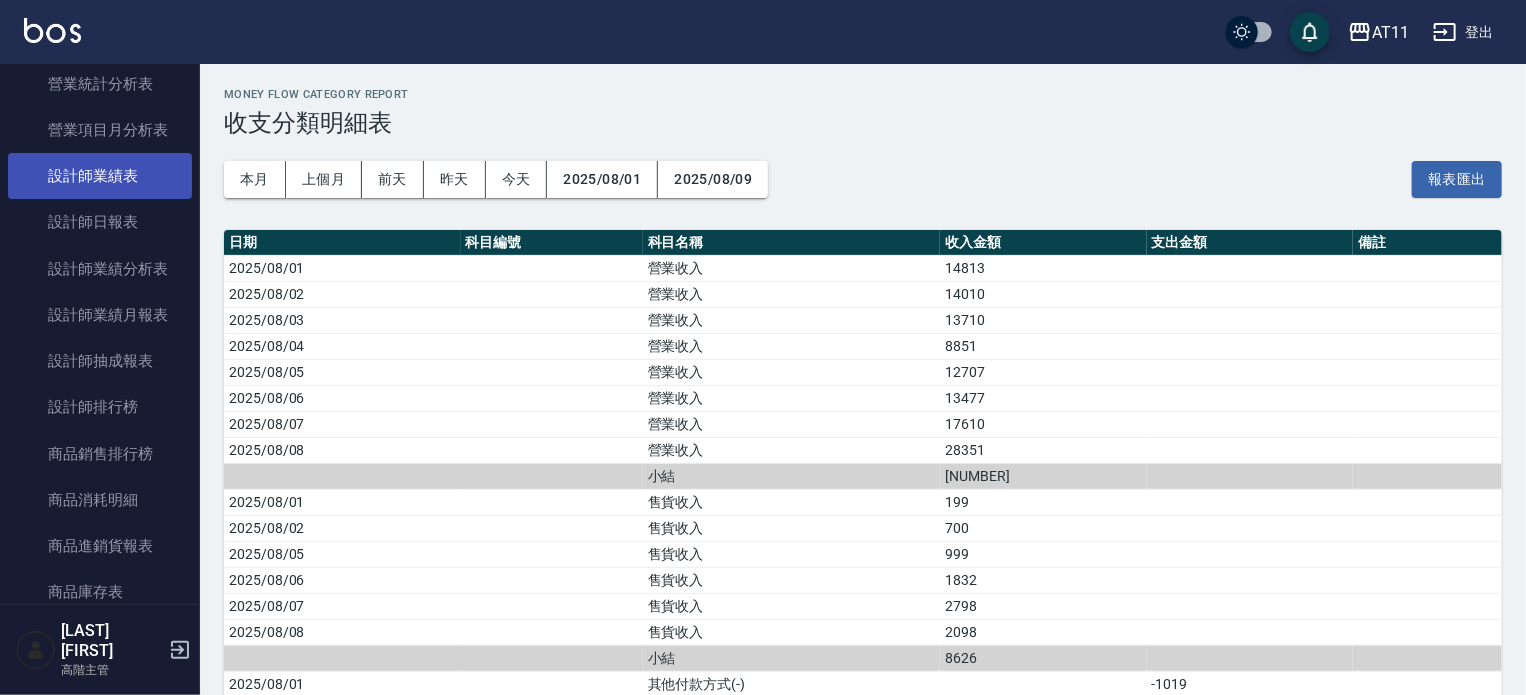 click on "設計師業績表" at bounding box center (100, 176) 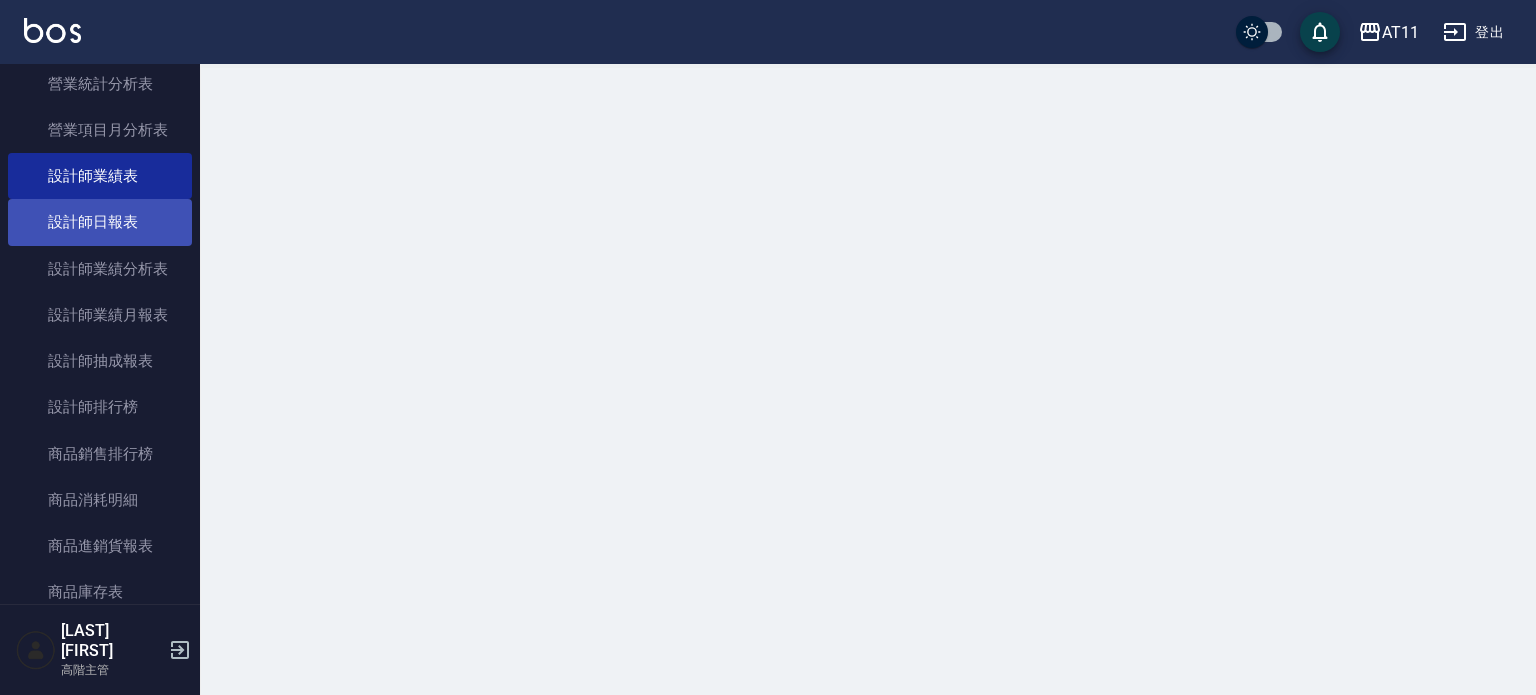 click on "設計師日報表" at bounding box center [100, 222] 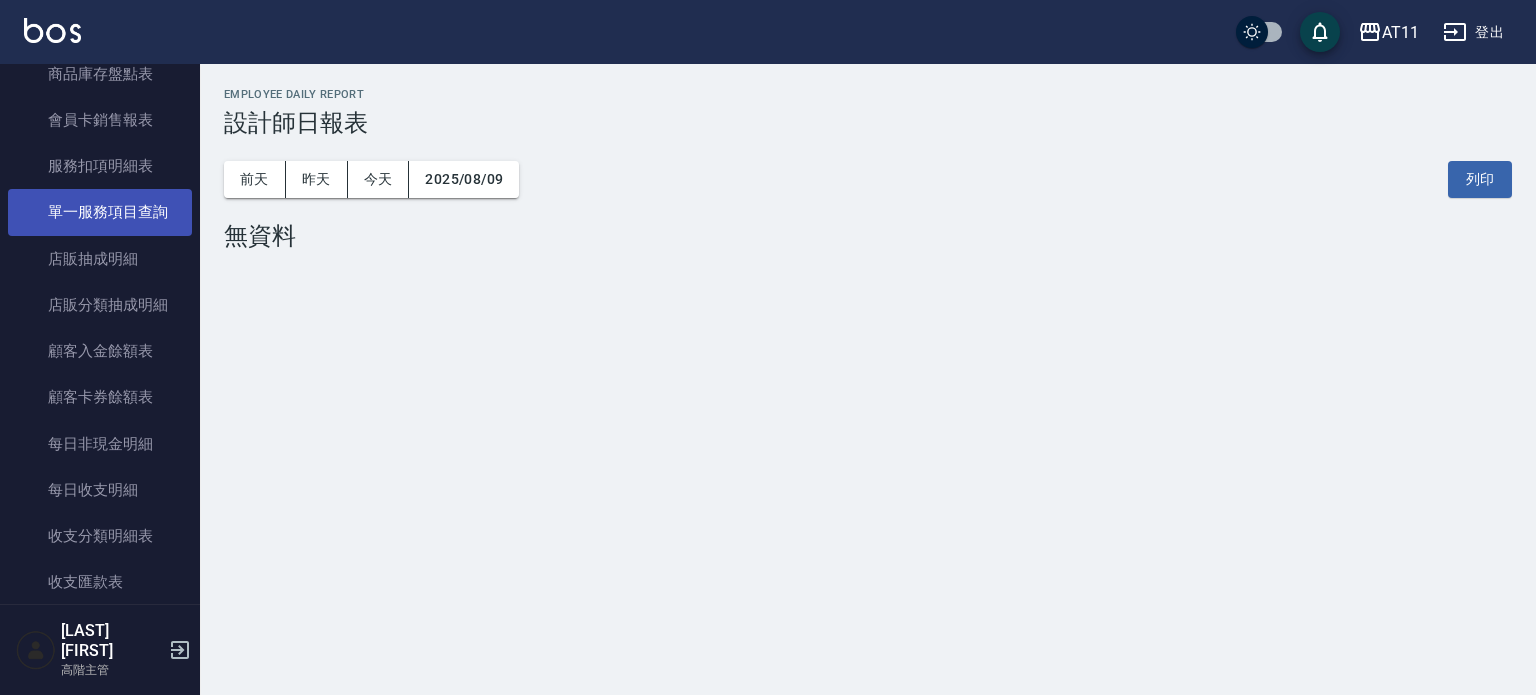 scroll, scrollTop: 2100, scrollLeft: 0, axis: vertical 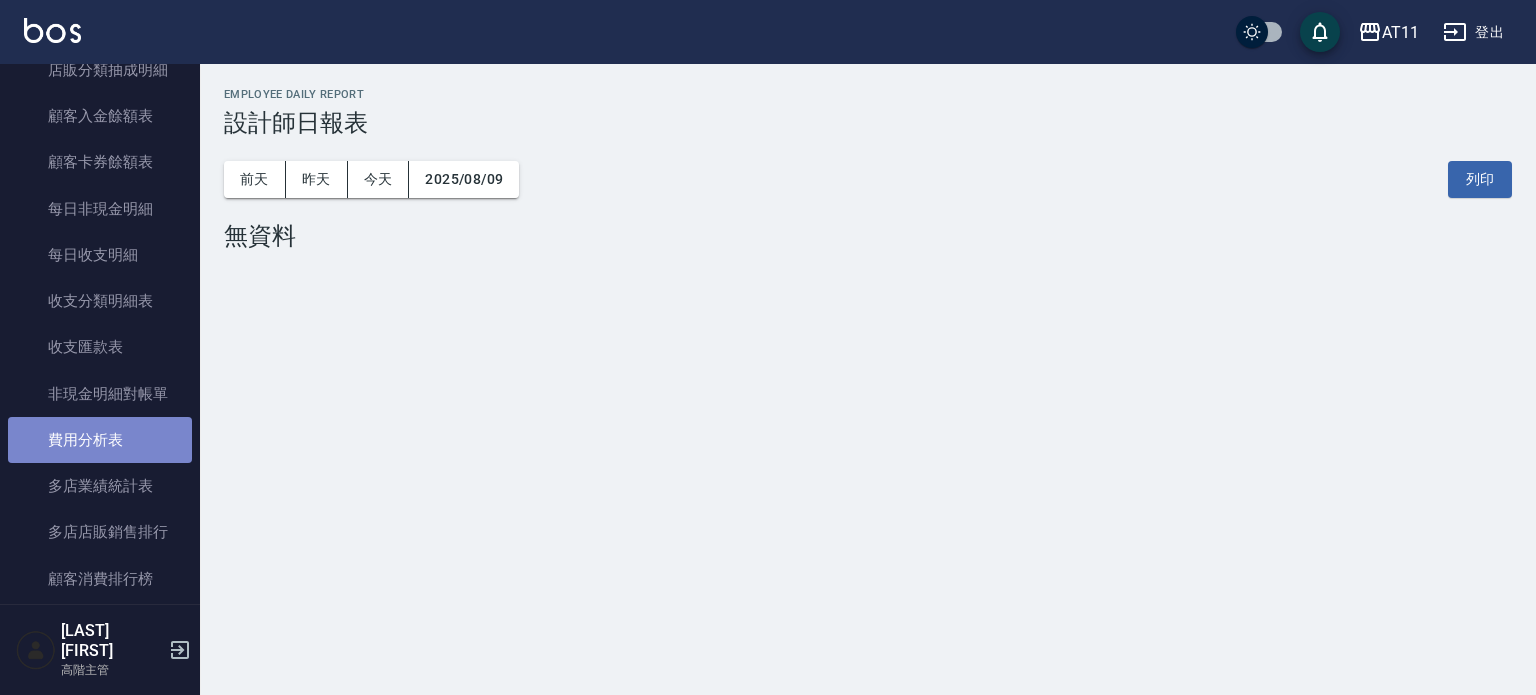 click on "費用分析表" at bounding box center [100, 440] 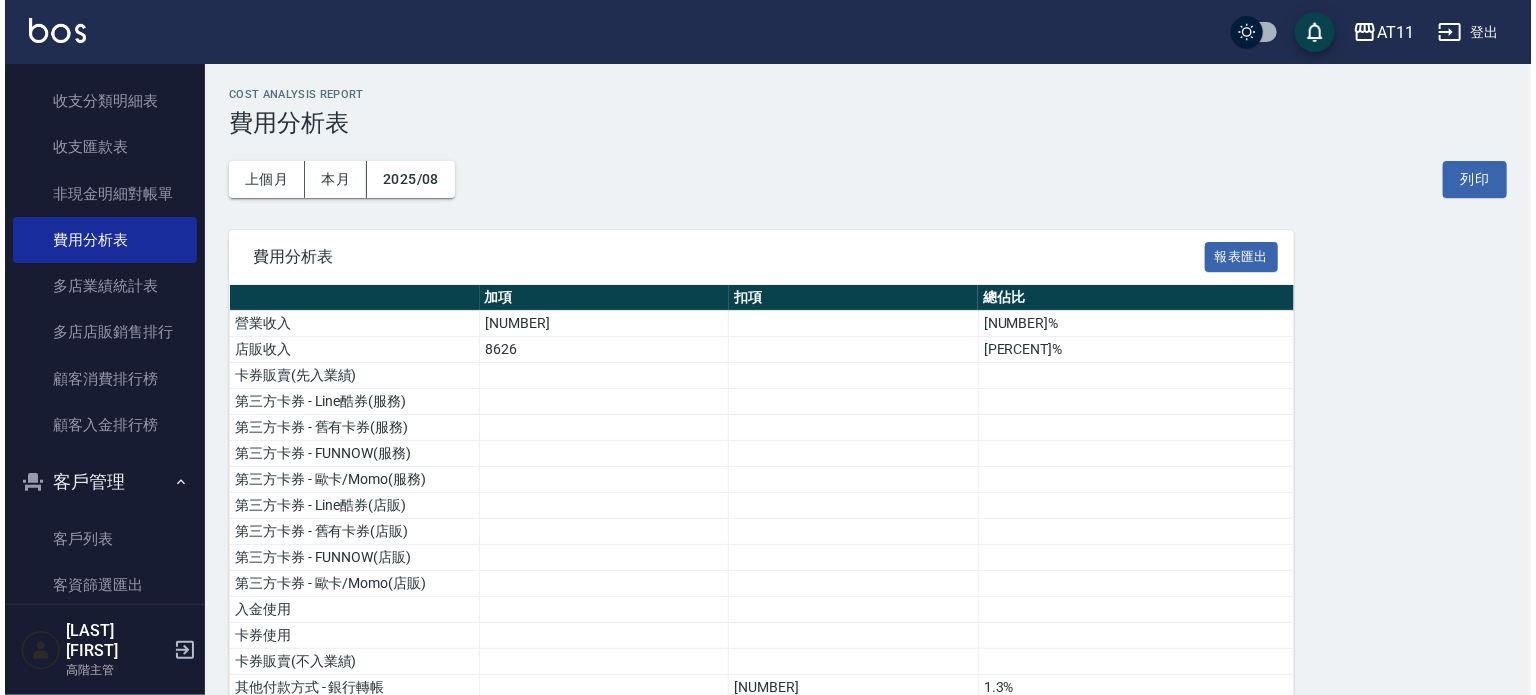scroll, scrollTop: 2600, scrollLeft: 0, axis: vertical 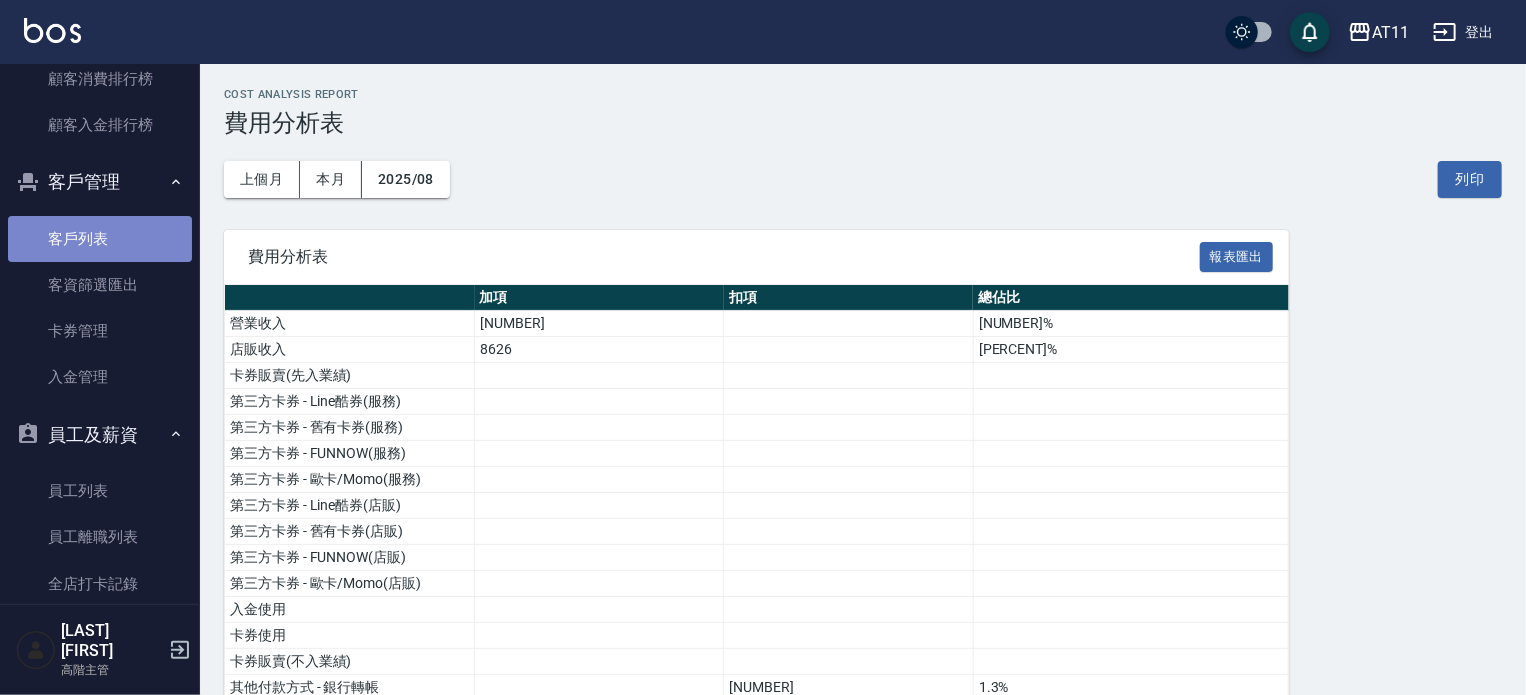 click on "客戶列表" at bounding box center (100, 239) 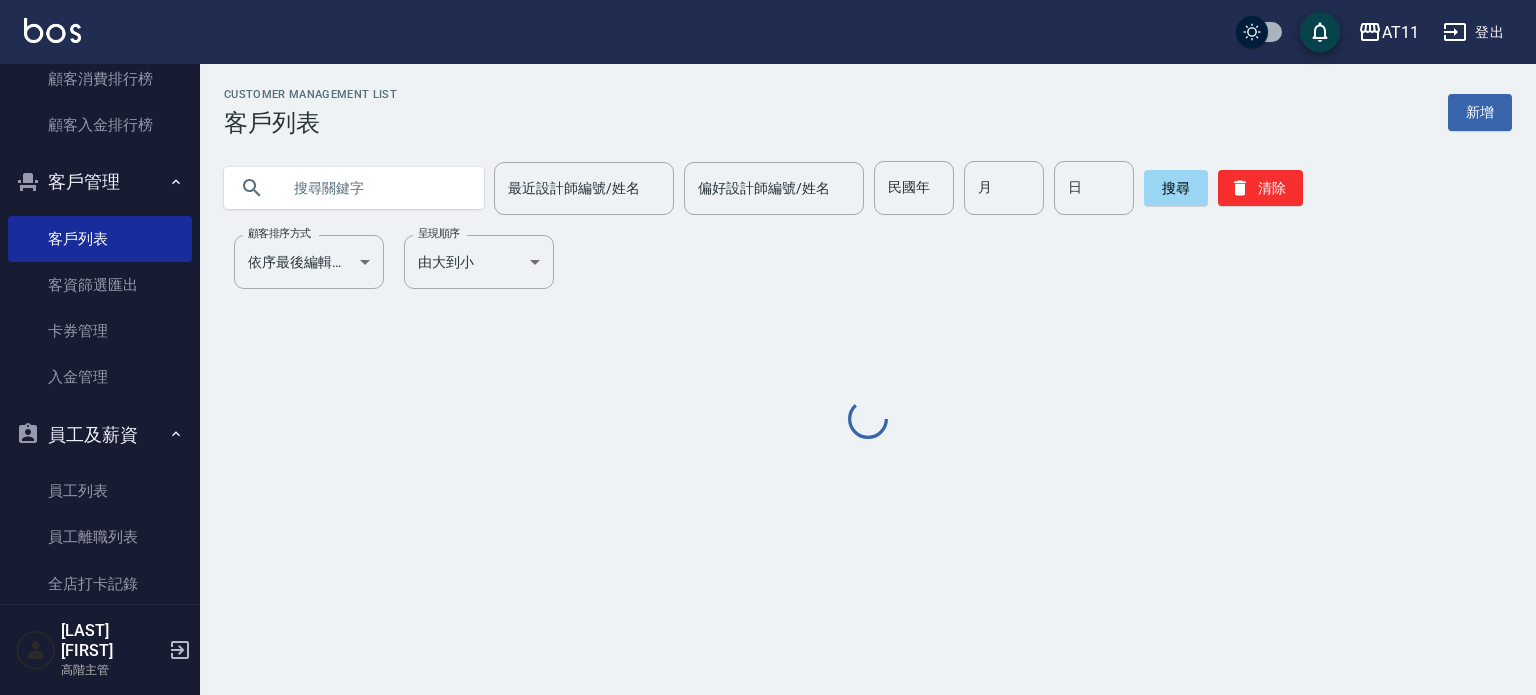 click at bounding box center [374, 188] 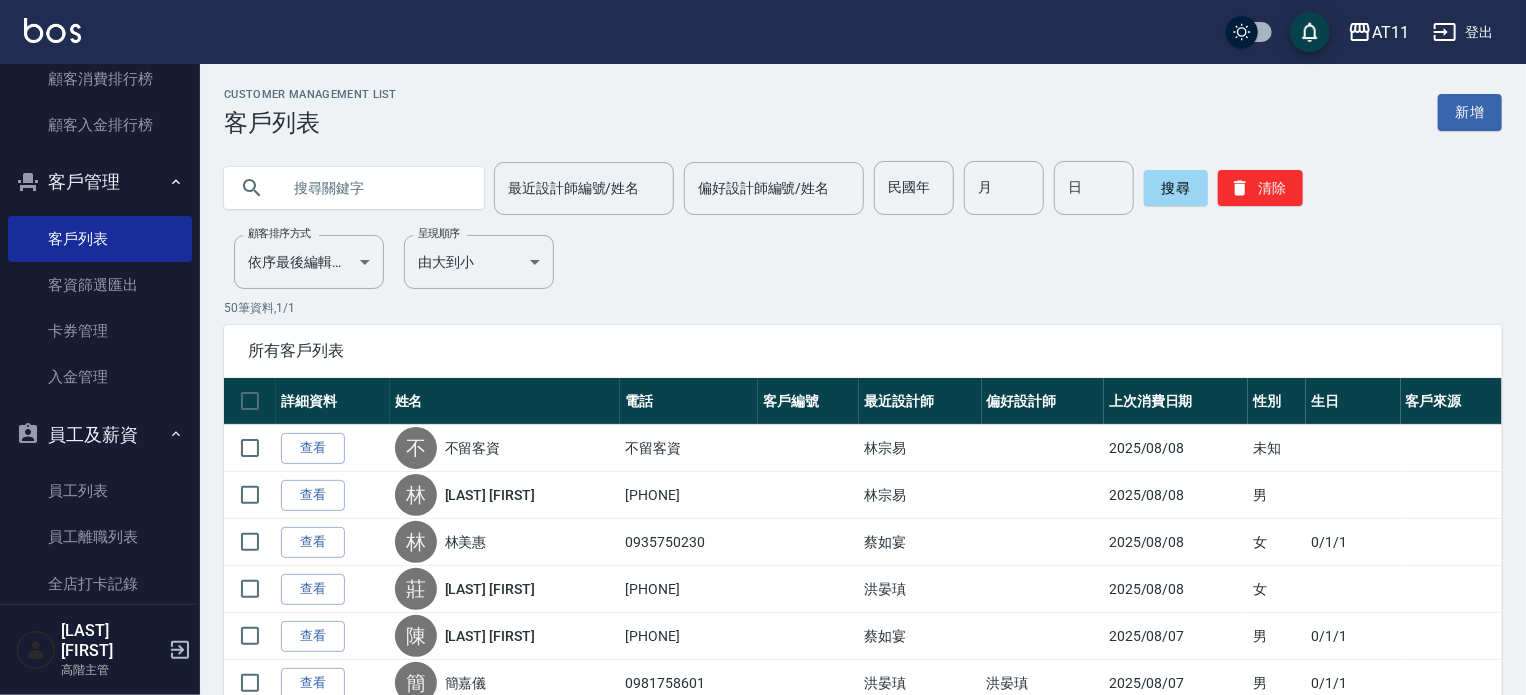 click at bounding box center (374, 188) 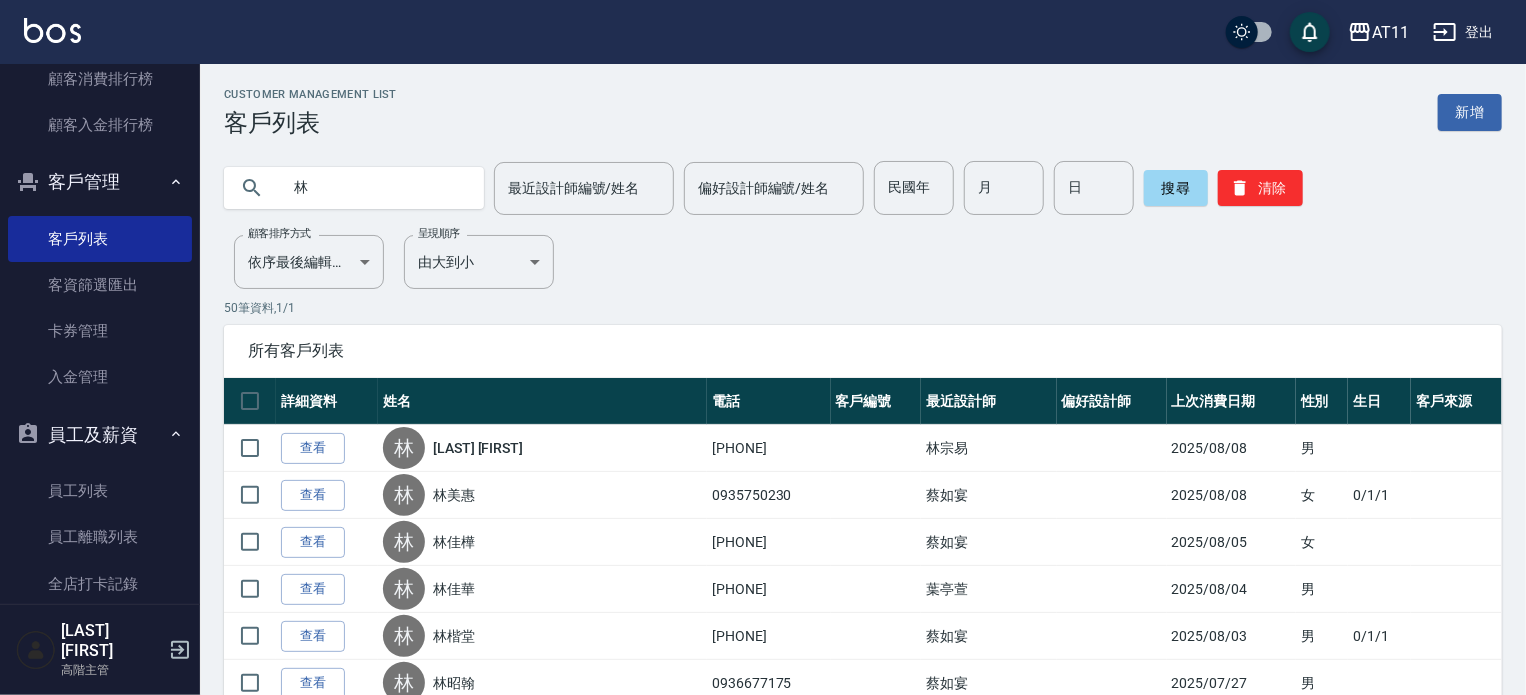 click on "林" at bounding box center (374, 188) 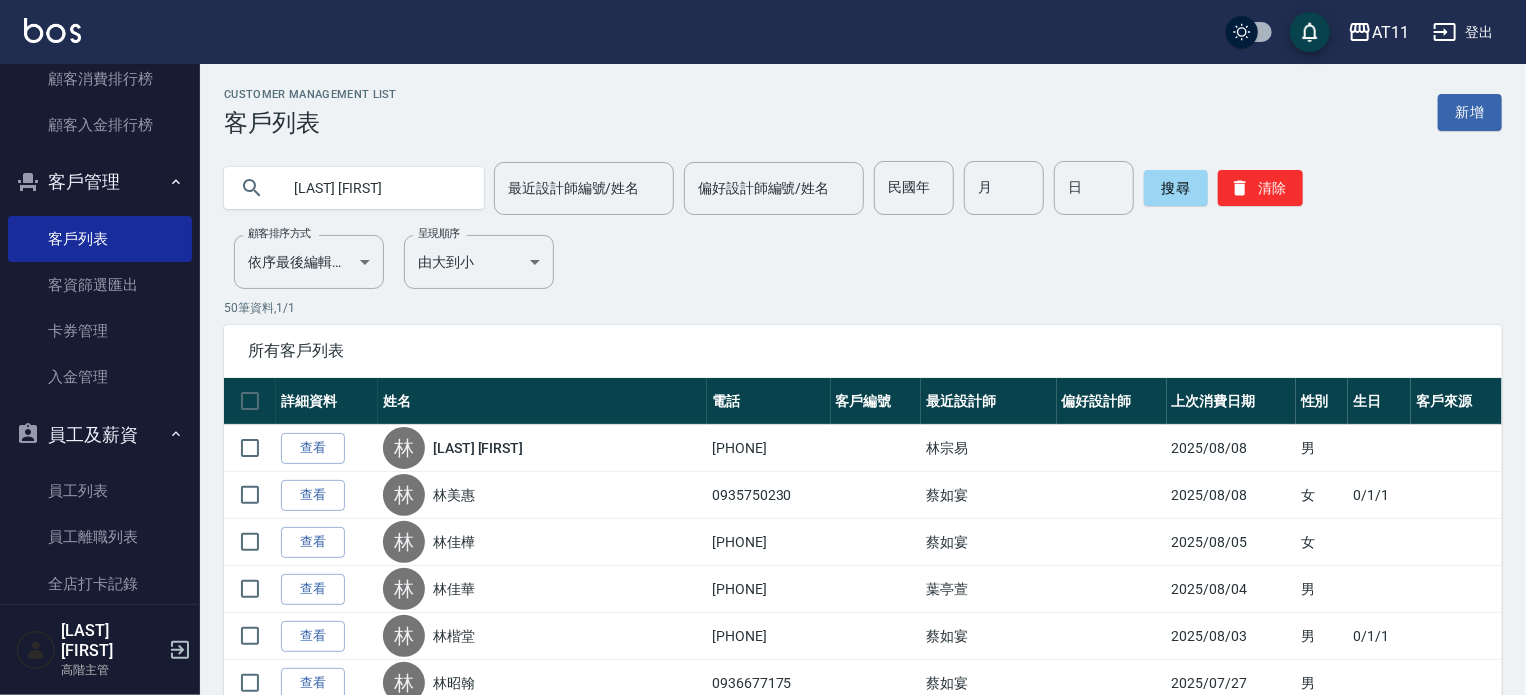 type on "[LAST] [FIRST]" 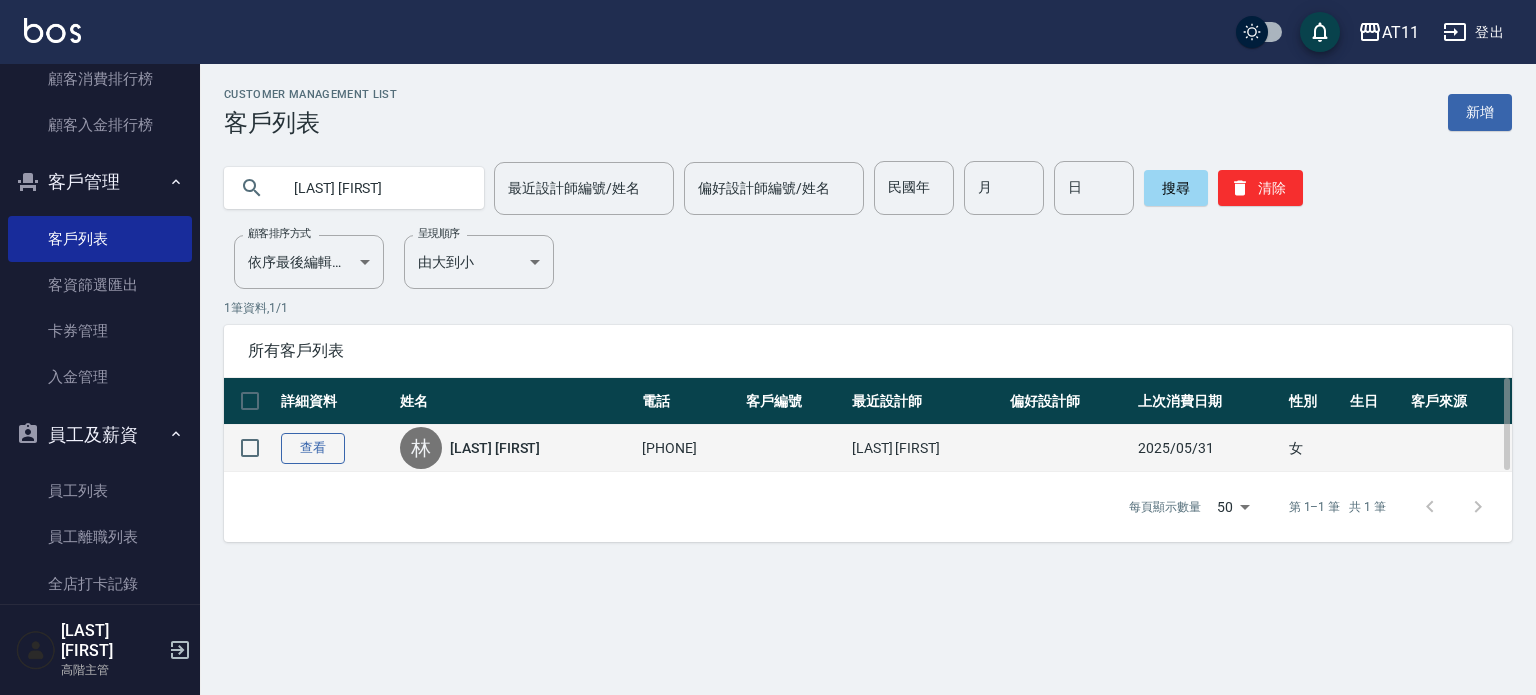 click on "查看" at bounding box center (313, 448) 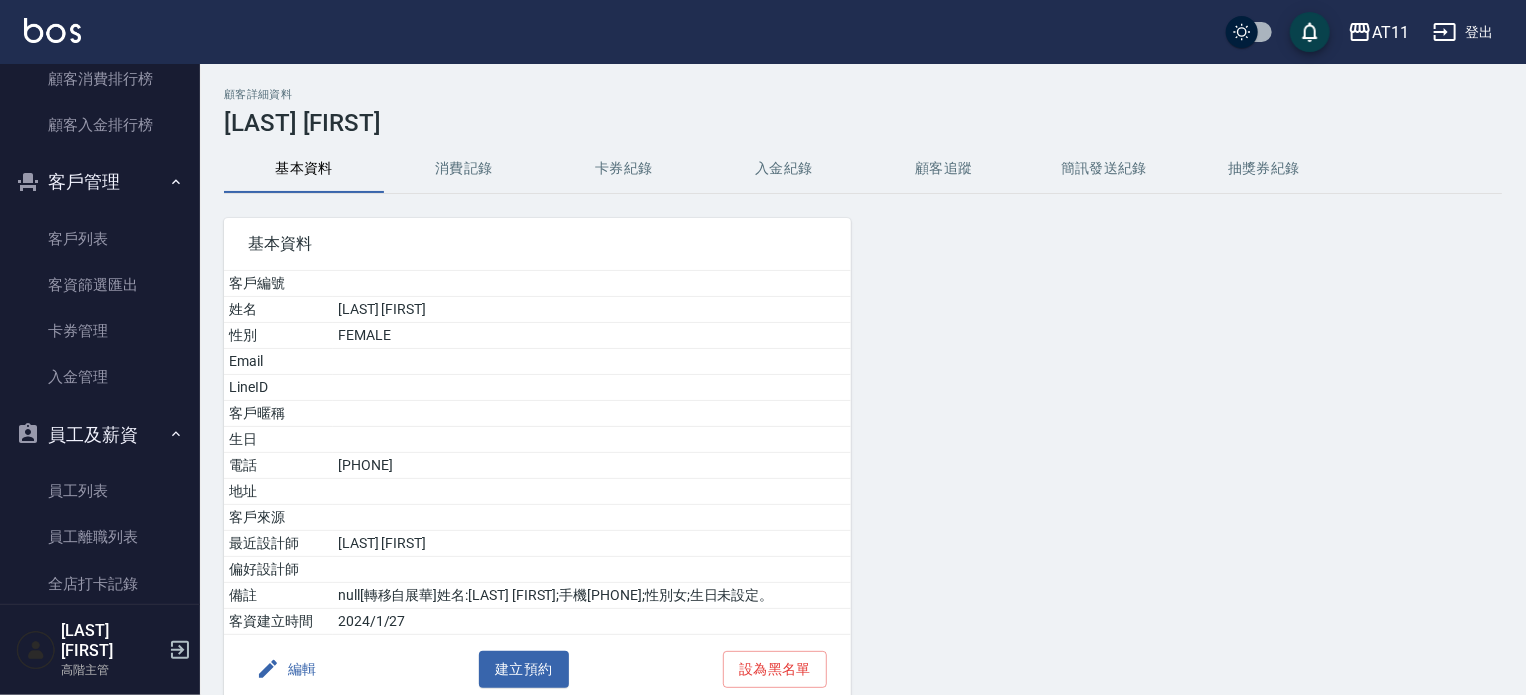 click on "消費記錄" at bounding box center [464, 169] 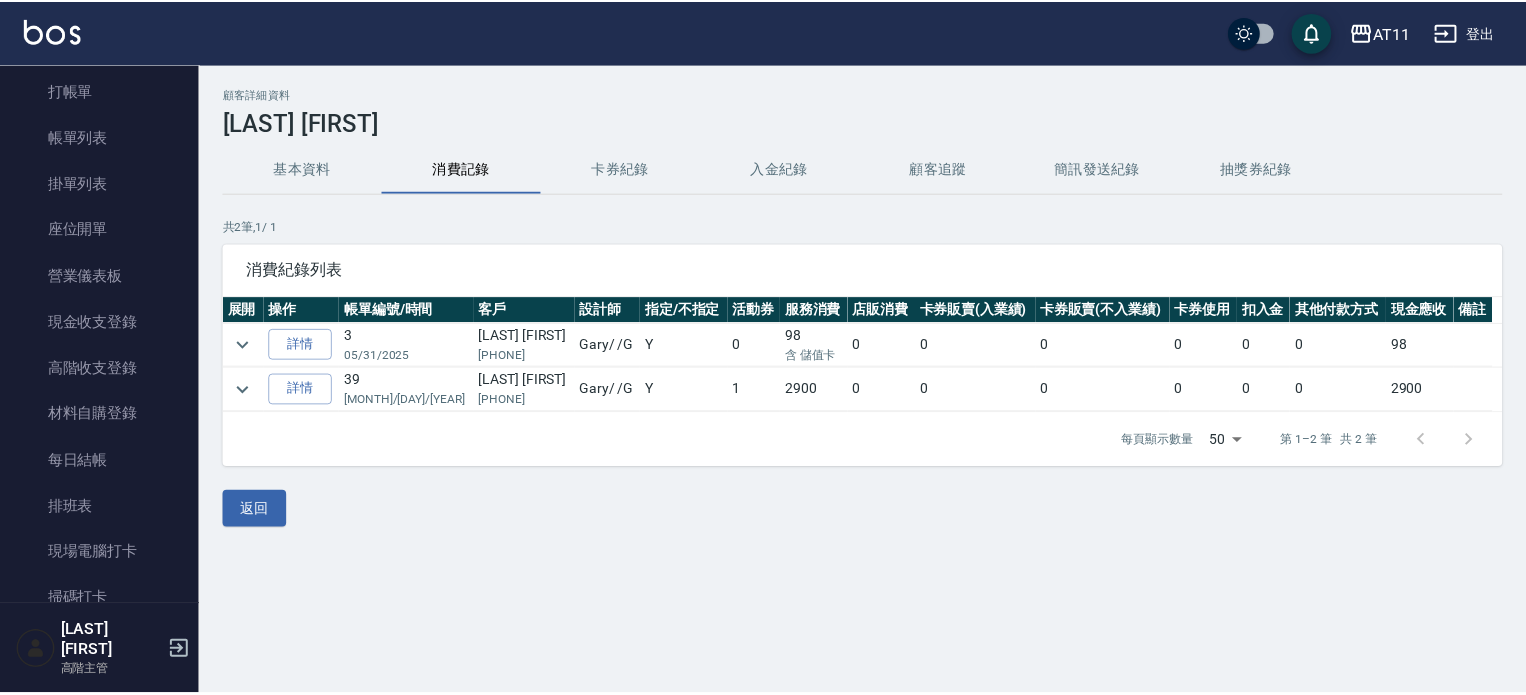 scroll, scrollTop: 24, scrollLeft: 0, axis: vertical 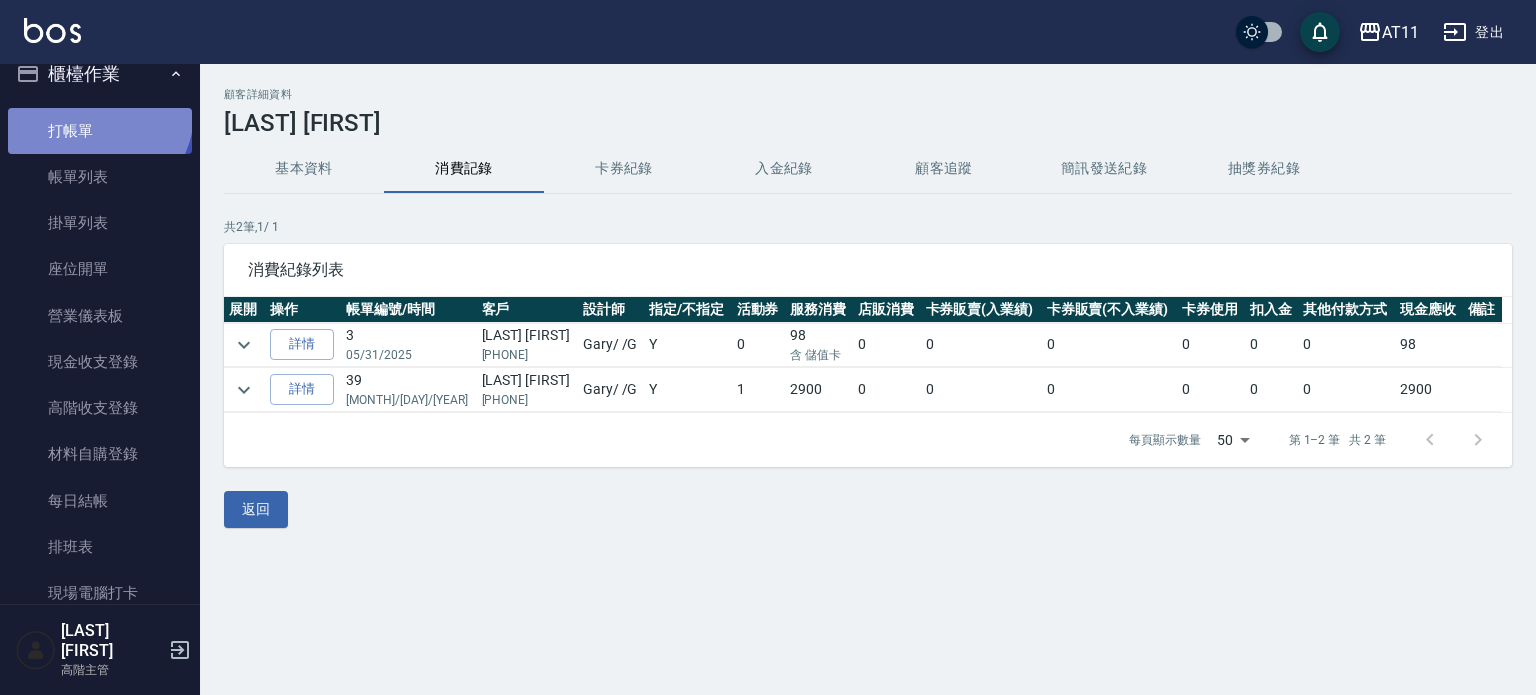 click on "打帳單" at bounding box center (100, 131) 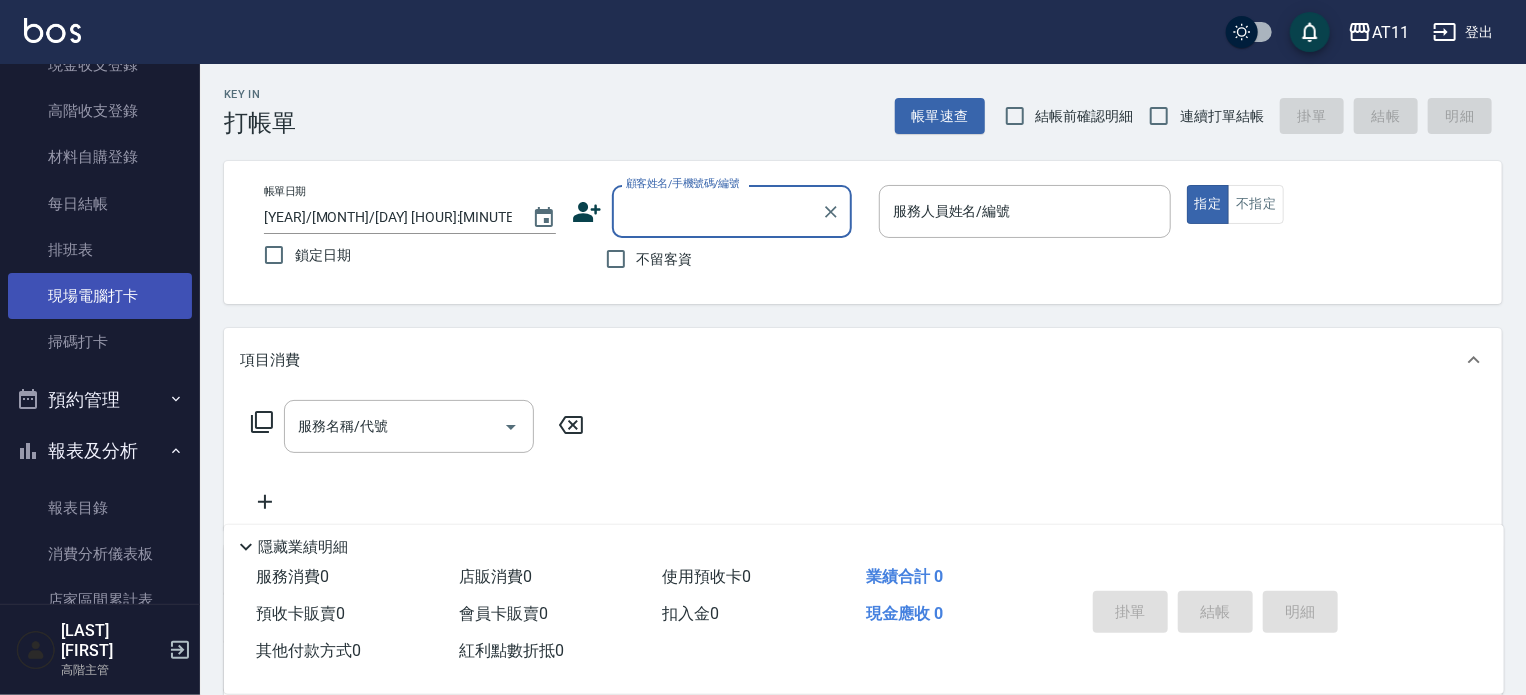 scroll, scrollTop: 324, scrollLeft: 0, axis: vertical 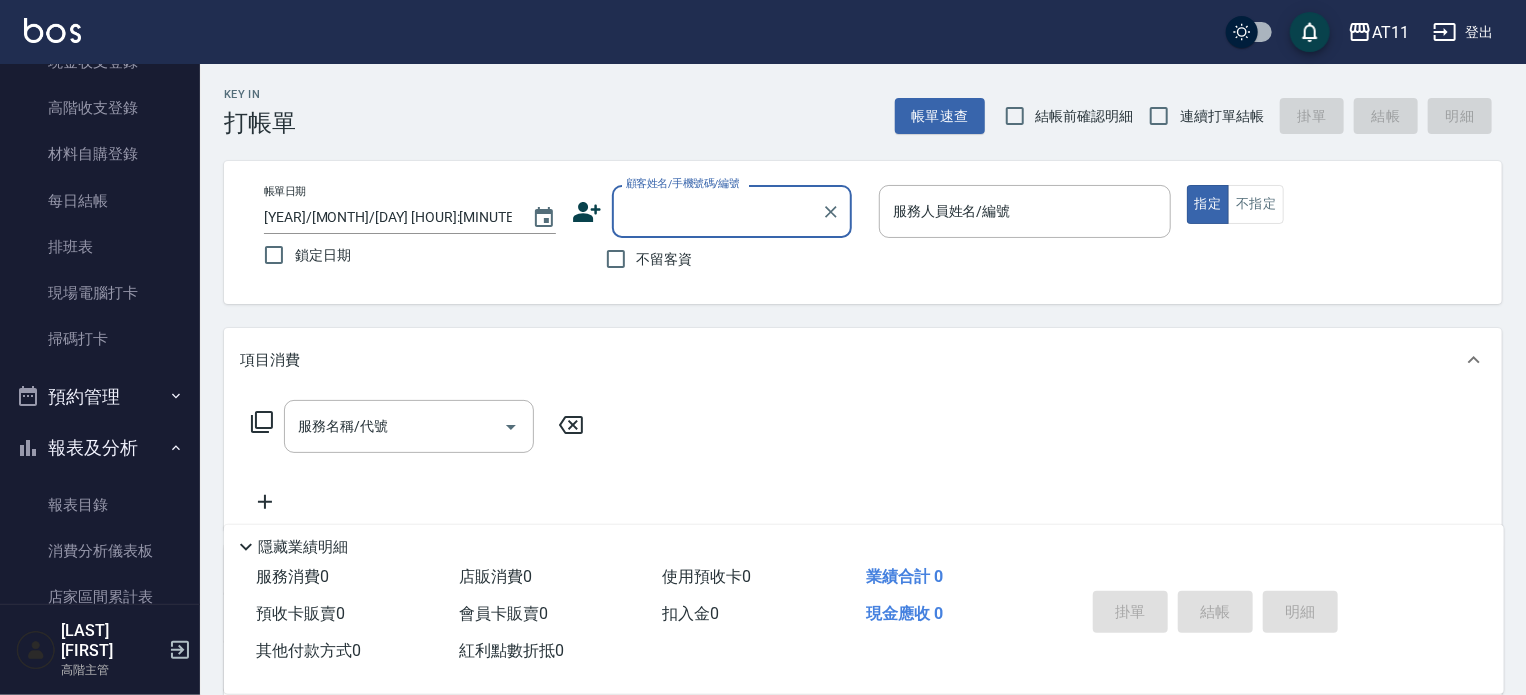 click on "預約管理" at bounding box center (100, 397) 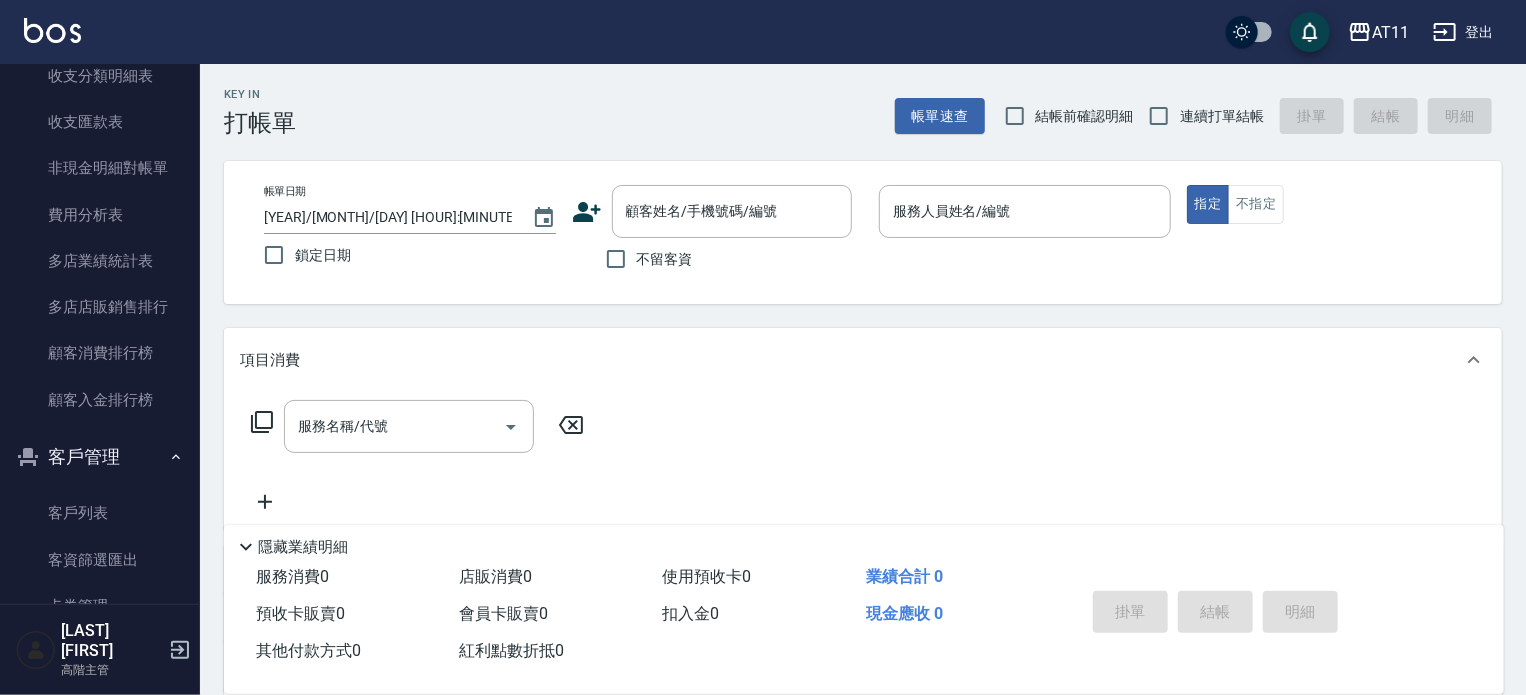 scroll, scrollTop: 2524, scrollLeft: 0, axis: vertical 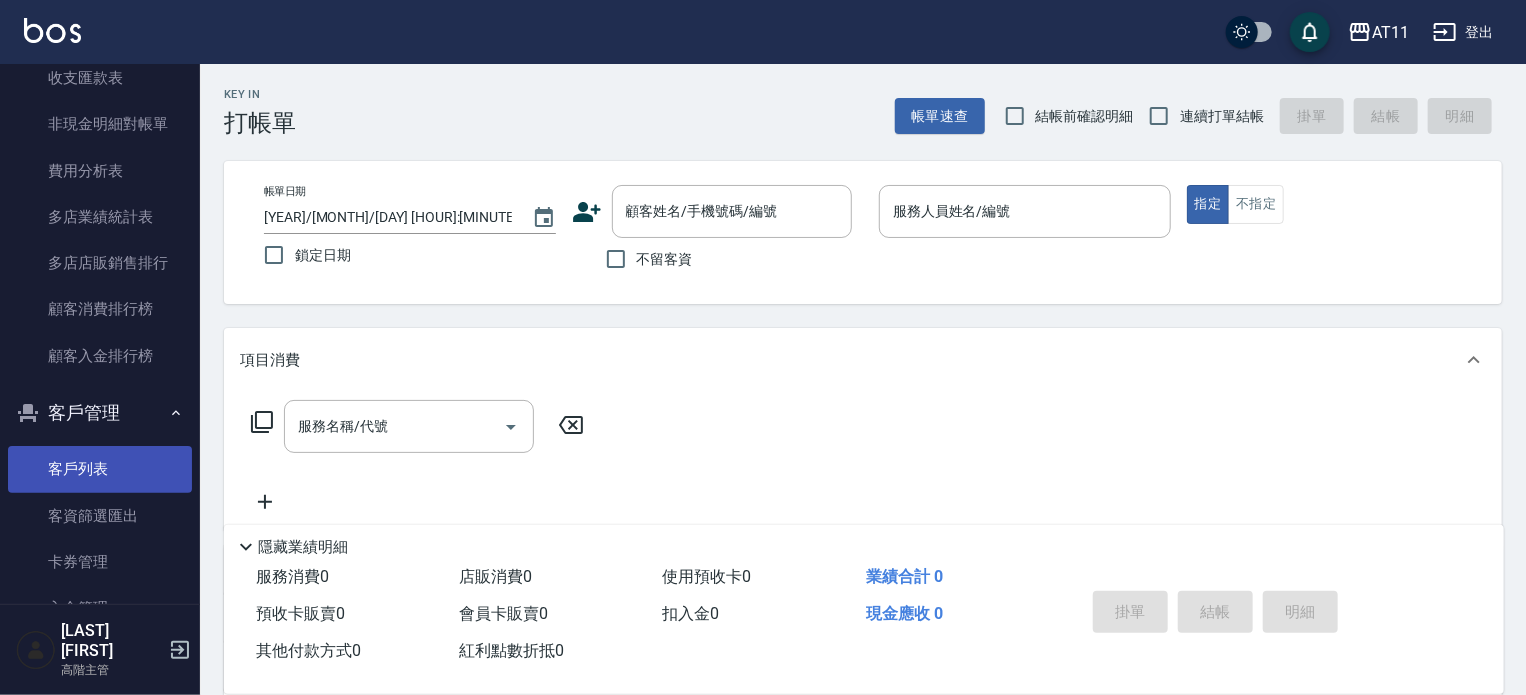 click on "客戶列表" at bounding box center (100, 469) 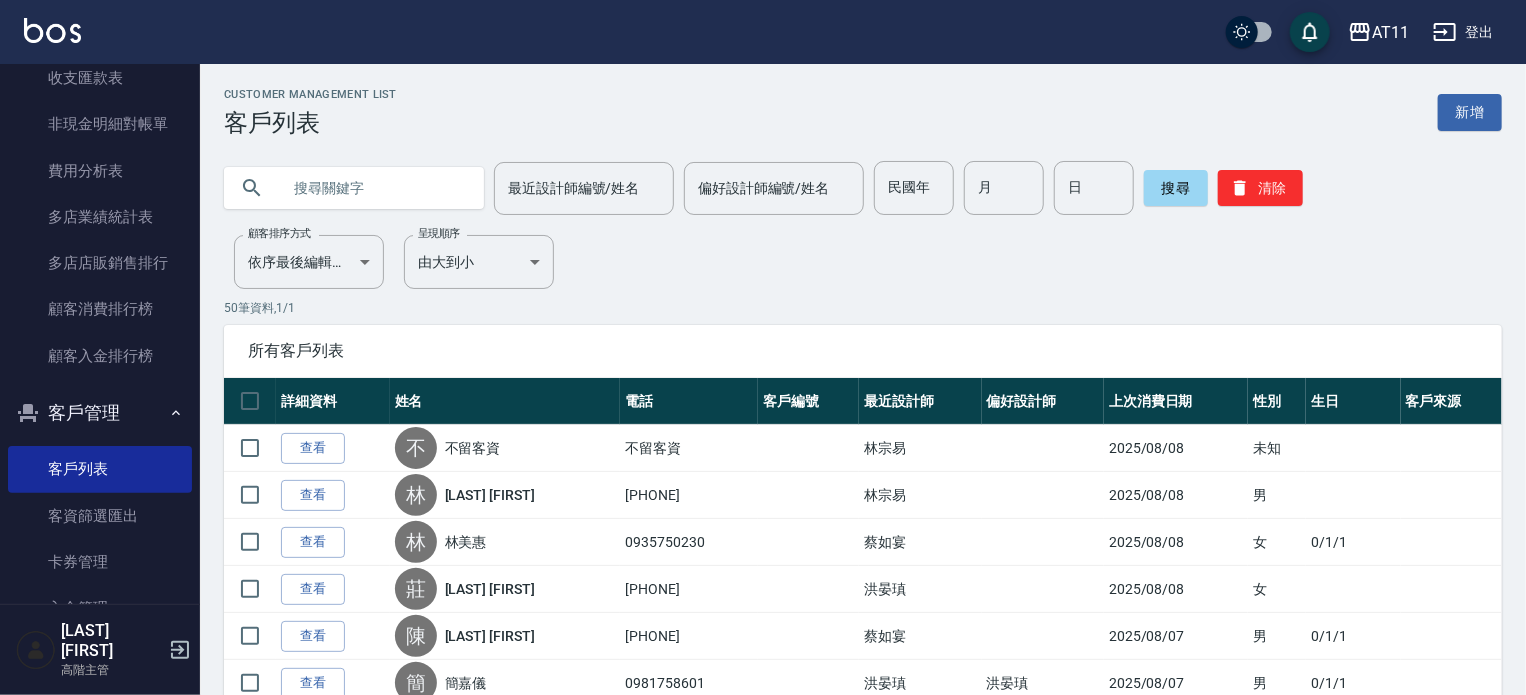 click at bounding box center [374, 188] 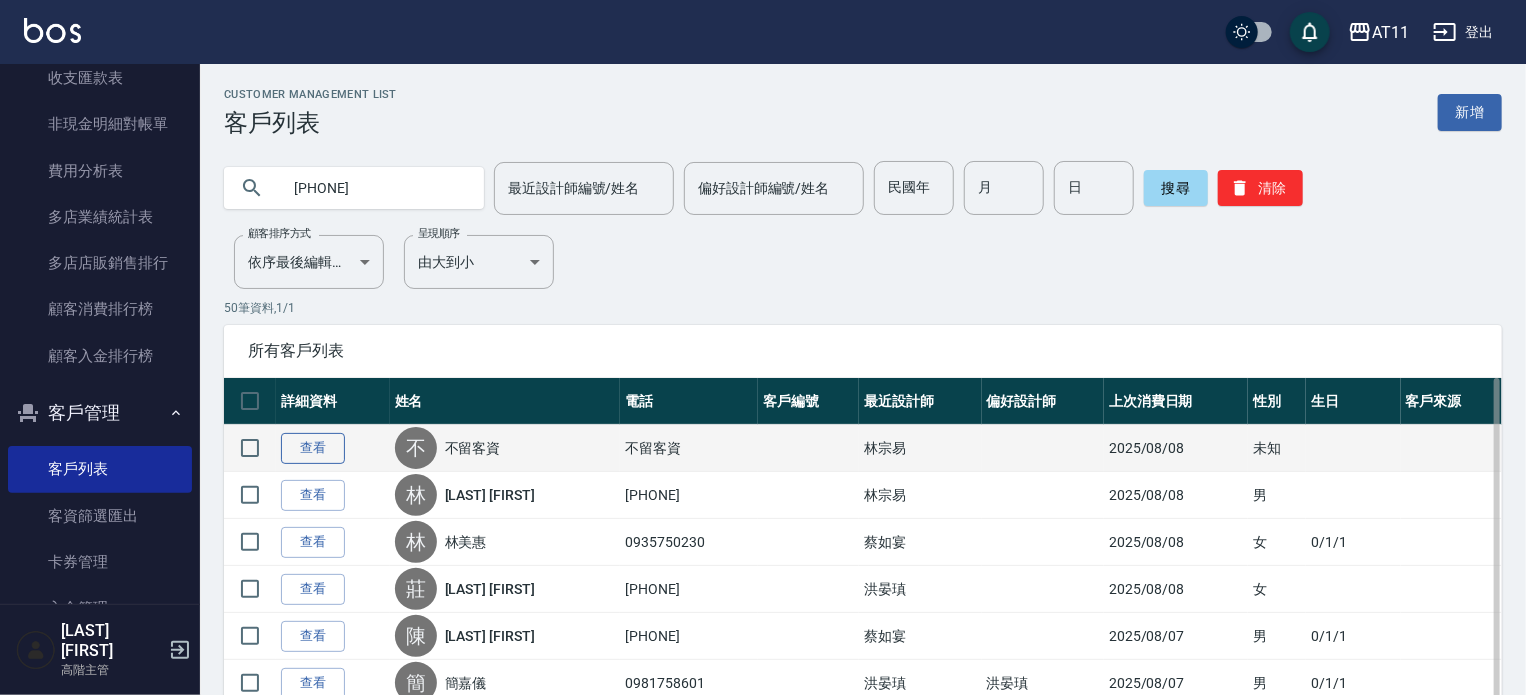 type on "[PHONE]" 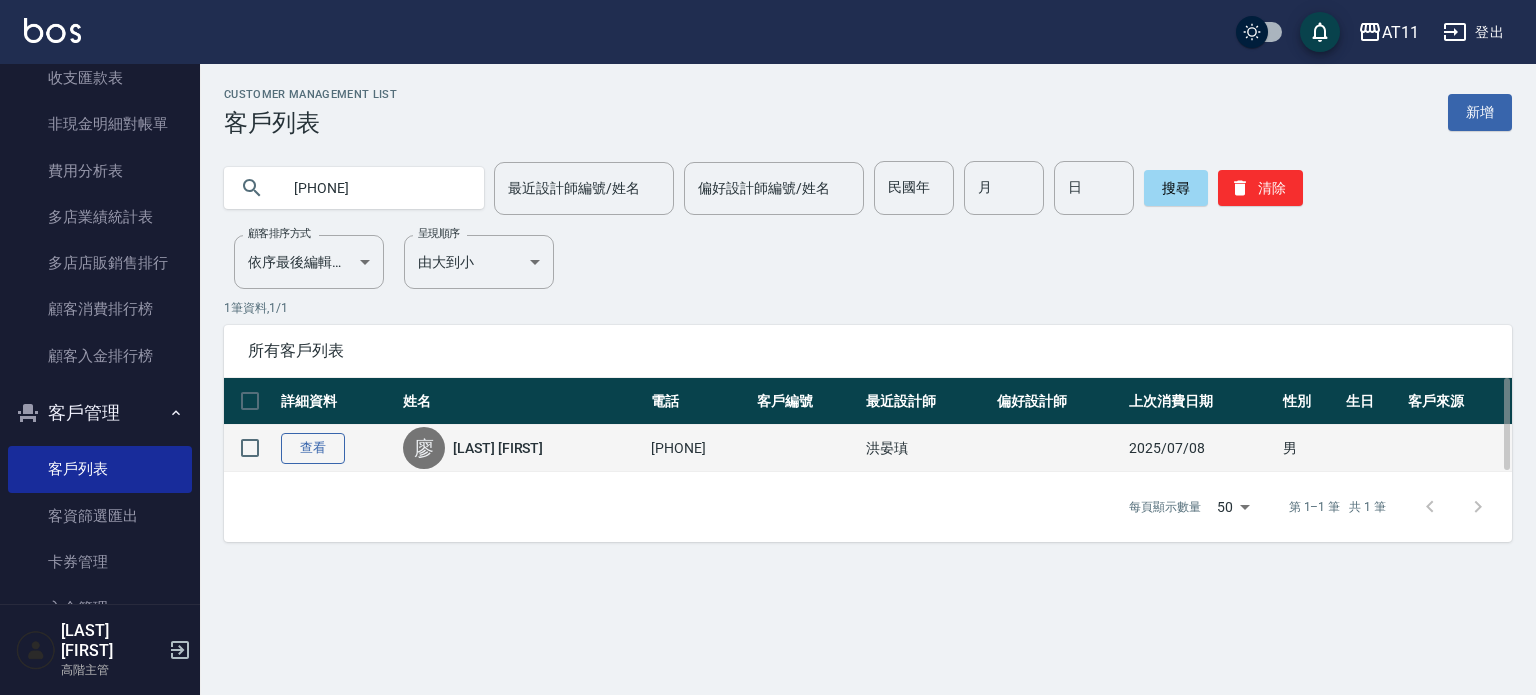click on "查看" at bounding box center [313, 448] 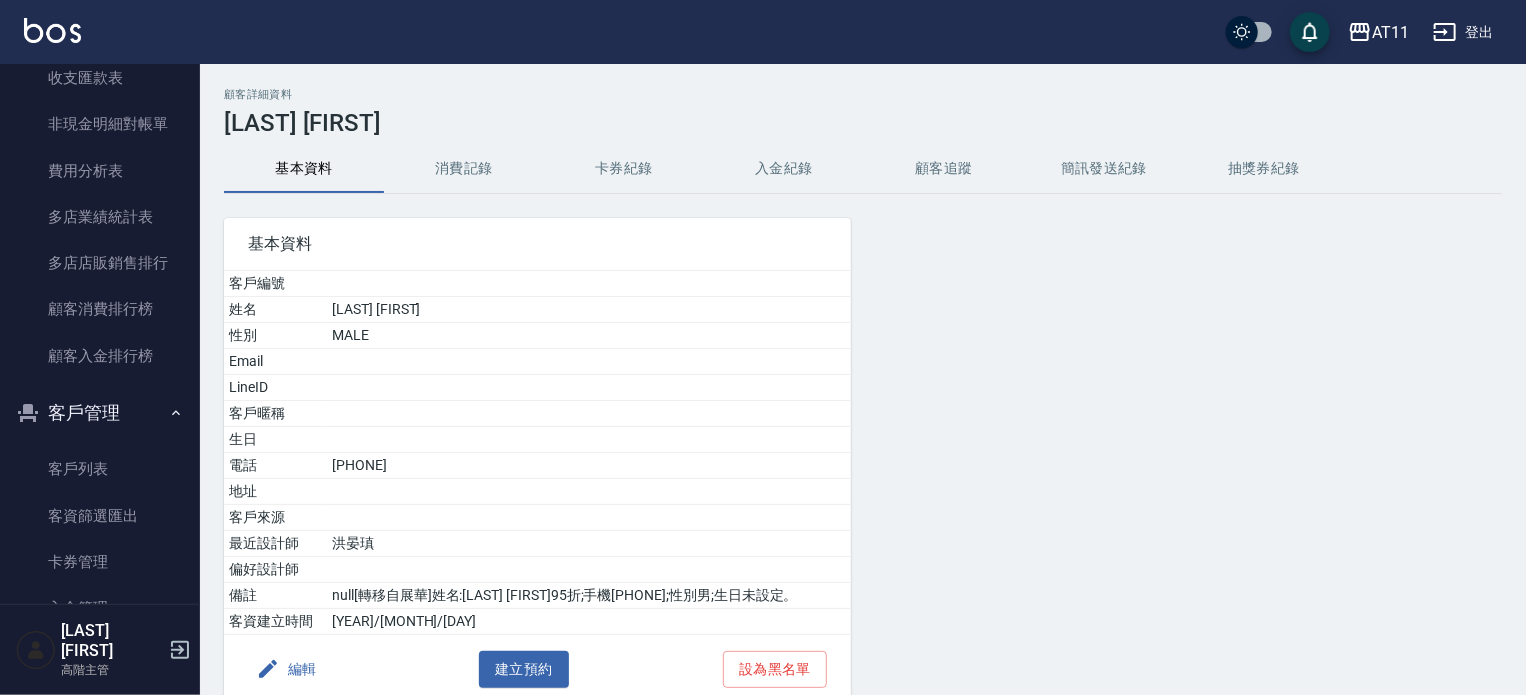 click on "入金紀錄" at bounding box center [784, 169] 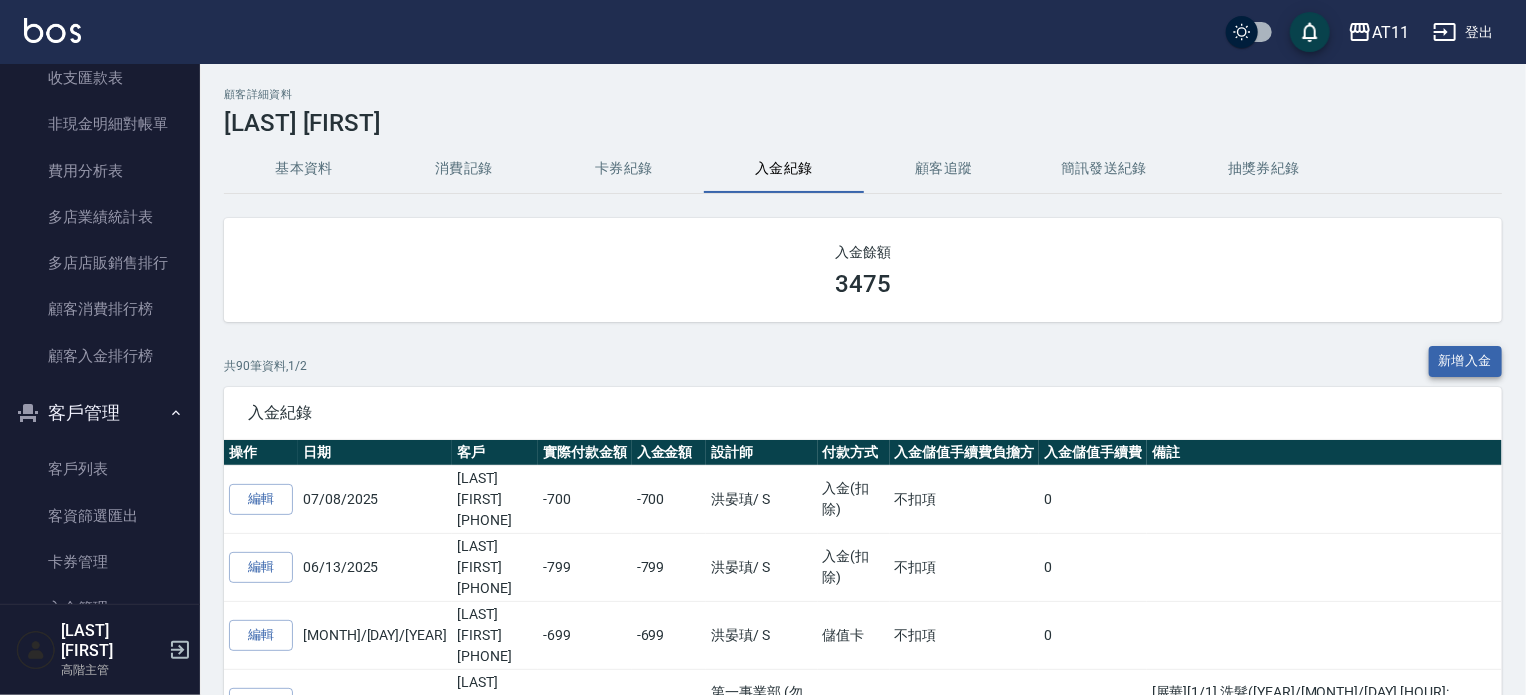click on "新增入金" at bounding box center (1466, 361) 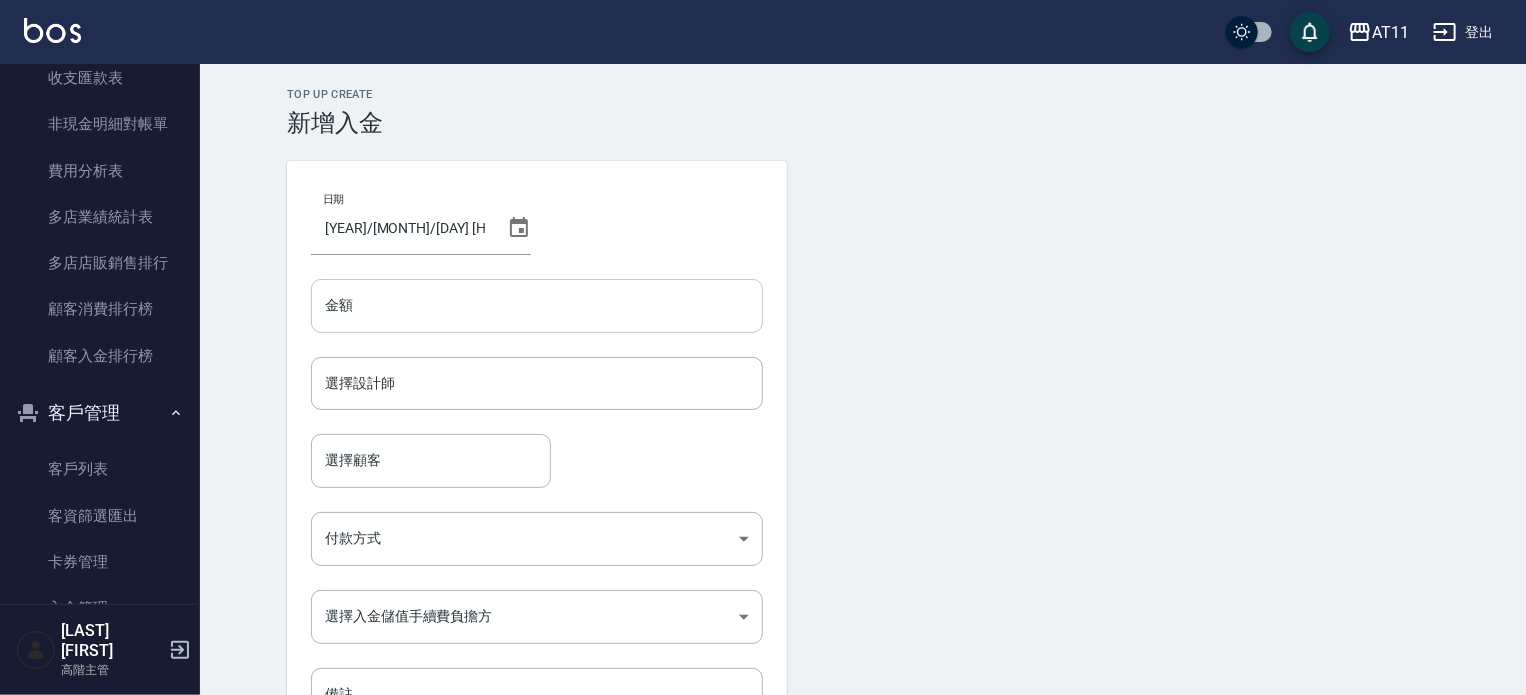click on "金額" at bounding box center (537, 306) 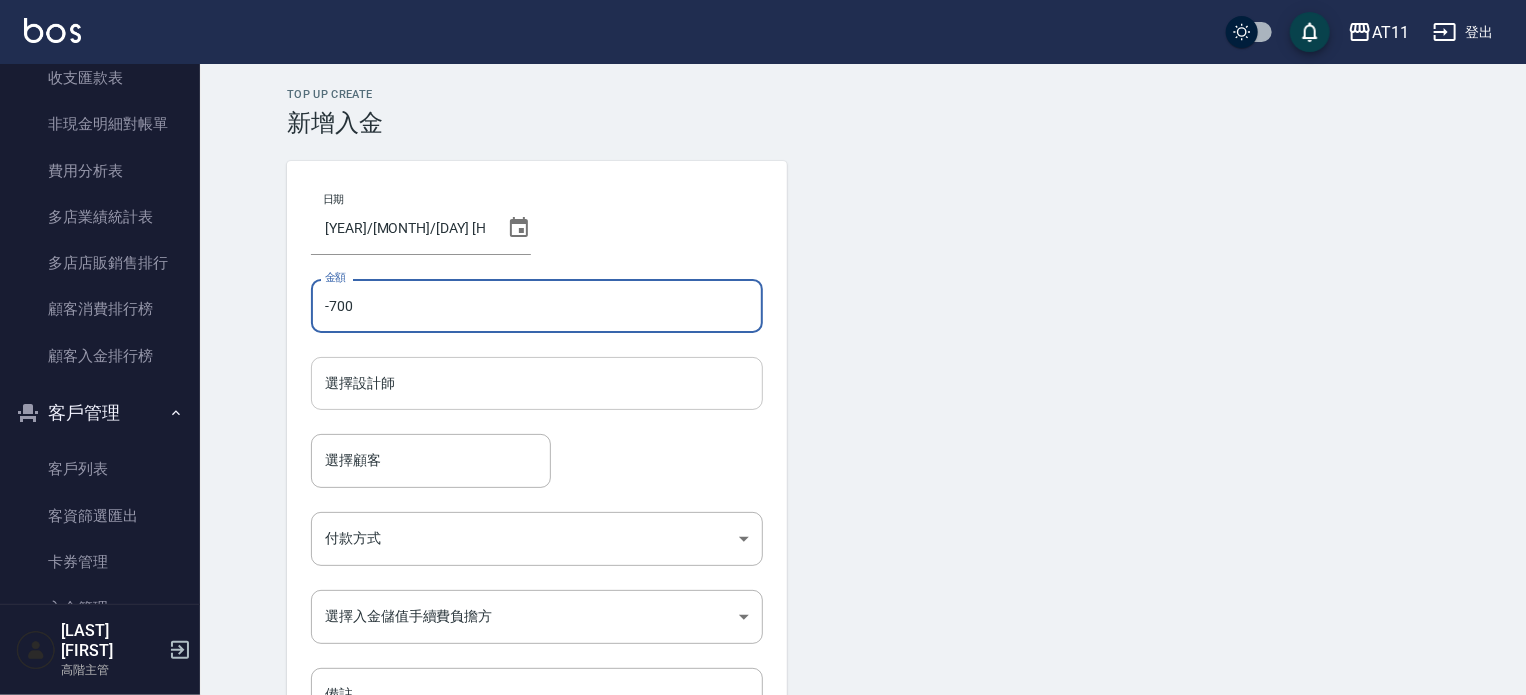 type on "-700" 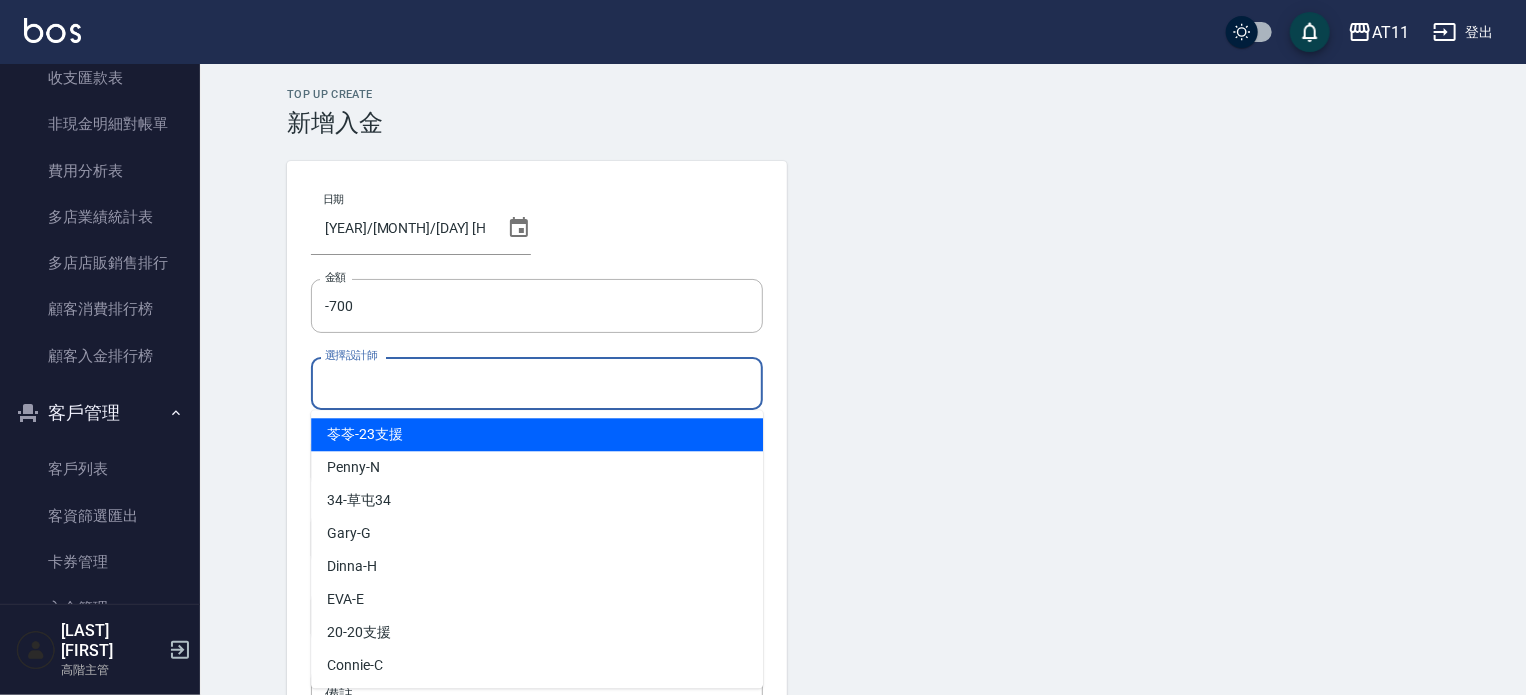 click on "選擇設計師" at bounding box center [537, 383] 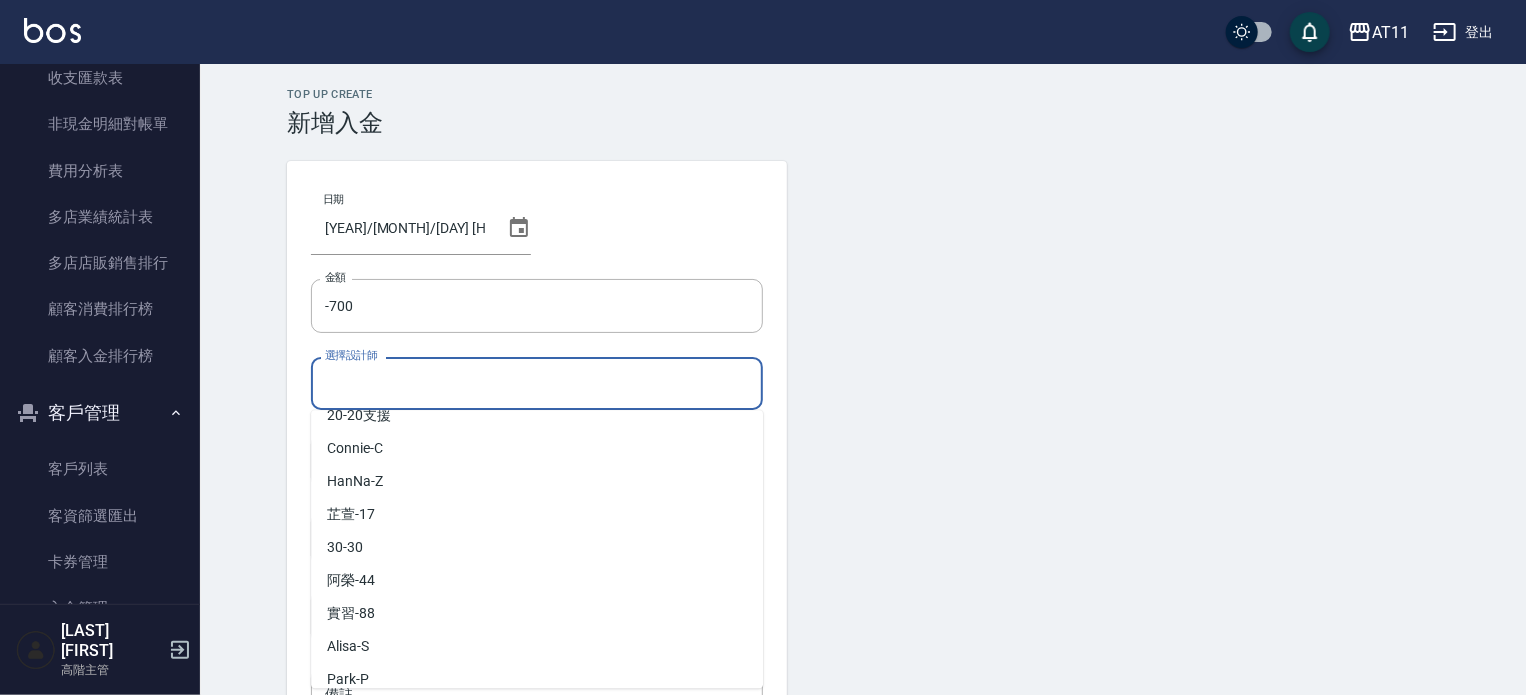 scroll, scrollTop: 232, scrollLeft: 0, axis: vertical 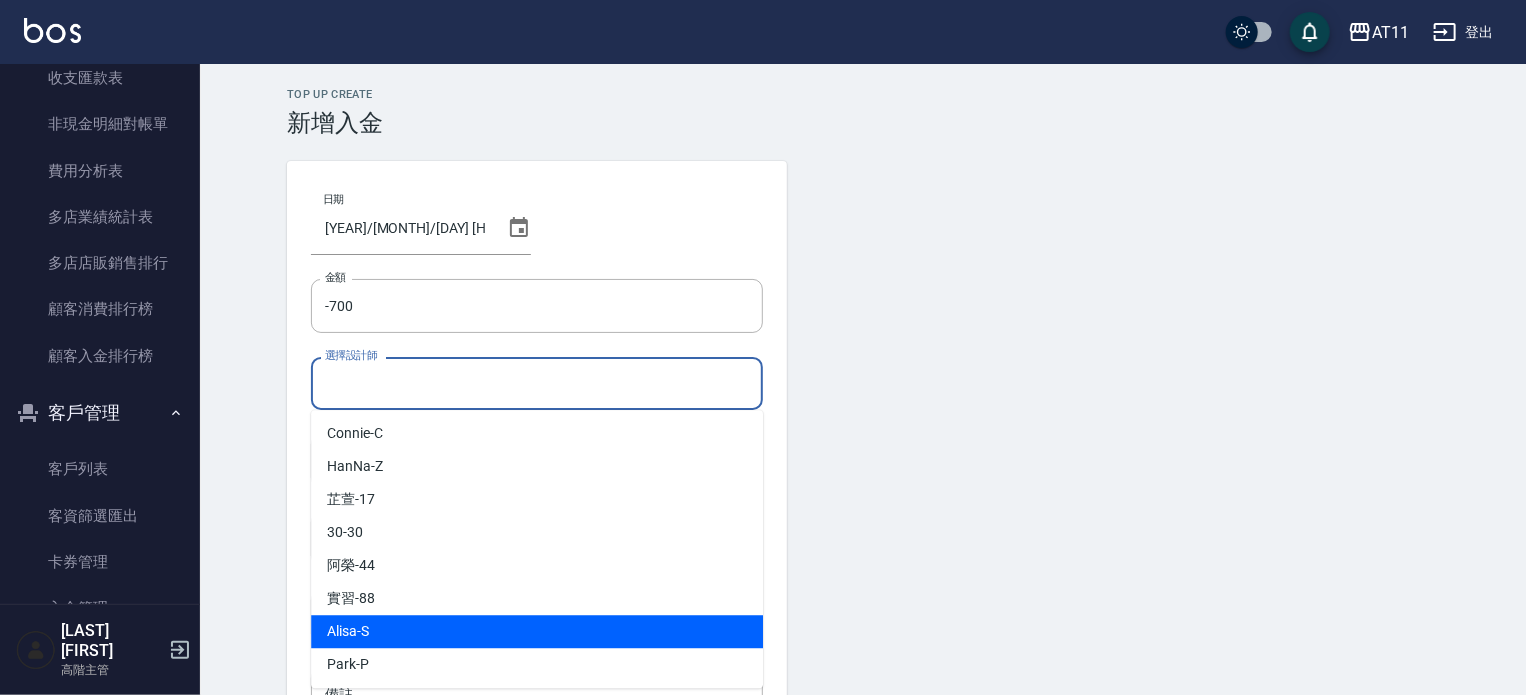 click on "Alisa -S" at bounding box center (537, 631) 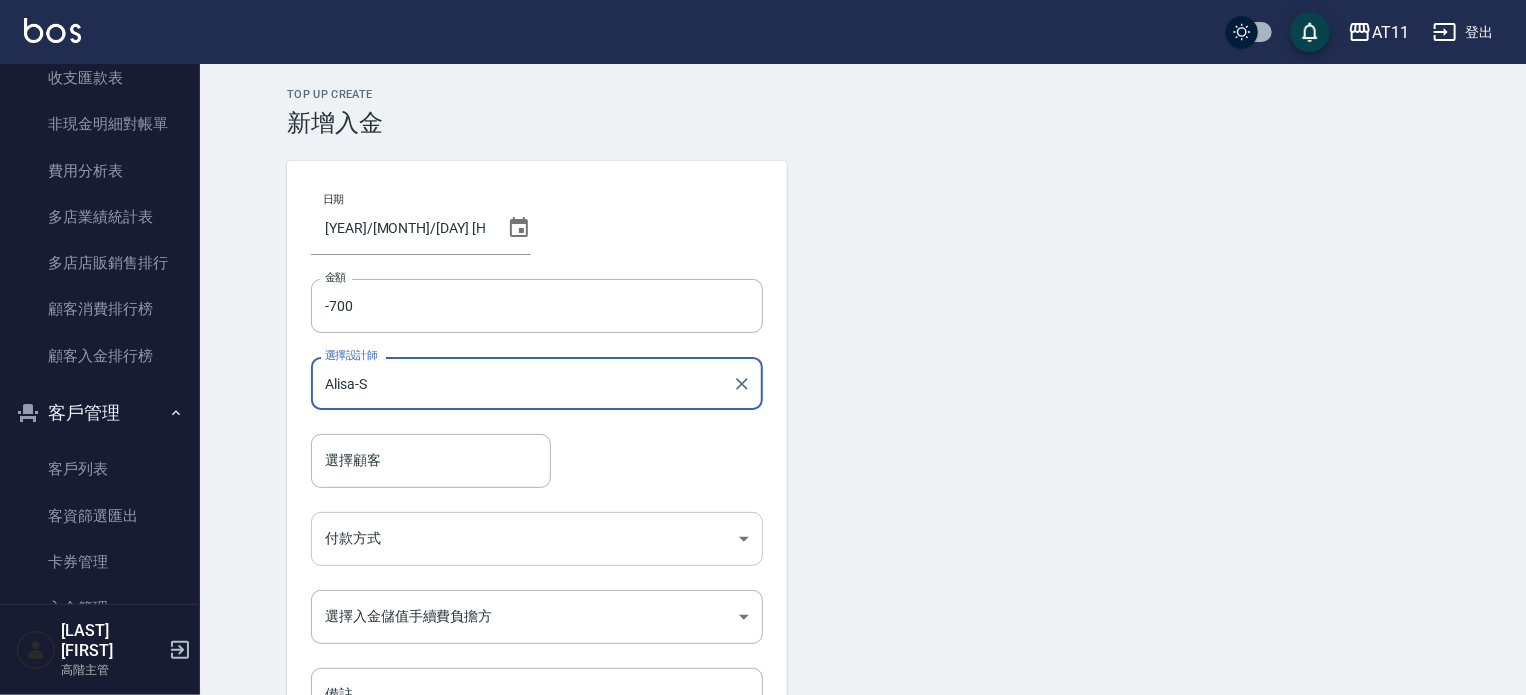 scroll, scrollTop: 100, scrollLeft: 0, axis: vertical 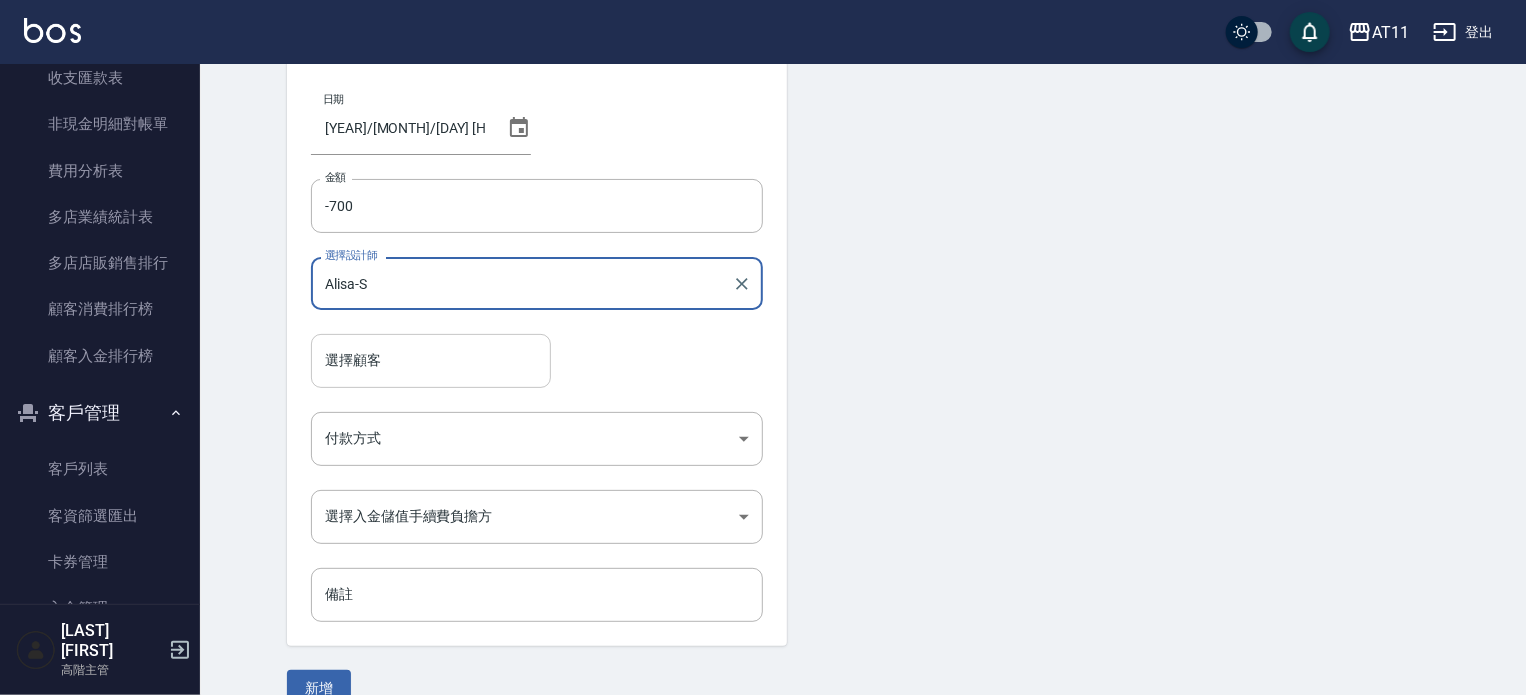 click on "選擇顧客" at bounding box center [431, 360] 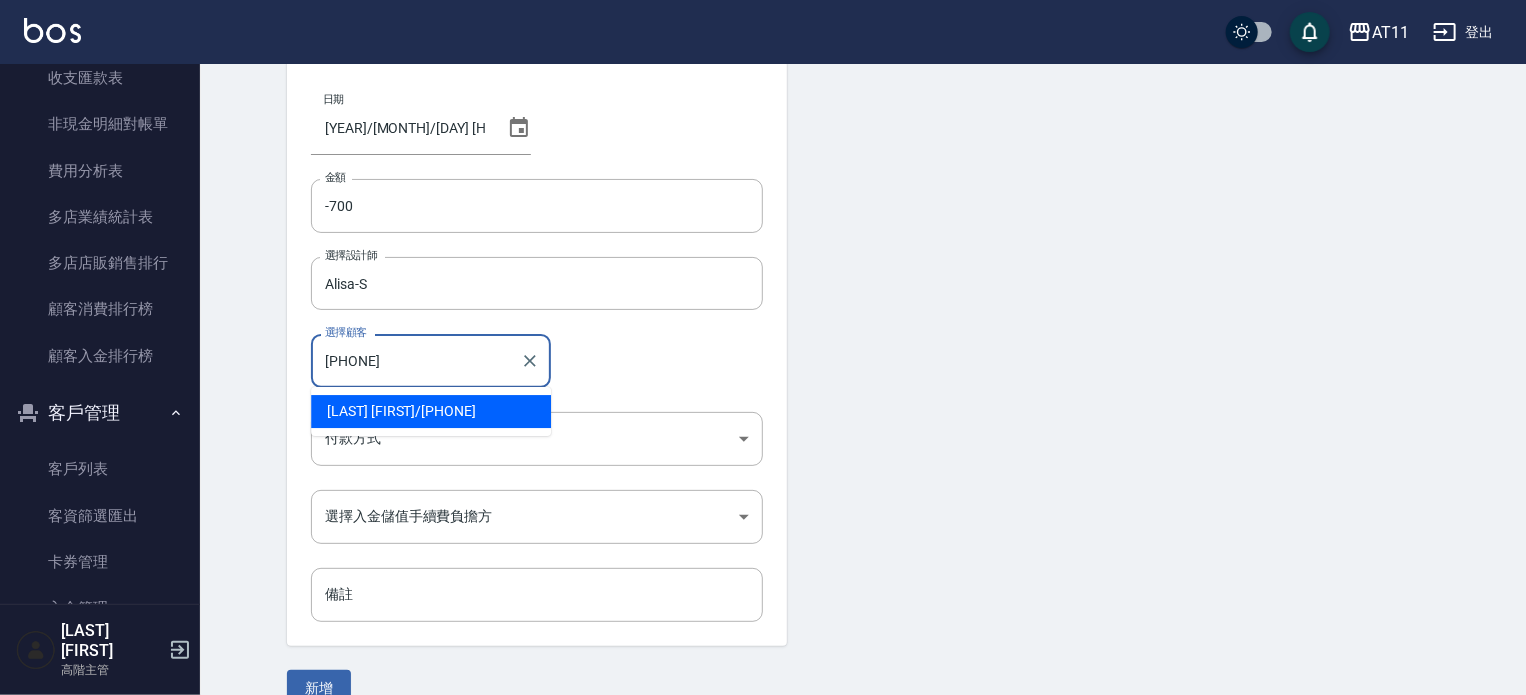 click on "[LAST] [FIRST]  /  [PHONE]" at bounding box center (431, 411) 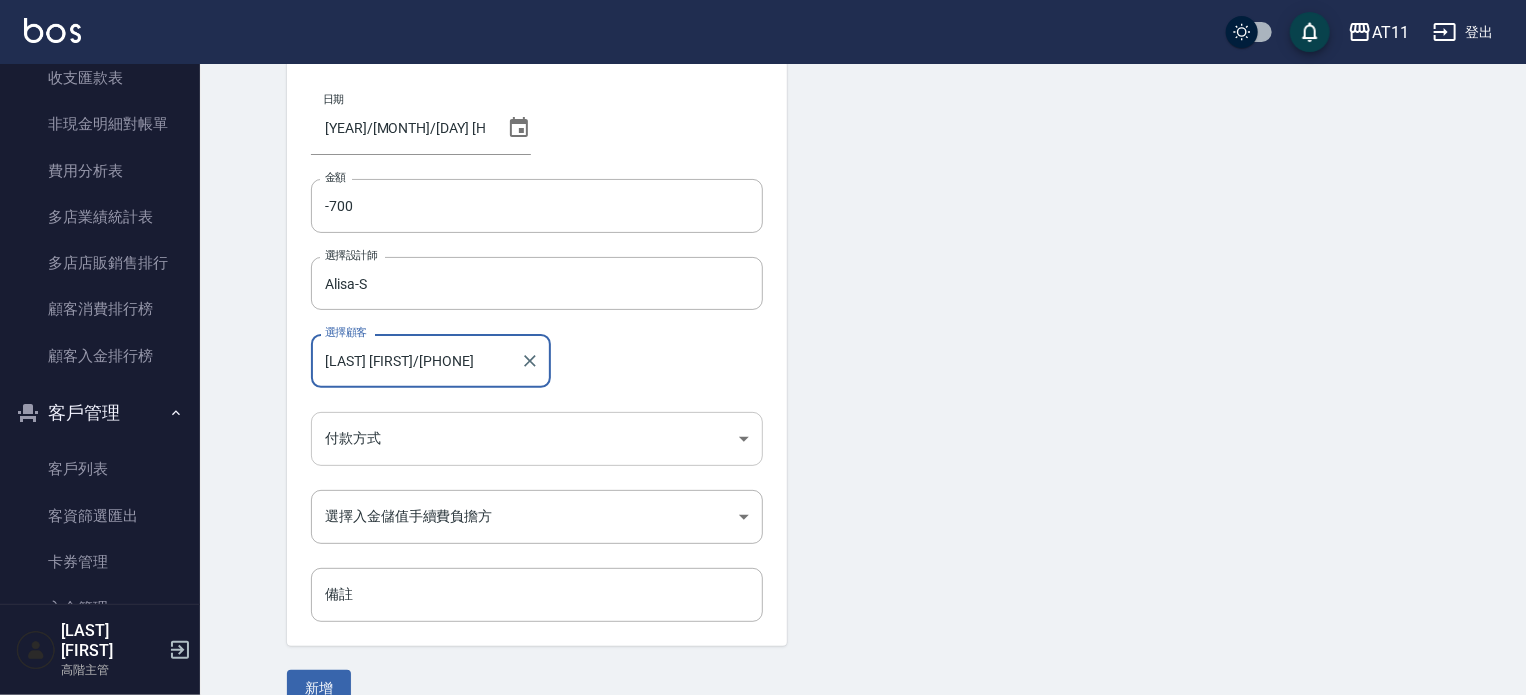 type on "[LAST] [FIRST]/[PHONE]" 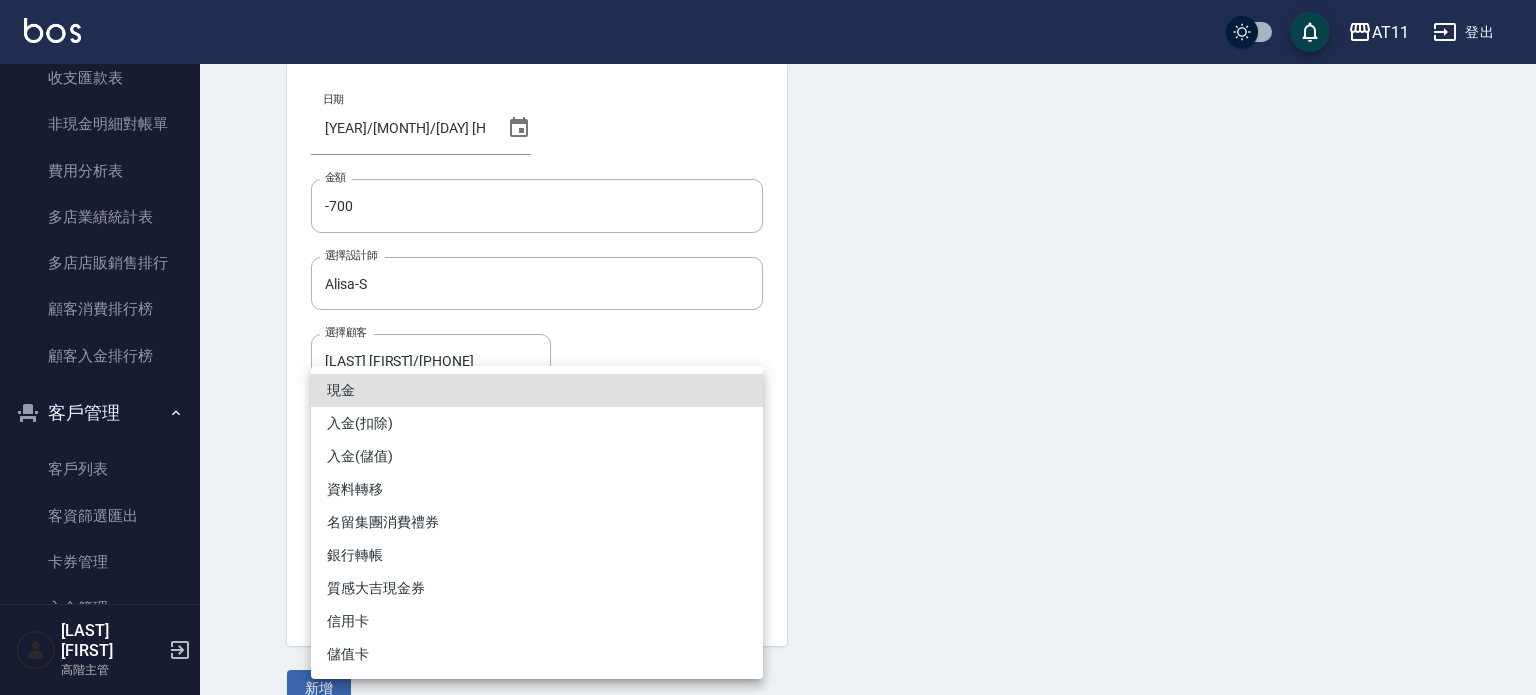click on "AT11 登出 櫃檯作業 打帳單 帳單列表 掛單列表 座位開單 營業儀表板 現金收支登錄 高階收支登錄 材料自購登錄 每日結帳 排班表 現場電腦打卡 掃碼打卡 預約管理 預約管理 單日預約紀錄 單週預約紀錄 報表及分析 報表目錄 消費分析儀表板 店家區間累計表 店家日報表 店家排行榜 互助日報表 互助月報表 互助排行榜 互助點數明細 互助業績報表 全店業績分析表 每日業績分析表 營業統計分析表 營業項目月分析表 設計師業績表 設計師日報表 設計師業績分析表 設計師業績月報表 設計師抽成報表 設計師排行榜 商品銷售排行榜 商品消耗明細 商品進銷貨報表 商品庫存表 商品庫存盤點表 會員卡銷售報表 服務扣項明細表 單一服務項目查詢 店販抽成明細 店販分類抽成明細 顧客入金餘額表 顧客卡券餘額表 每日非現金明細 每日收支明細 收支分類明細表 收支匯款表 薪資條" at bounding box center [768, 315] 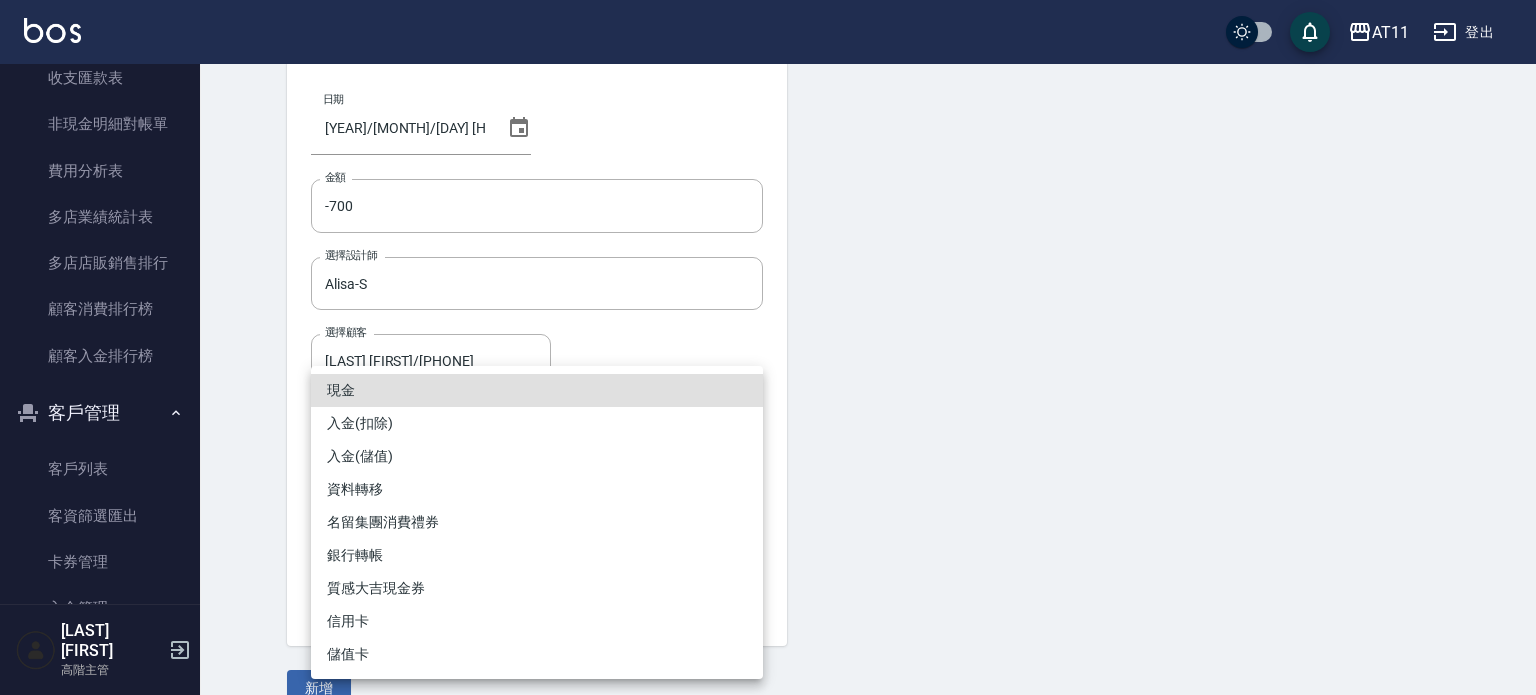 click on "入金(扣除)" at bounding box center [537, 423] 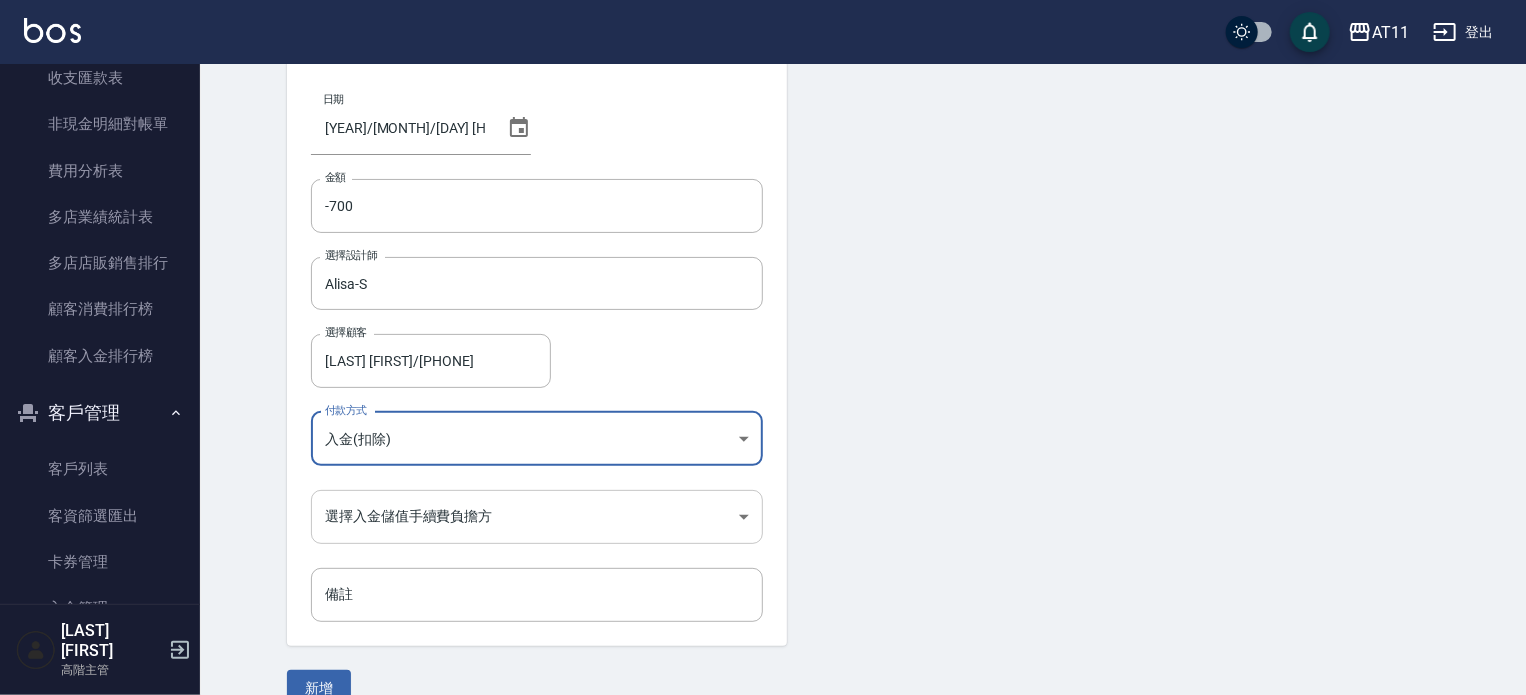 click on "AT11 登出 櫃檯作業 打帳單 帳單列表 掛單列表 座位開單 營業儀表板 現金收支登錄 高階收支登錄 材料自購登錄 每日結帳 排班表 現場電腦打卡 掃碼打卡 預約管理 預約管理 單日預約紀錄 單週預約紀錄 報表及分析 報表目錄 消費分析儀表板 店家區間累計表 店家日報表 店家排行榜 互助日報表 互助月報表 互助排行榜 互助點數明細 互助業績報表 全店業績分析表 每日業績分析表 營業統計分析表 營業項目月分析表 設計師業績表 設計師日報表 設計師業績分析表 設計師業績月報表 設計師抽成報表 設計師排行榜 商品銷售排行榜 商品消耗明細 商品進銷貨報表 商品庫存表 商品庫存盤點表 會員卡銷售報表 服務扣項明細表 單一服務項目查詢 店販抽成明細 店販分類抽成明細 顧客入金餘額表 顧客卡券餘額表 每日非現金明細 每日收支明細 收支分類明細表 收支匯款表 薪資條" at bounding box center [763, 315] 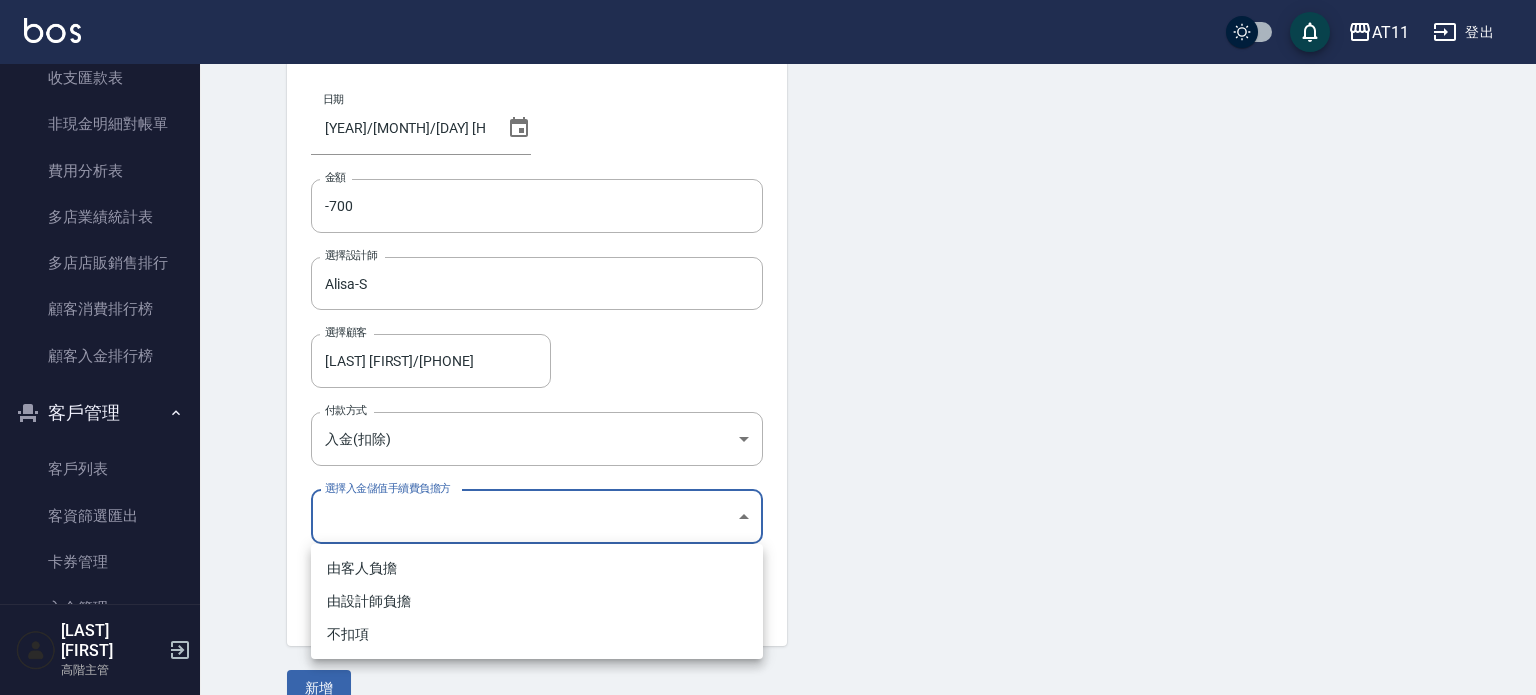 click on "不扣項" at bounding box center [537, 634] 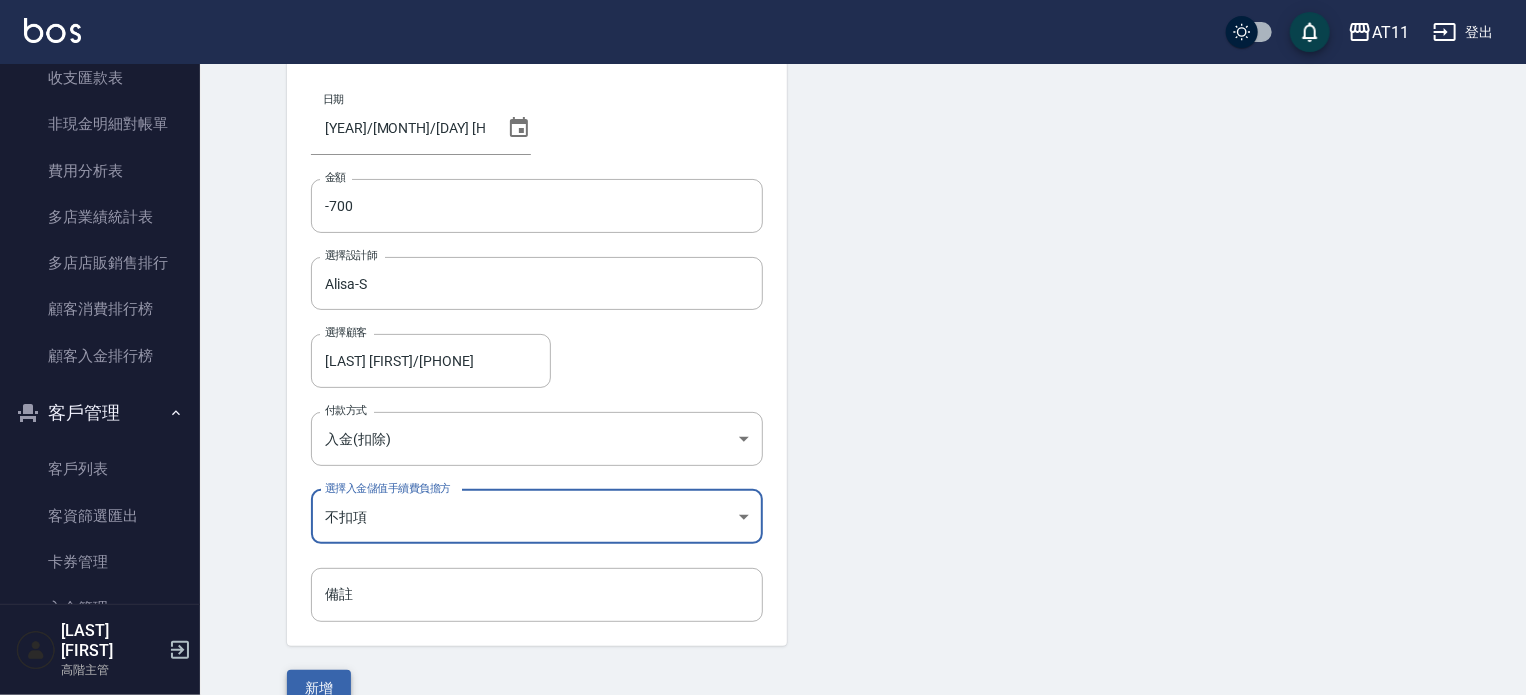 click on "新增" at bounding box center [319, 688] 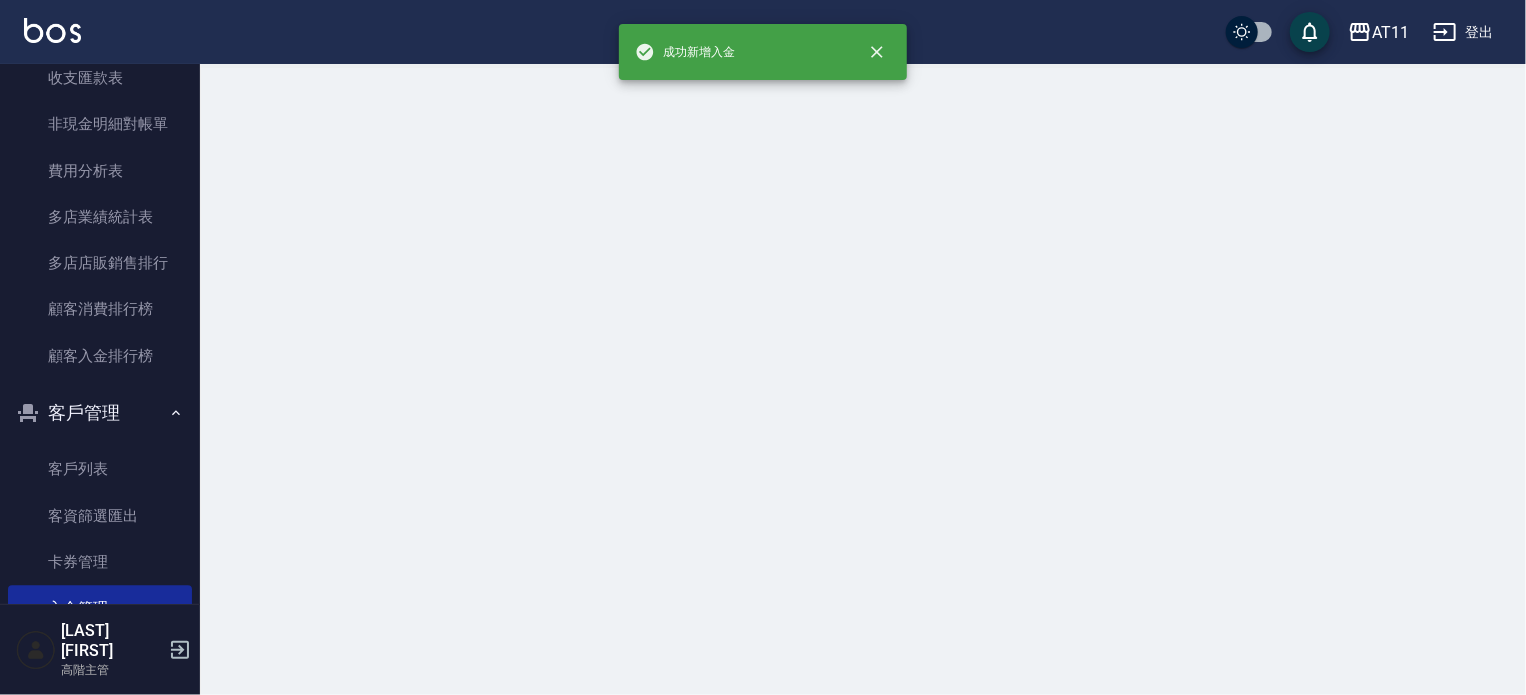 scroll, scrollTop: 0, scrollLeft: 0, axis: both 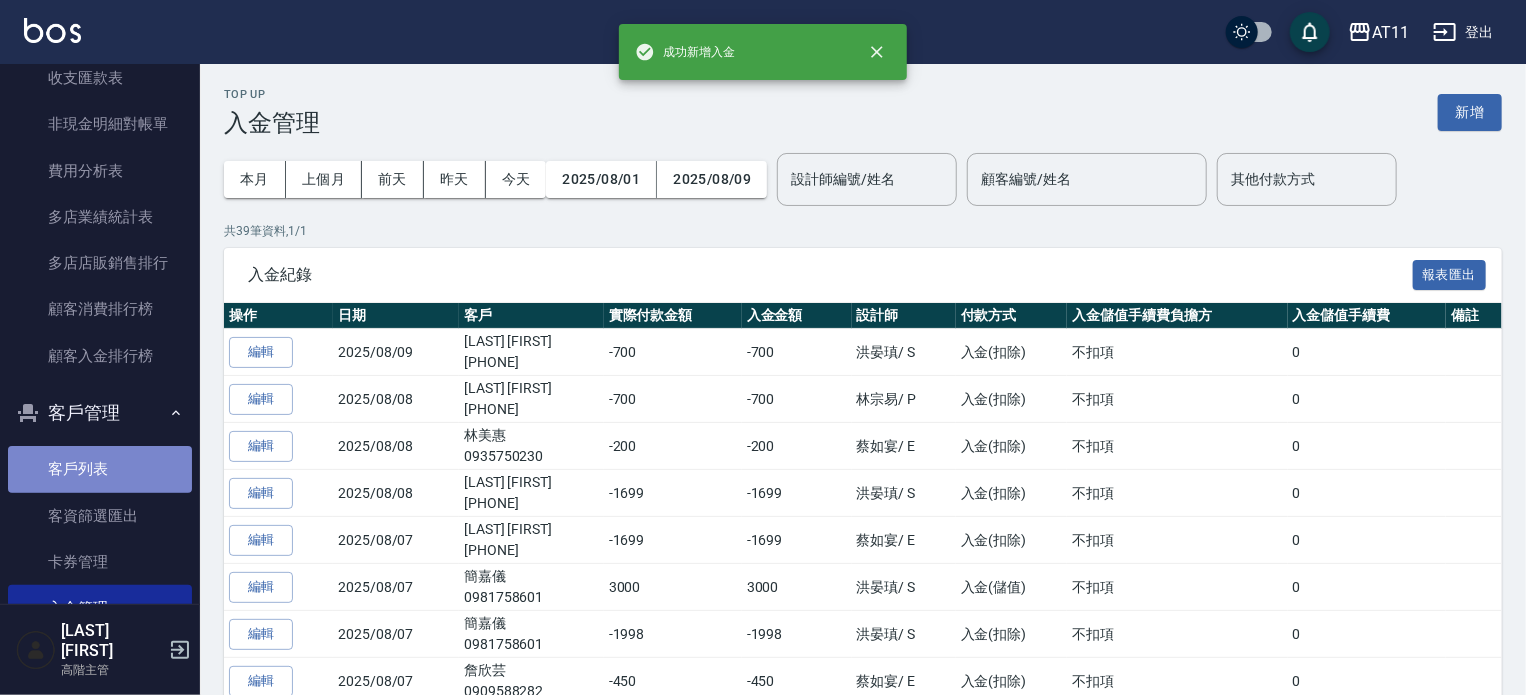 click on "客戶列表" at bounding box center (100, 469) 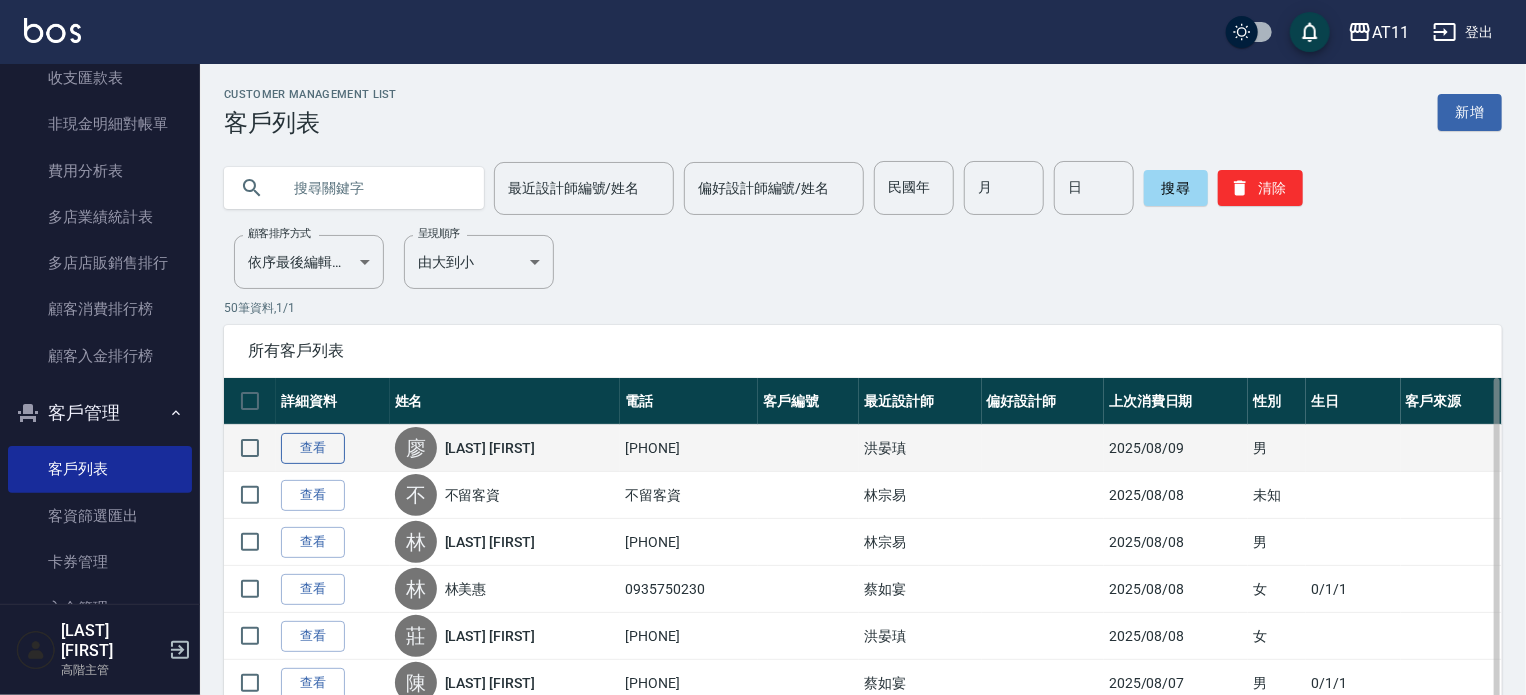 click on "查看" at bounding box center (313, 448) 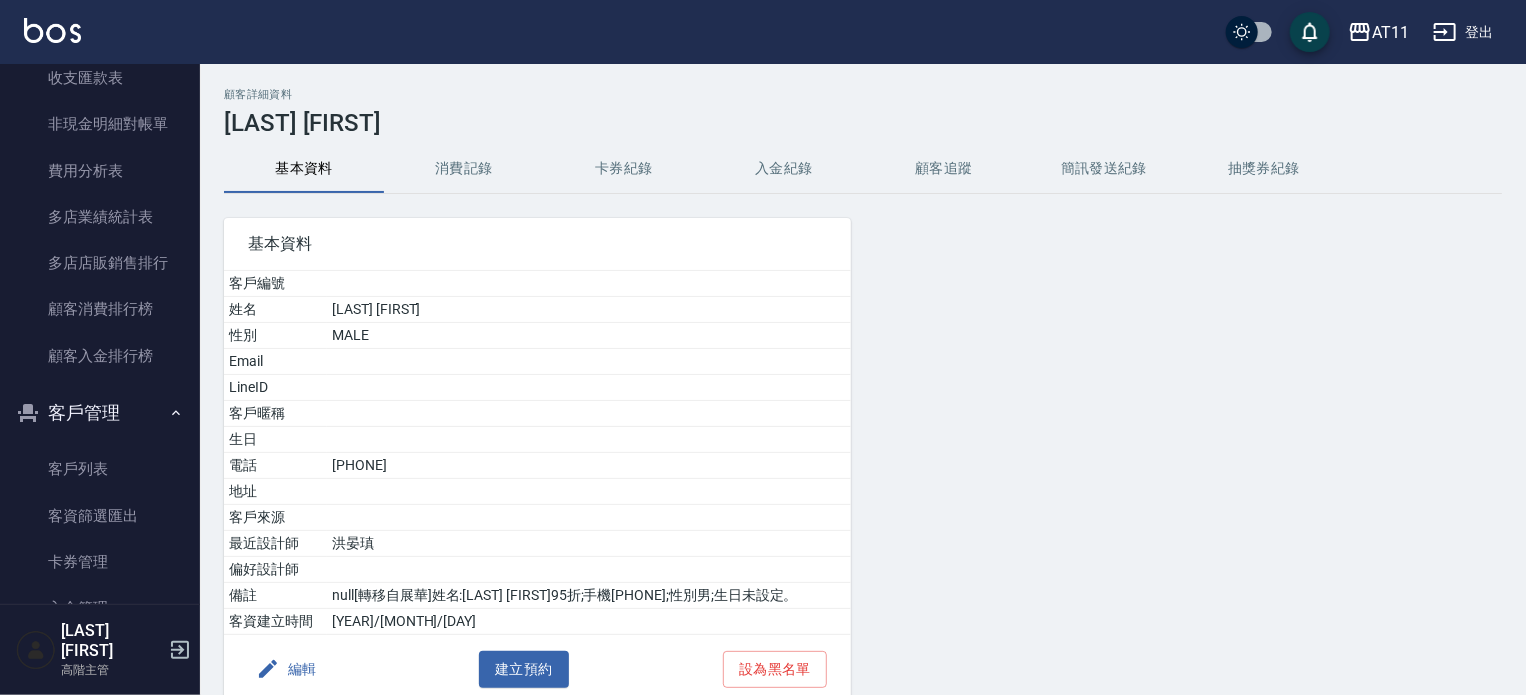 click on "入金紀錄" at bounding box center (784, 169) 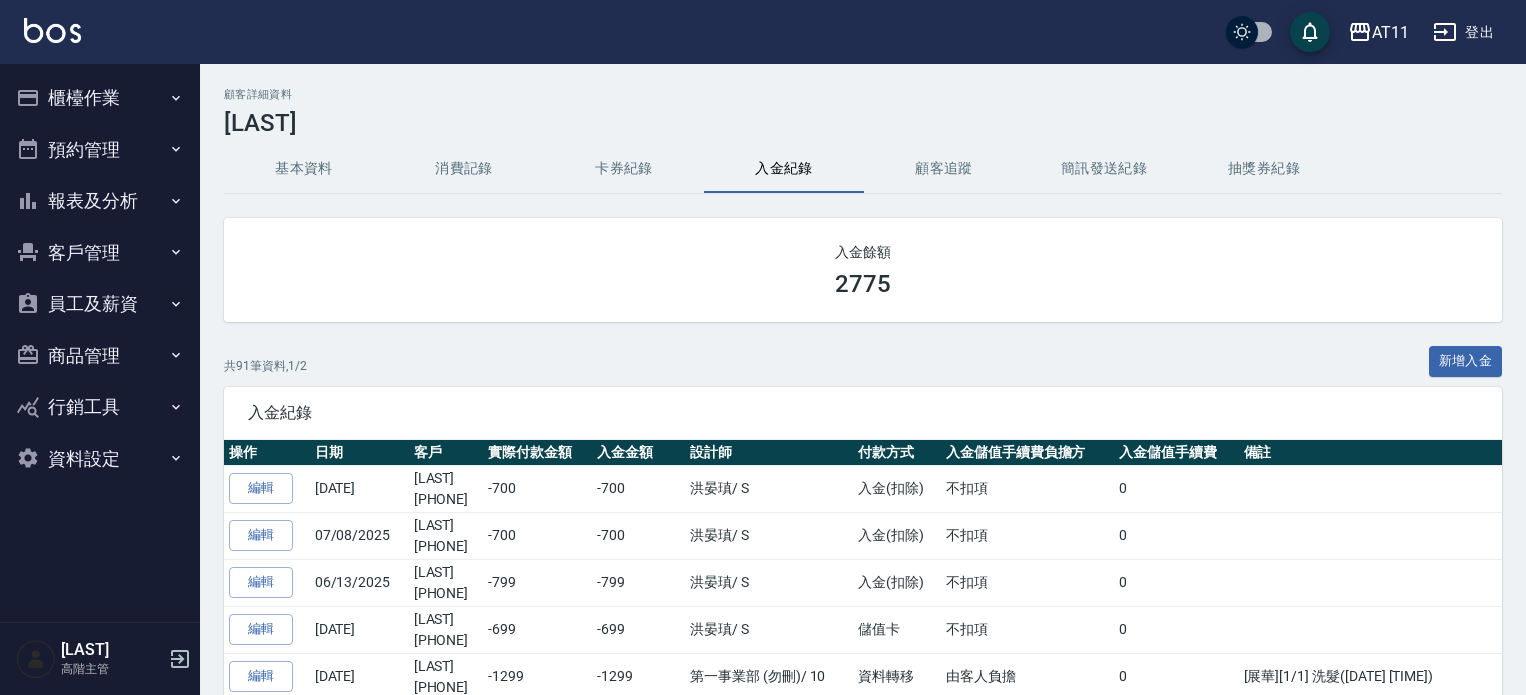 scroll, scrollTop: 0, scrollLeft: 0, axis: both 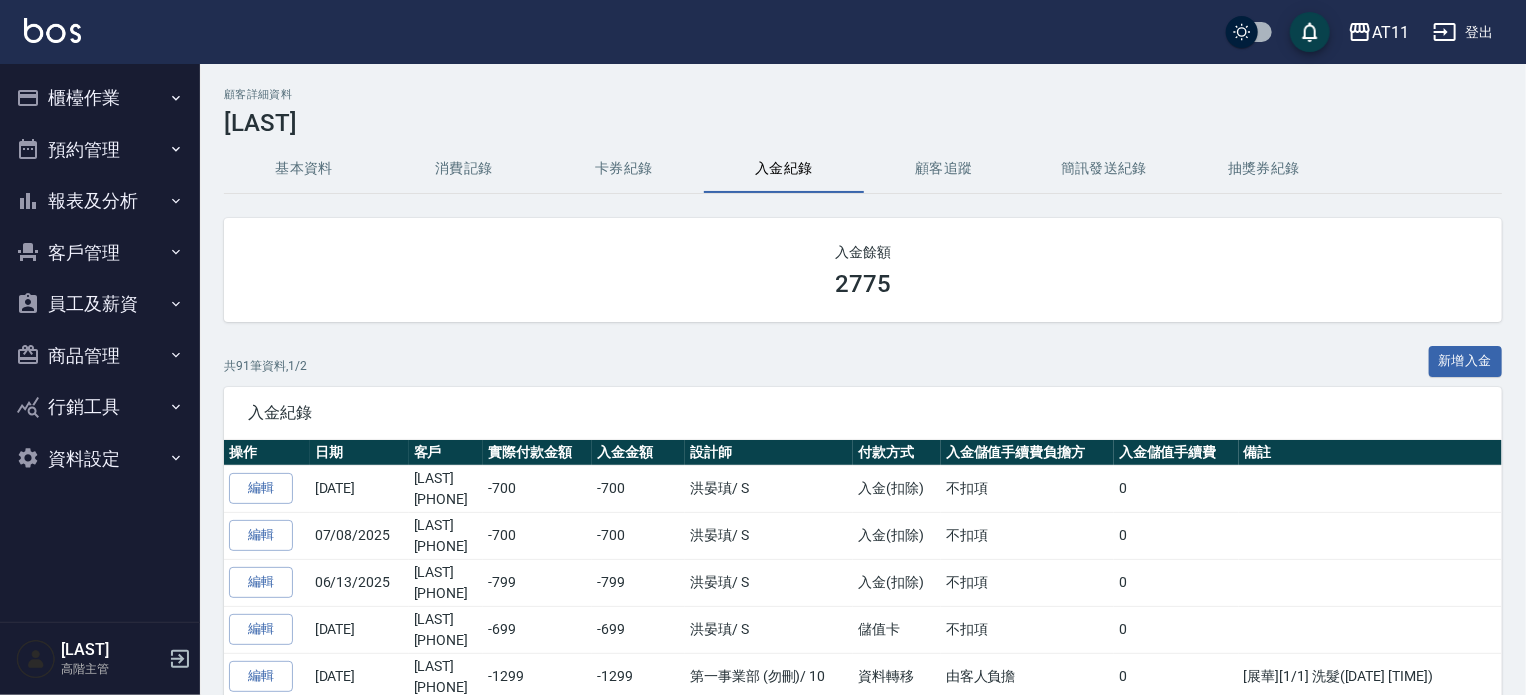 click on "客戶管理" at bounding box center [100, 253] 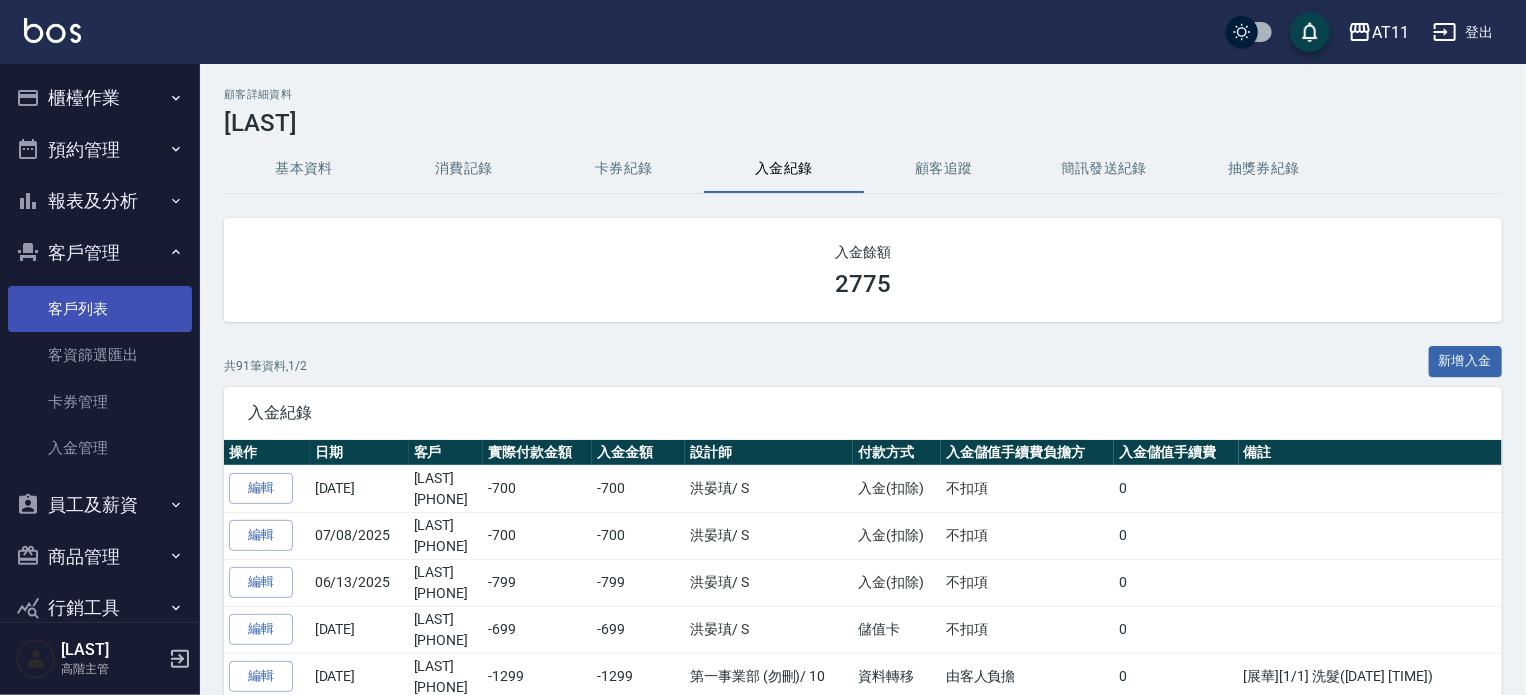 click on "客戶列表" at bounding box center (100, 309) 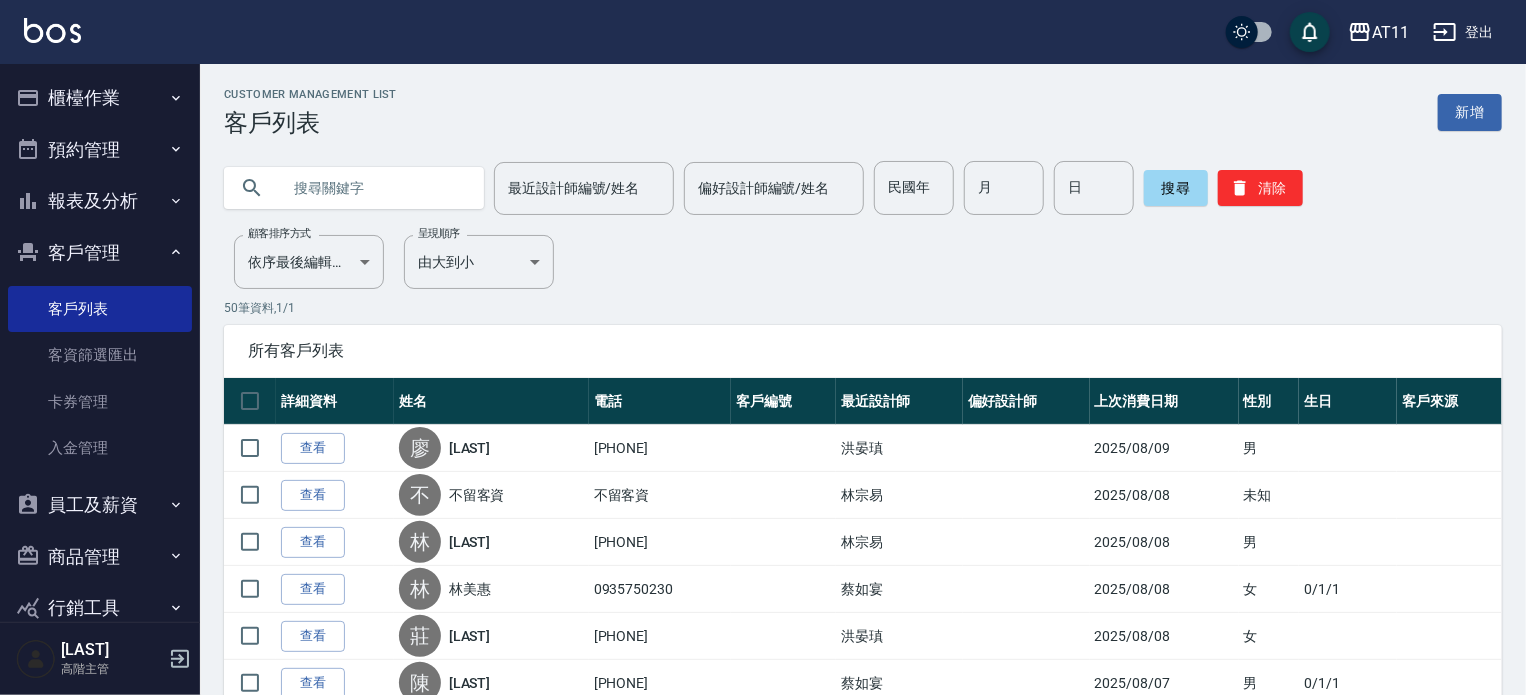 click at bounding box center [354, 188] 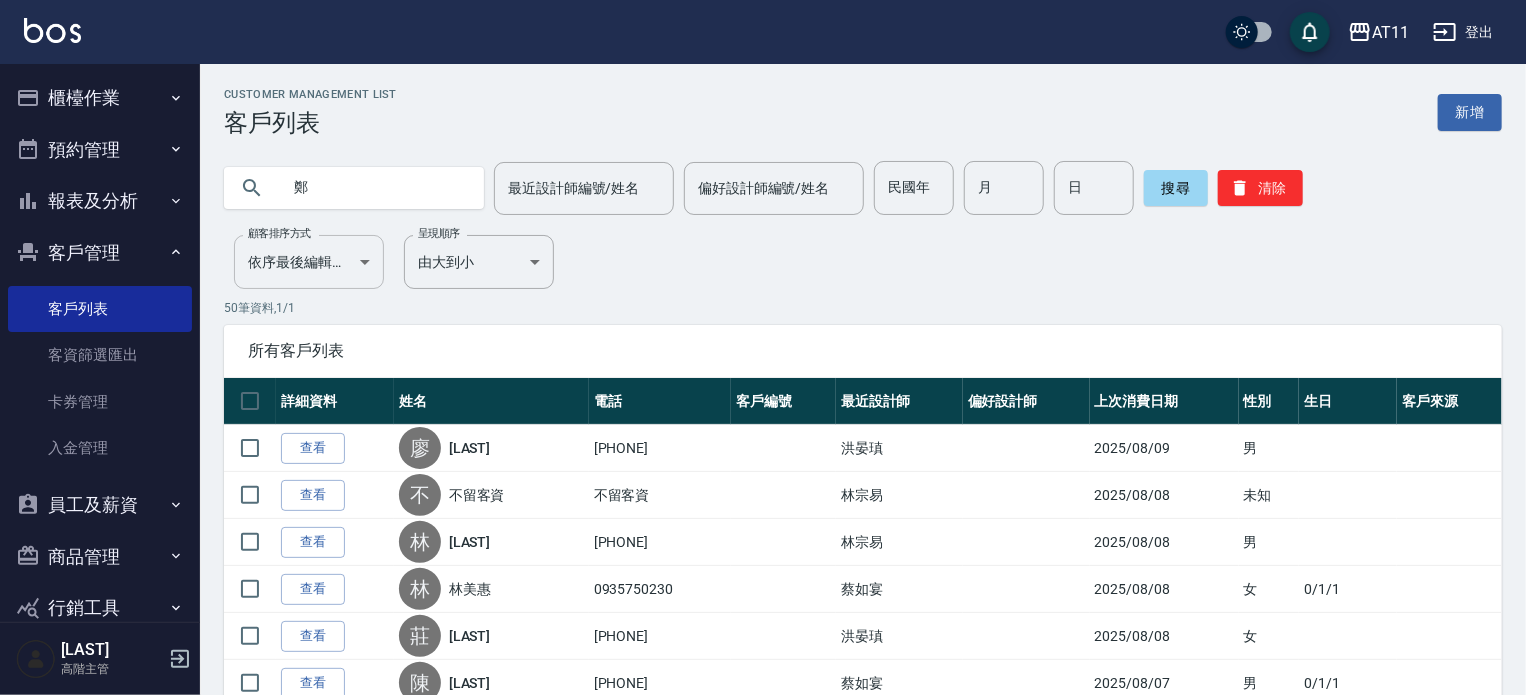 type on "鄭" 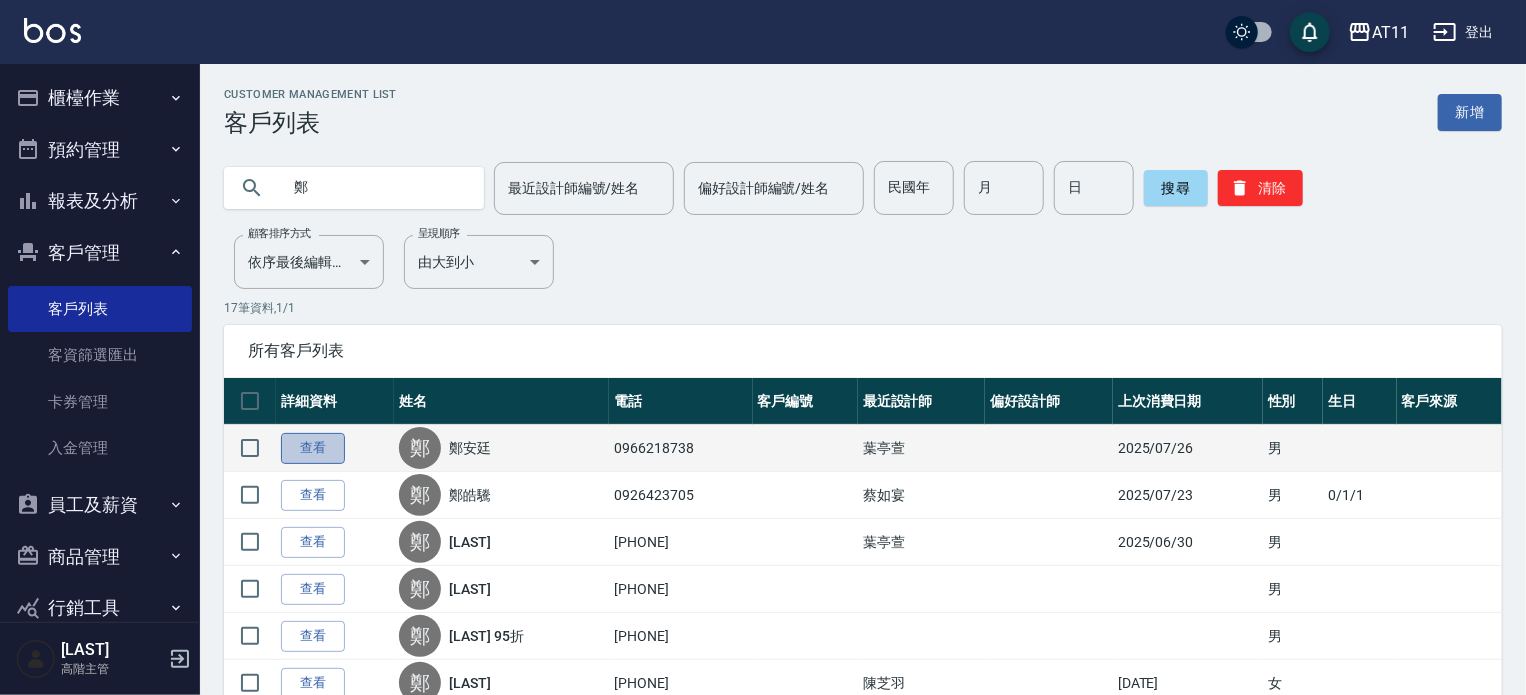 click on "查看" at bounding box center [313, 448] 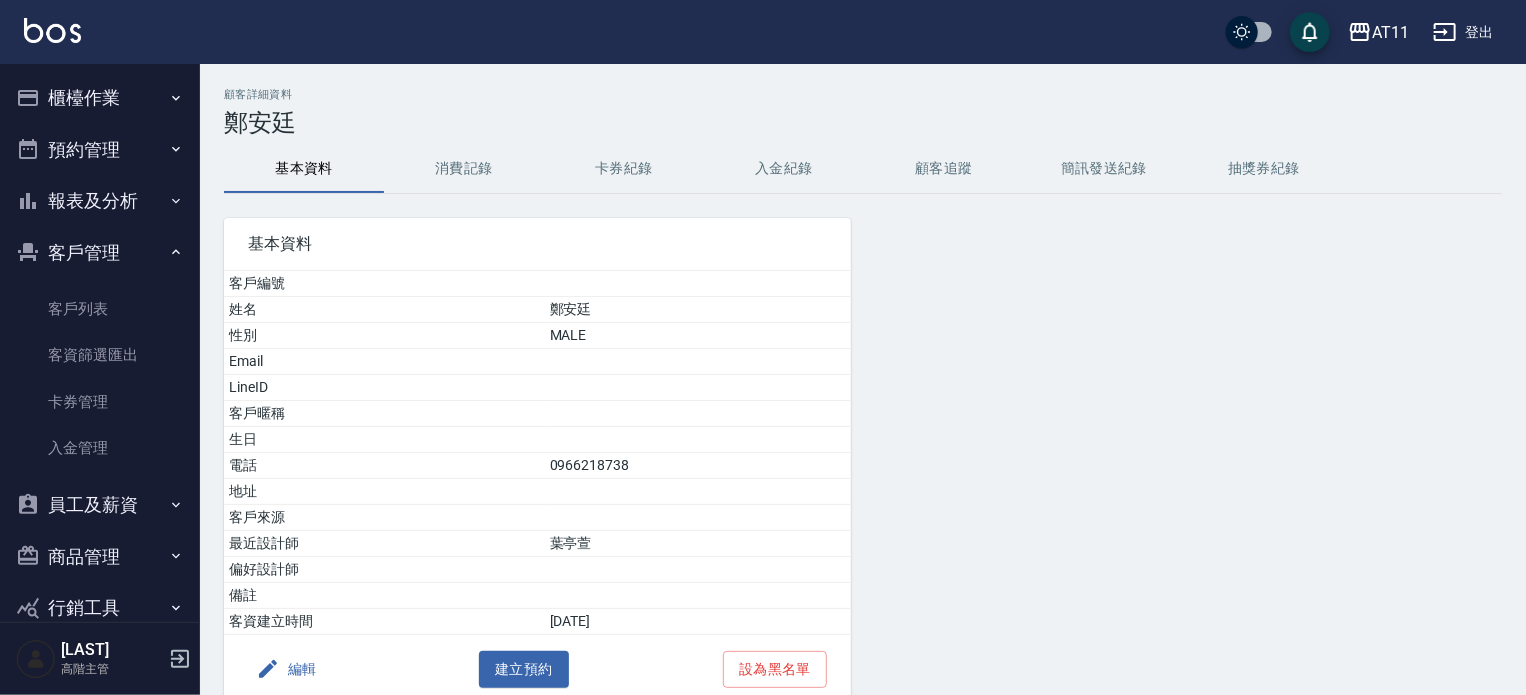 click on "入金紀錄" at bounding box center [784, 169] 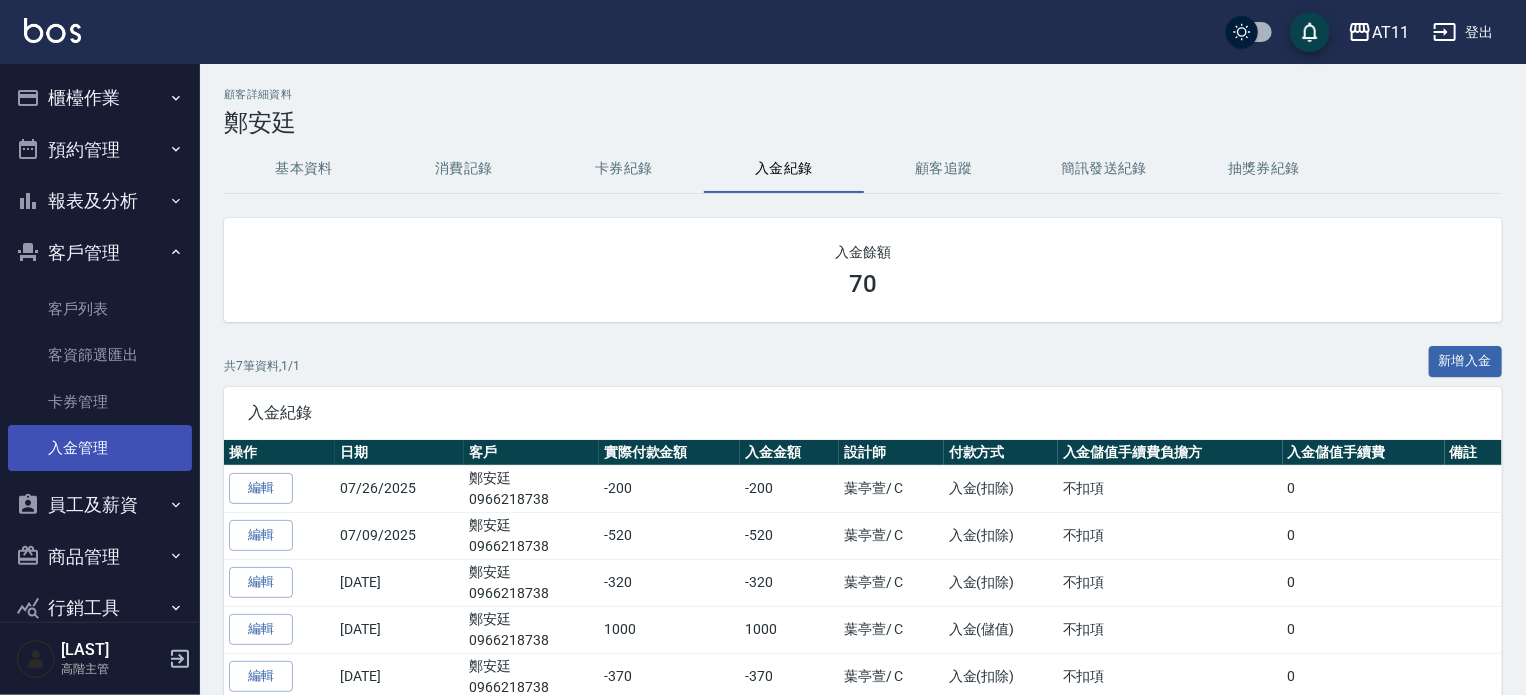 click on "入金管理" at bounding box center [100, 448] 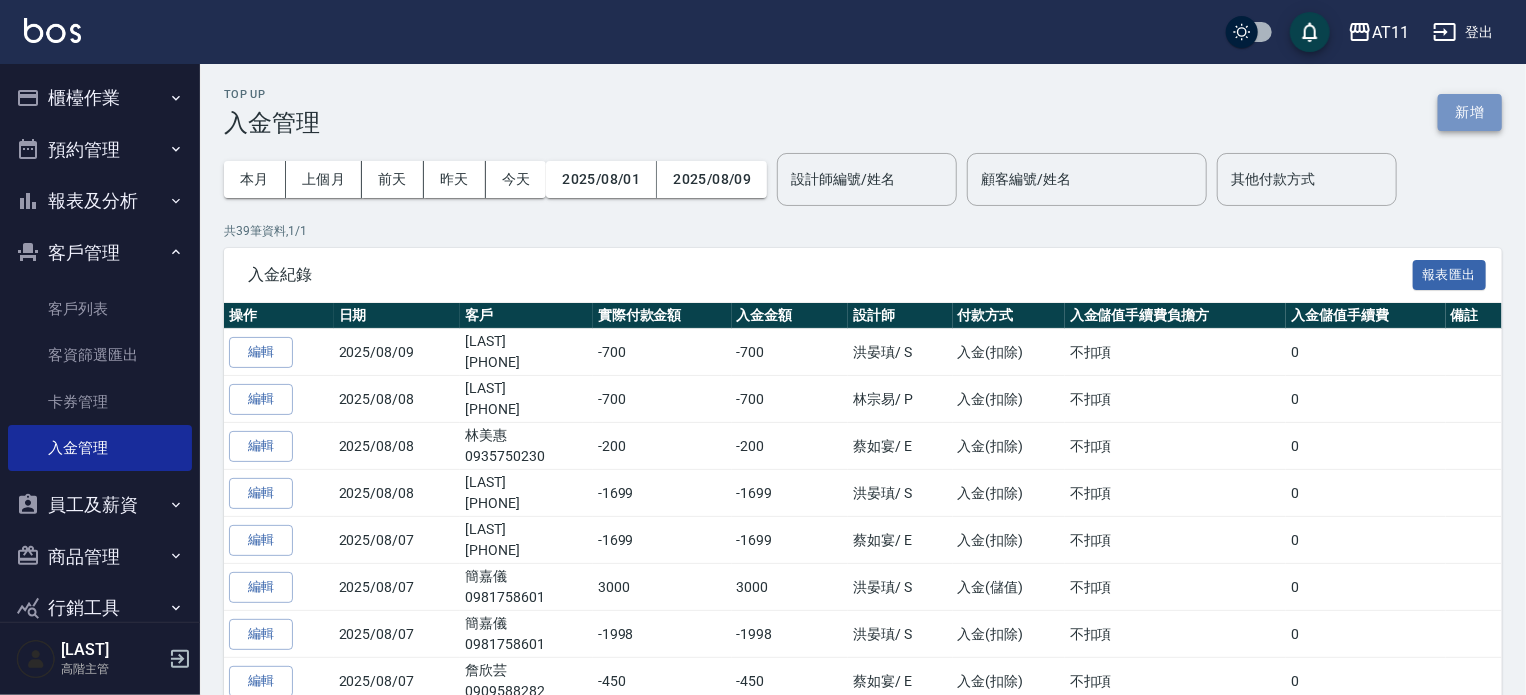 click on "新增" at bounding box center (1470, 112) 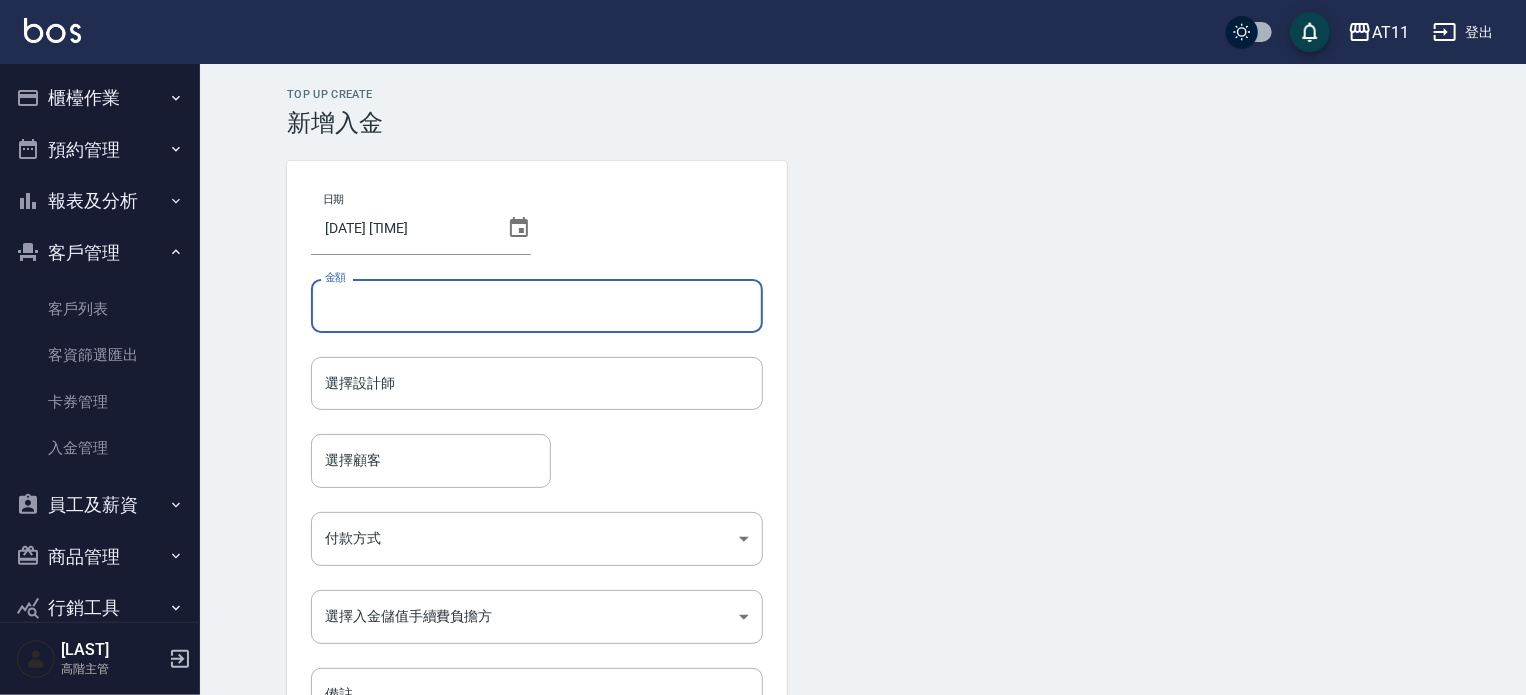 click on "金額" at bounding box center (537, 306) 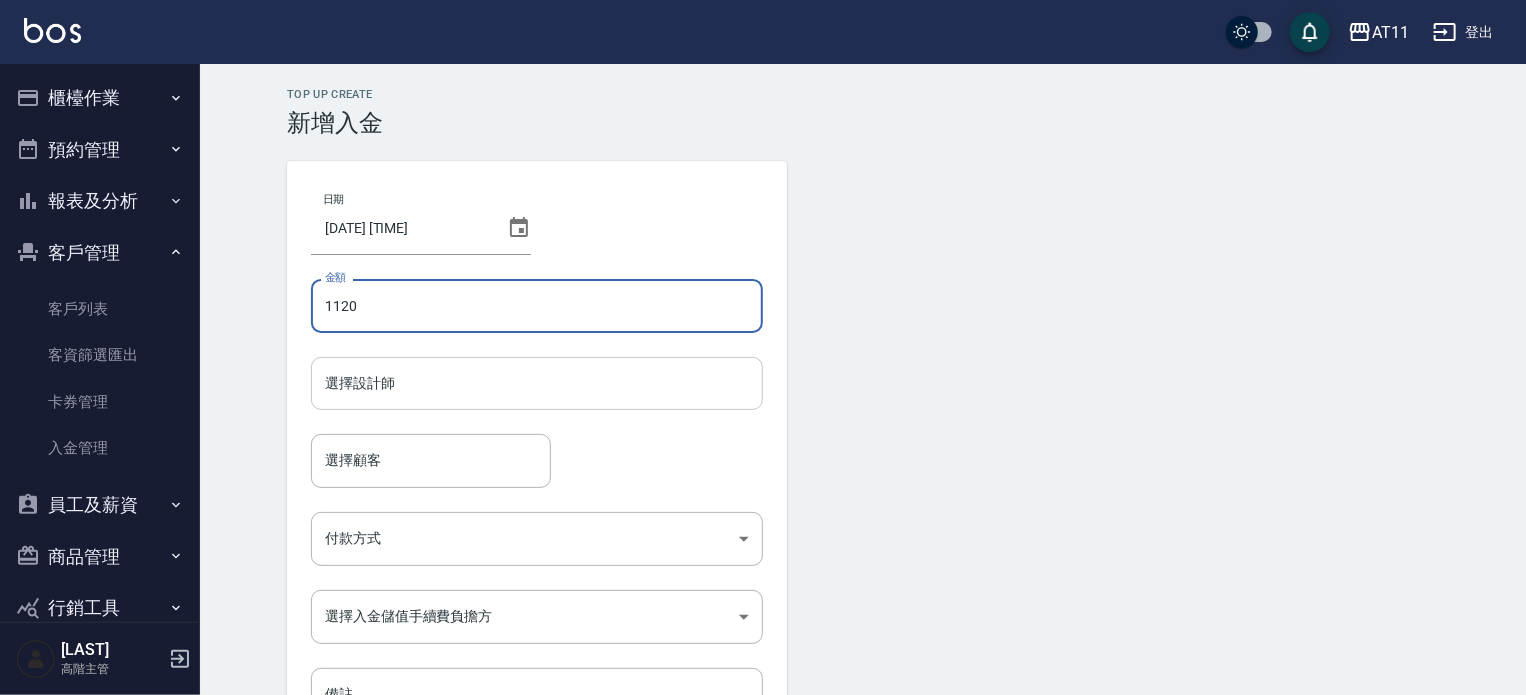 type on "1120" 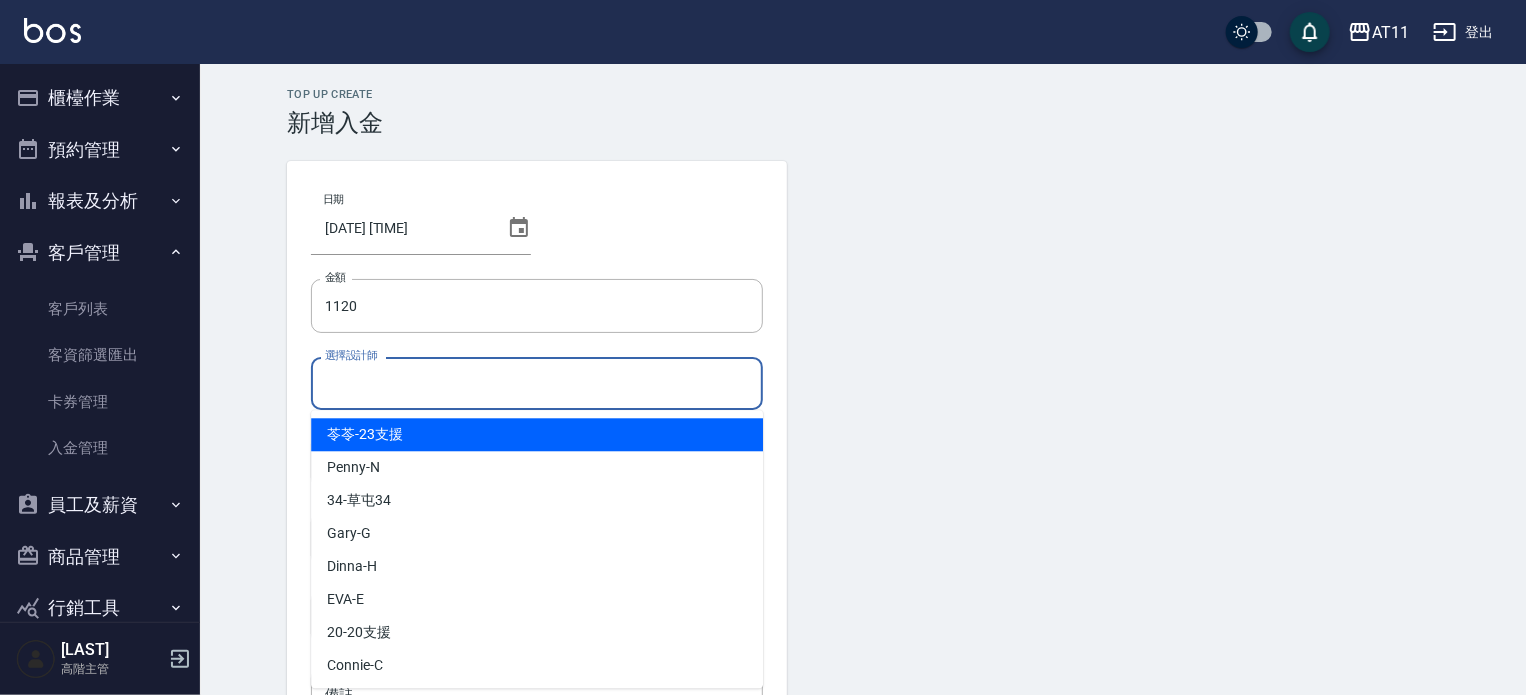 click on "選擇設計師" at bounding box center (537, 383) 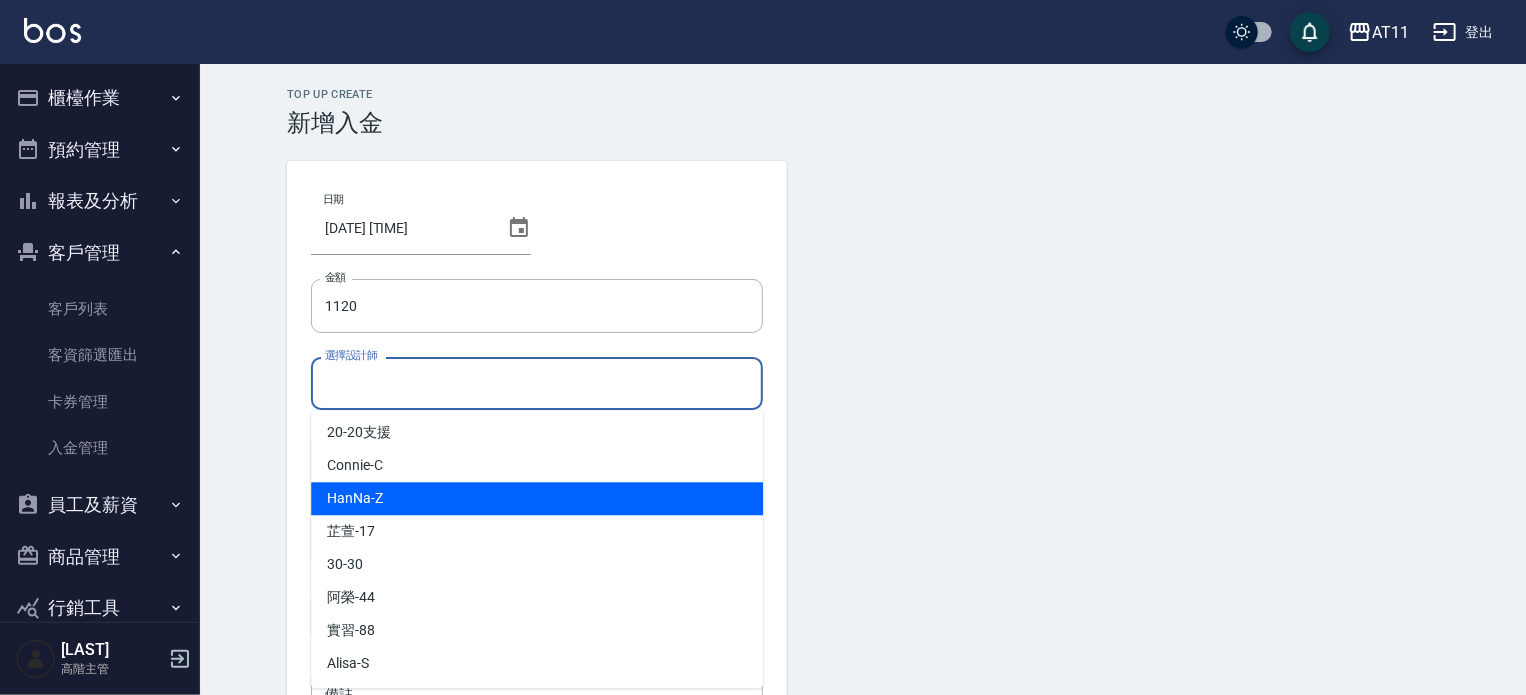 scroll, scrollTop: 100, scrollLeft: 0, axis: vertical 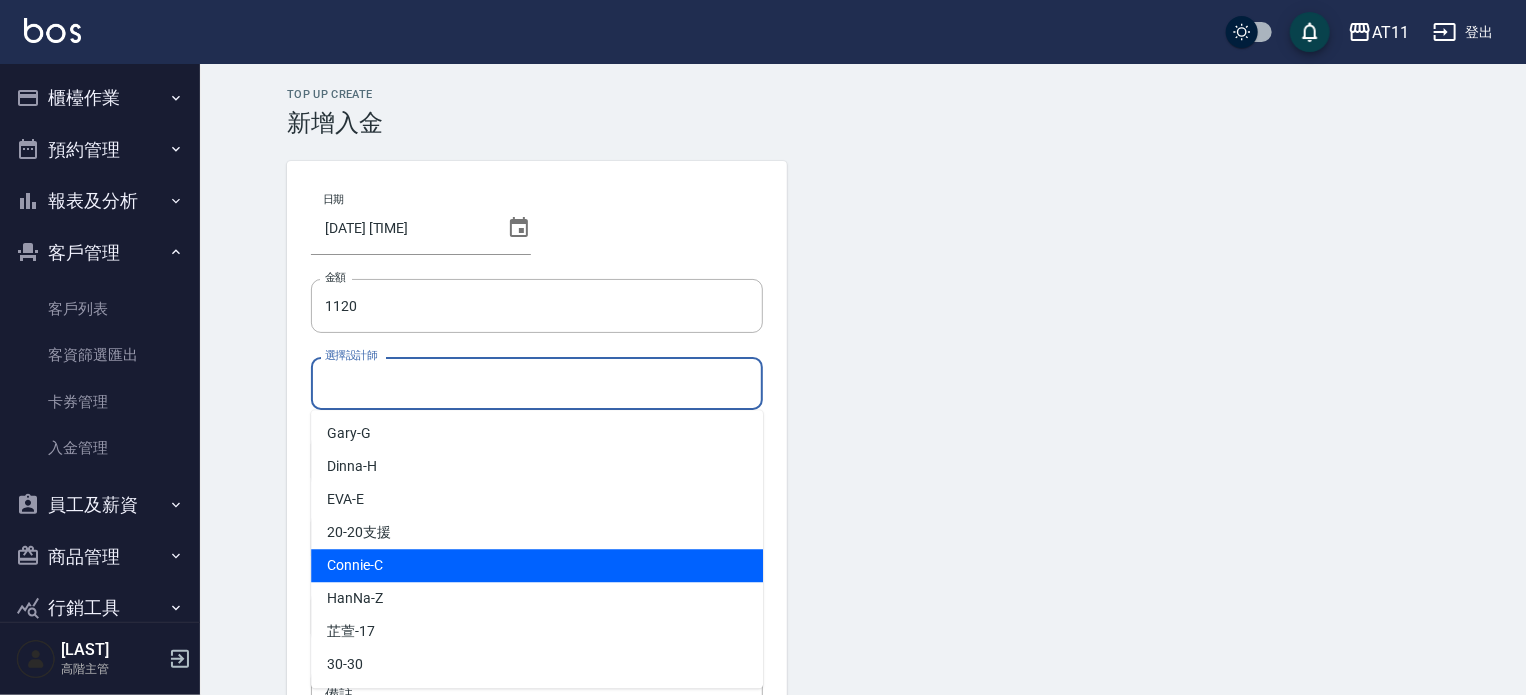 click on "Connie -C" at bounding box center [537, 565] 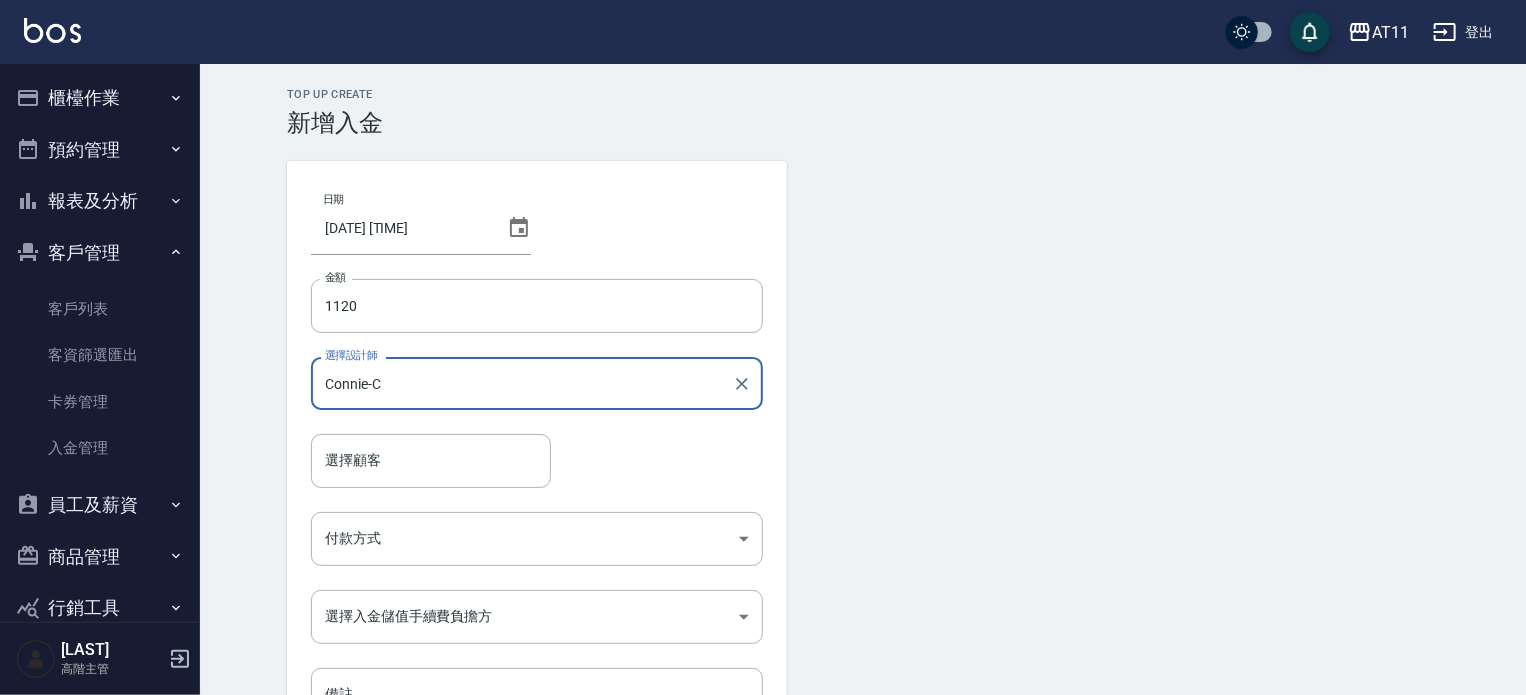 click on "Top Up Create 新增入金 日期 2025/08/09 13:06 金額 1120 金額 選擇設計師 Connie-C 選擇設計師 選擇顧客 選擇顧客 付款方式 ​ 付款方式 選擇入金儲值手續費負擔方 ​ 選擇入金儲值手續費負擔方 備註 備註 新增" at bounding box center (863, 447) 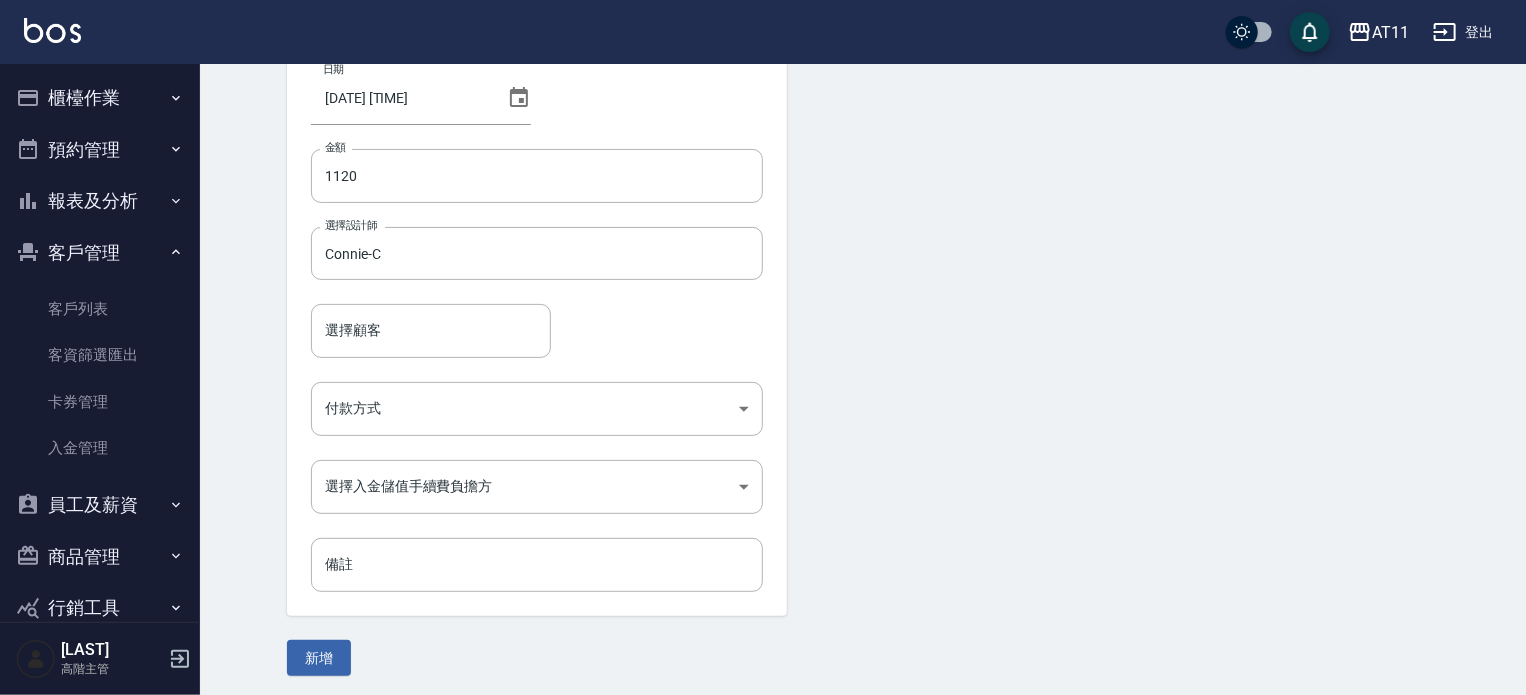 scroll, scrollTop: 135, scrollLeft: 0, axis: vertical 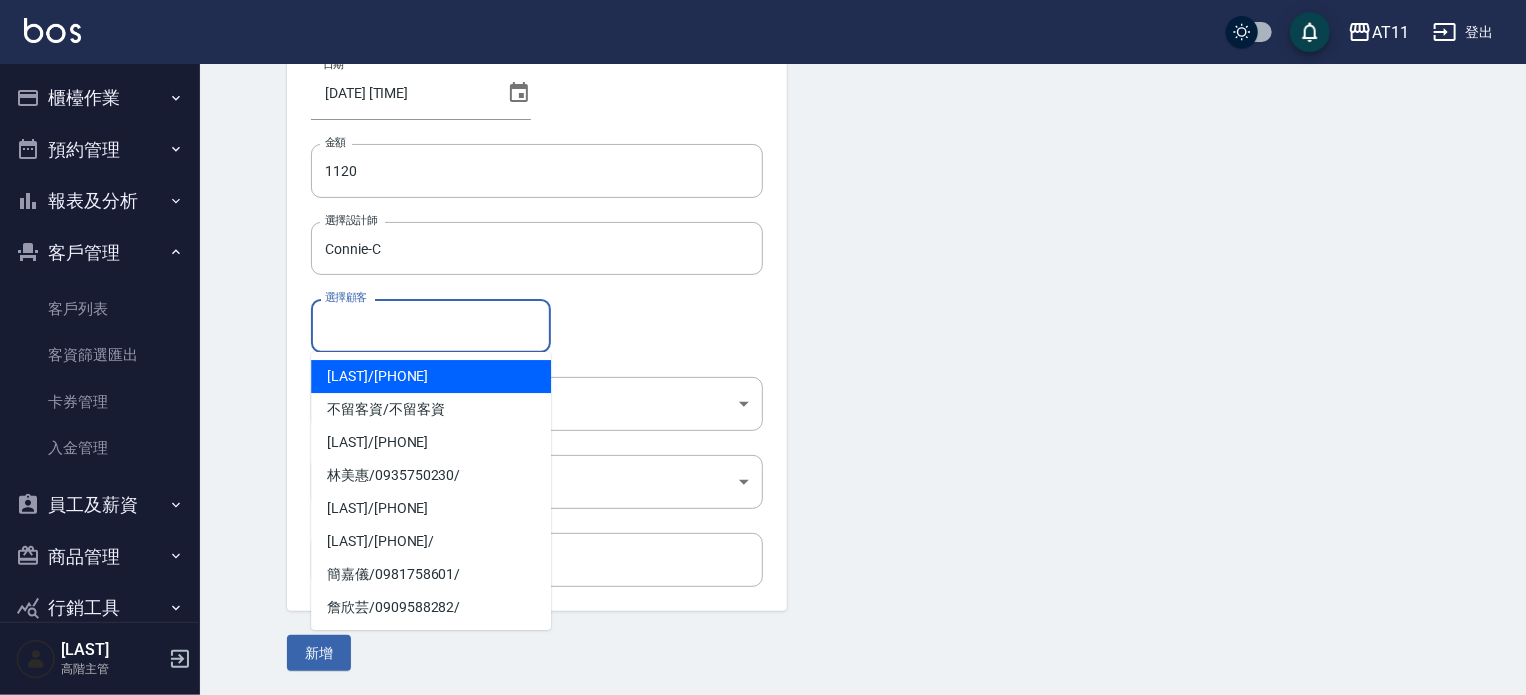 click on "選擇顧客" at bounding box center [431, 325] 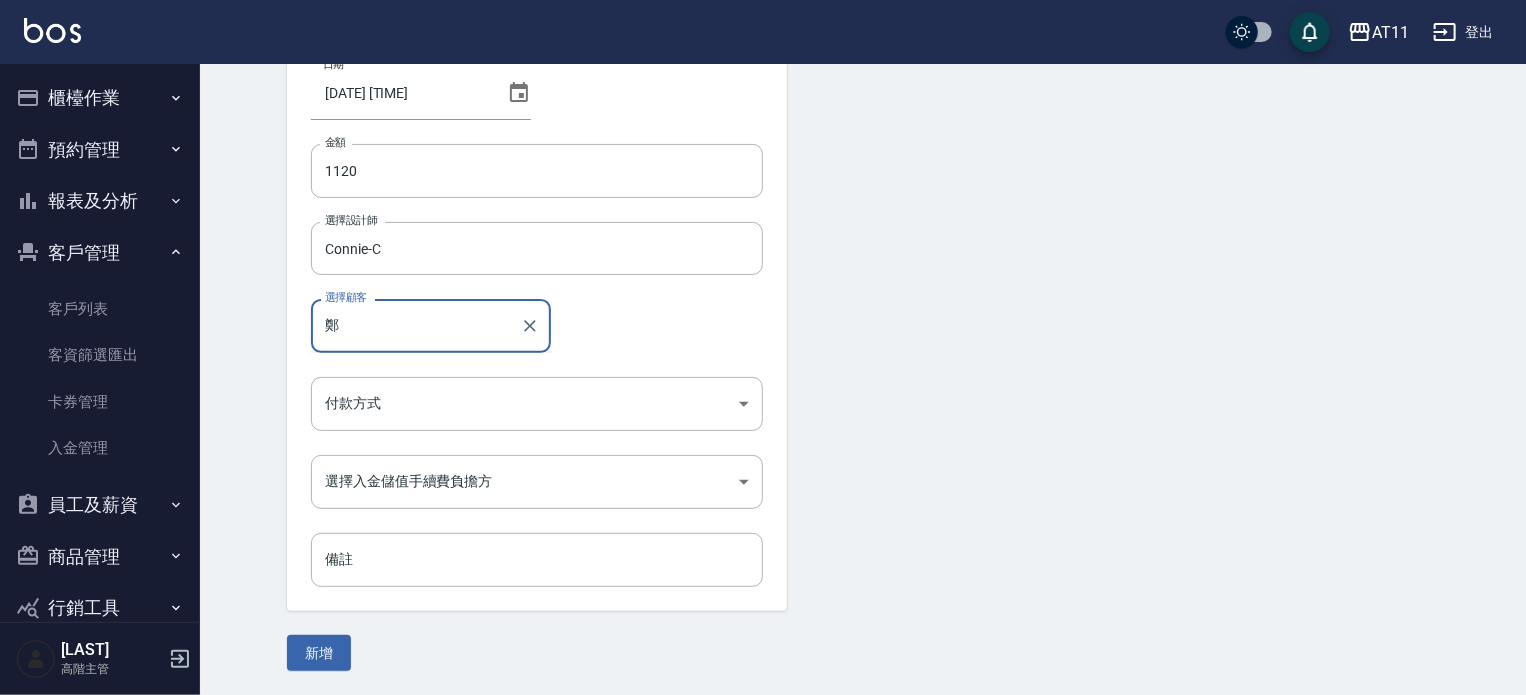 click on "新增" at bounding box center [319, 653] 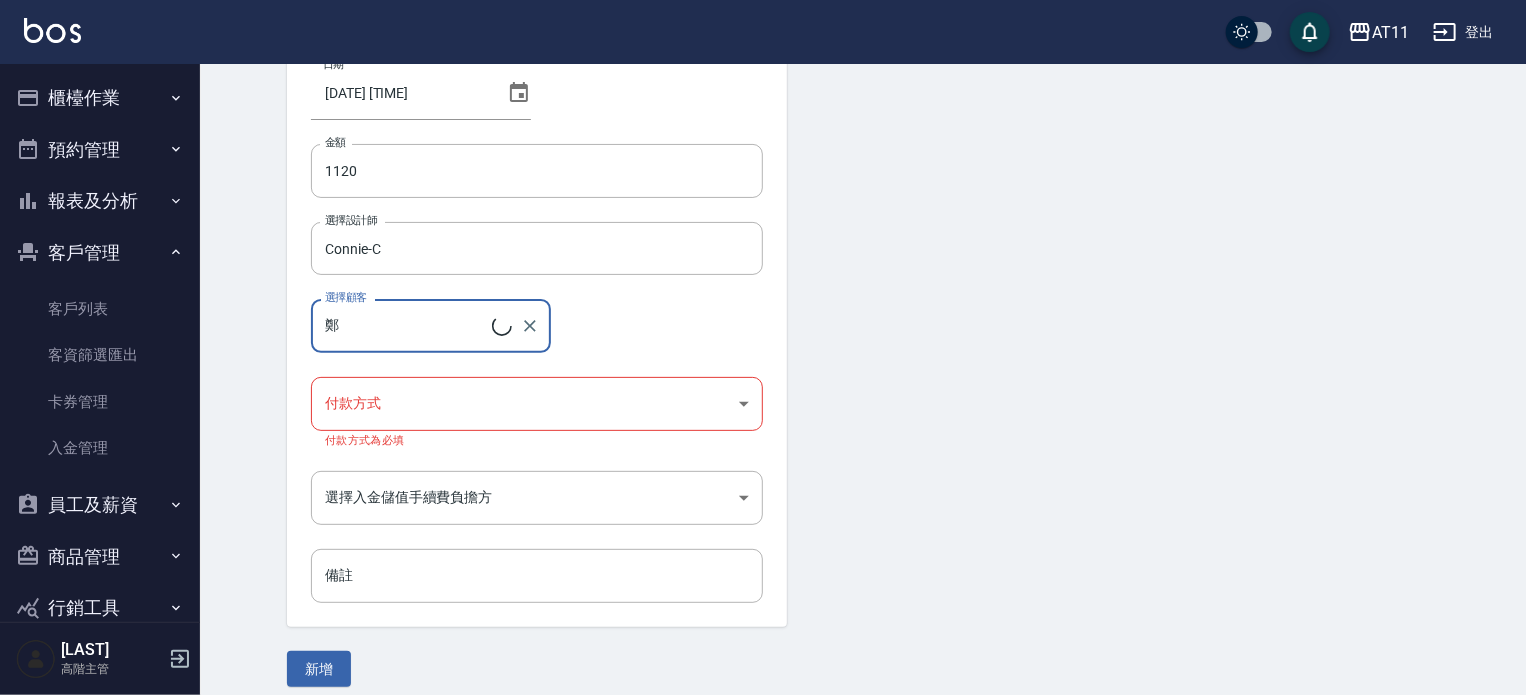 type on "鄭安廷/0966218738" 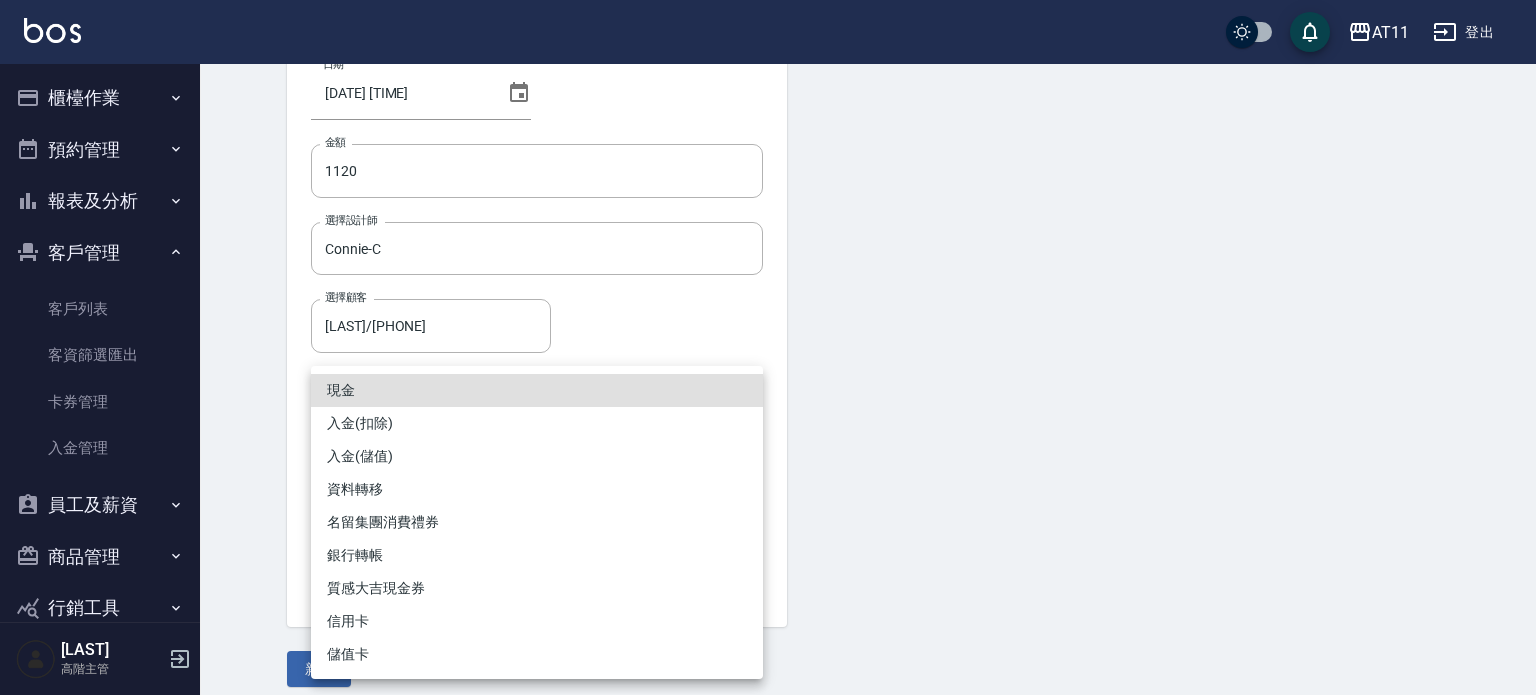 click on "AT11 登出 櫃檯作業 打帳單 帳單列表 掛單列表 座位開單 營業儀表板 現金收支登錄 高階收支登錄 材料自購登錄 每日結帳 排班表 現場電腦打卡 掃碼打卡 預約管理 預約管理 單日預約紀錄 單週預約紀錄 報表及分析 報表目錄 消費分析儀表板 店家區間累計表 店家日報表 店家排行榜 互助日報表 互助月報表 互助排行榜 互助點數明細 互助業績報表 全店業績分析表 每日業績分析表 營業統計分析表 營業項目月分析表 設計師業績表 設計師日報表 設計師業績分析表 設計師業績月報表 設計師抽成報表 設計師排行榜 商品銷售排行榜 商品消耗明細 商品進銷貨報表 商品庫存表 商品庫存盤點表 會員卡銷售報表 服務扣項明細表 單一服務項目查詢 店販抽成明細 店販分類抽成明細 顧客入金餘額表 顧客卡券餘額表 每日非現金明細 每日收支明細 收支分類明細表 收支匯款表 薪資條" at bounding box center [768, 288] 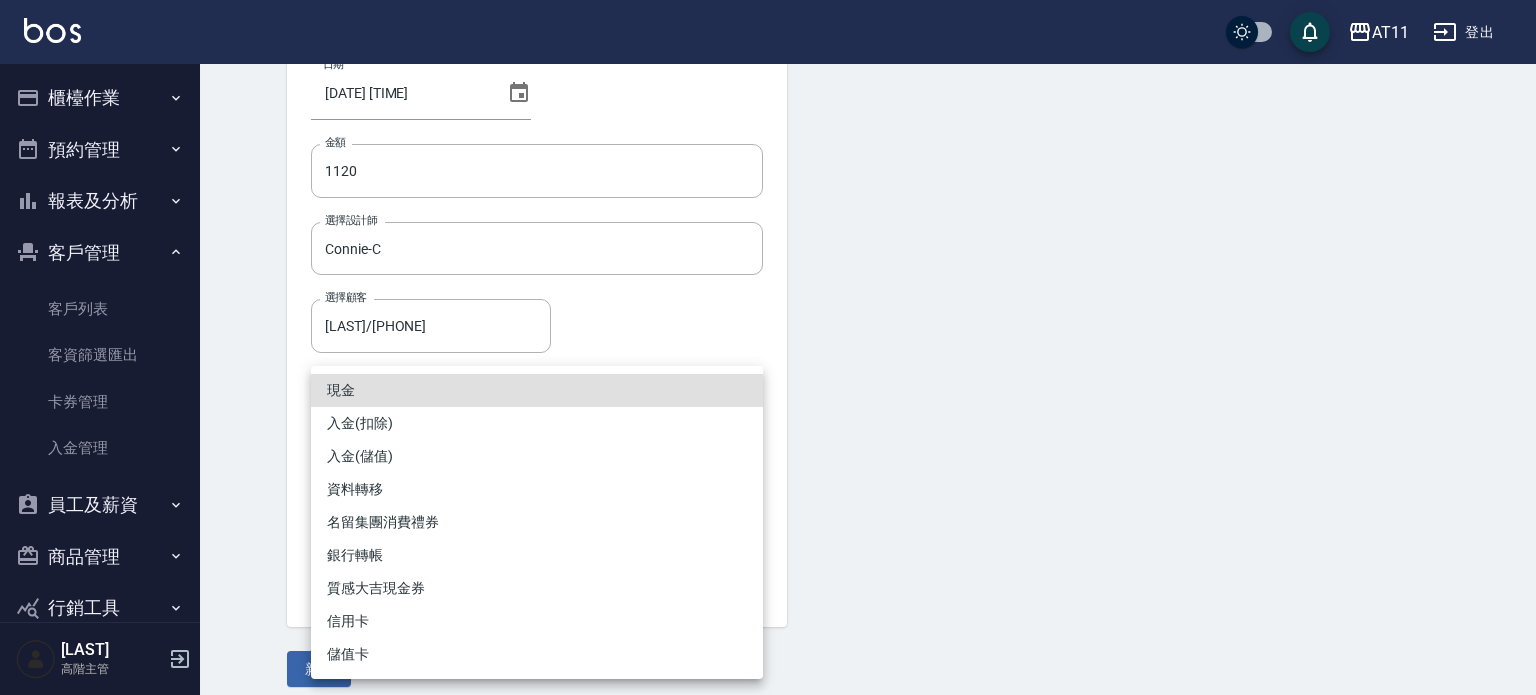 click on "入金(儲值)" at bounding box center [537, 456] 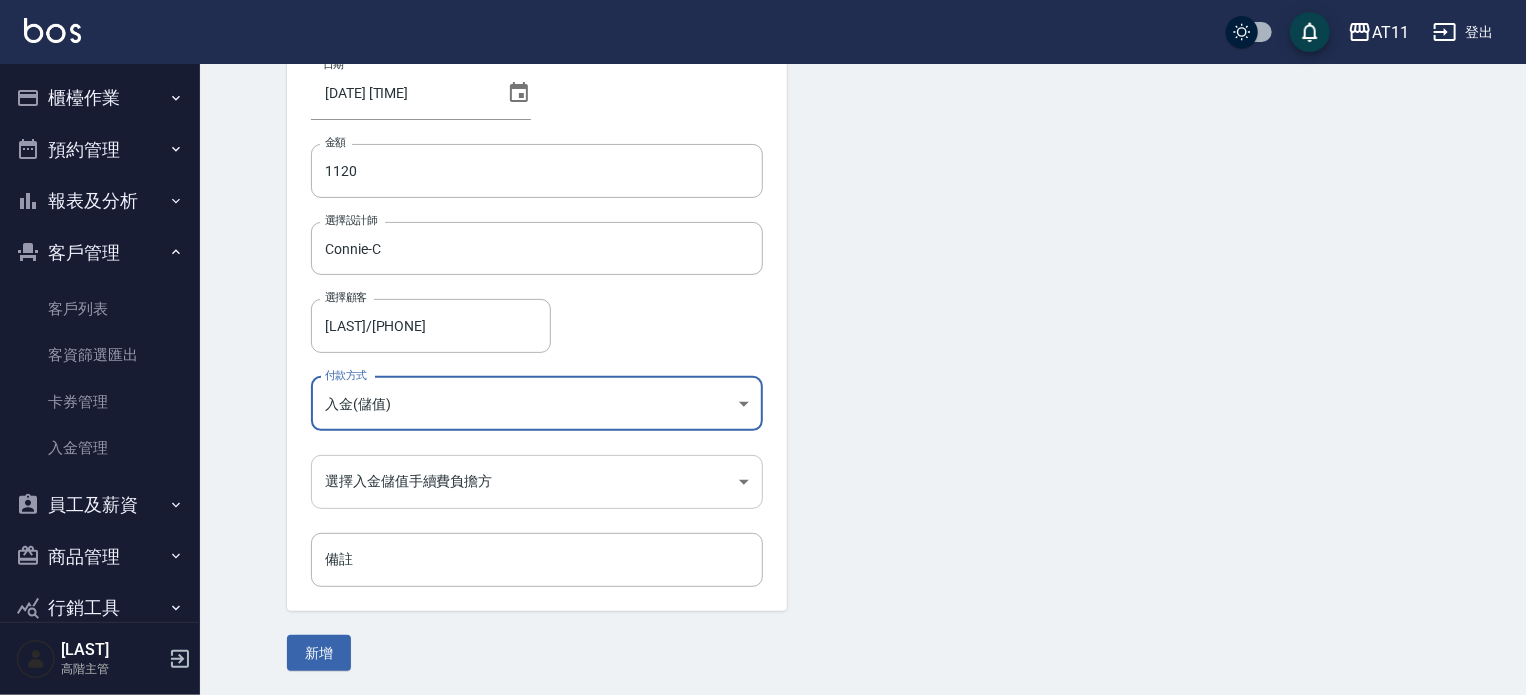 click on "AT11 登出 櫃檯作業 打帳單 帳單列表 掛單列表 座位開單 營業儀表板 現金收支登錄 高階收支登錄 材料自購登錄 每日結帳 排班表 現場電腦打卡 掃碼打卡 預約管理 預約管理 單日預約紀錄 單週預約紀錄 報表及分析 報表目錄 消費分析儀表板 店家區間累計表 店家日報表 店家排行榜 互助日報表 互助月報表 互助排行榜 互助點數明細 互助業績報表 全店業績分析表 每日業績分析表 營業統計分析表 營業項目月分析表 設計師業績表 設計師日報表 設計師業績分析表 設計師業績月報表 設計師抽成報表 設計師排行榜 商品銷售排行榜 商品消耗明細 商品進銷貨報表 商品庫存表 商品庫存盤點表 會員卡銷售報表 服務扣項明細表 單一服務項目查詢 店販抽成明細 店販分類抽成明細 顧客入金餘額表 顧客卡券餘額表 每日非現金明細 每日收支明細 收支分類明細表 收支匯款表 薪資條" at bounding box center [763, 280] 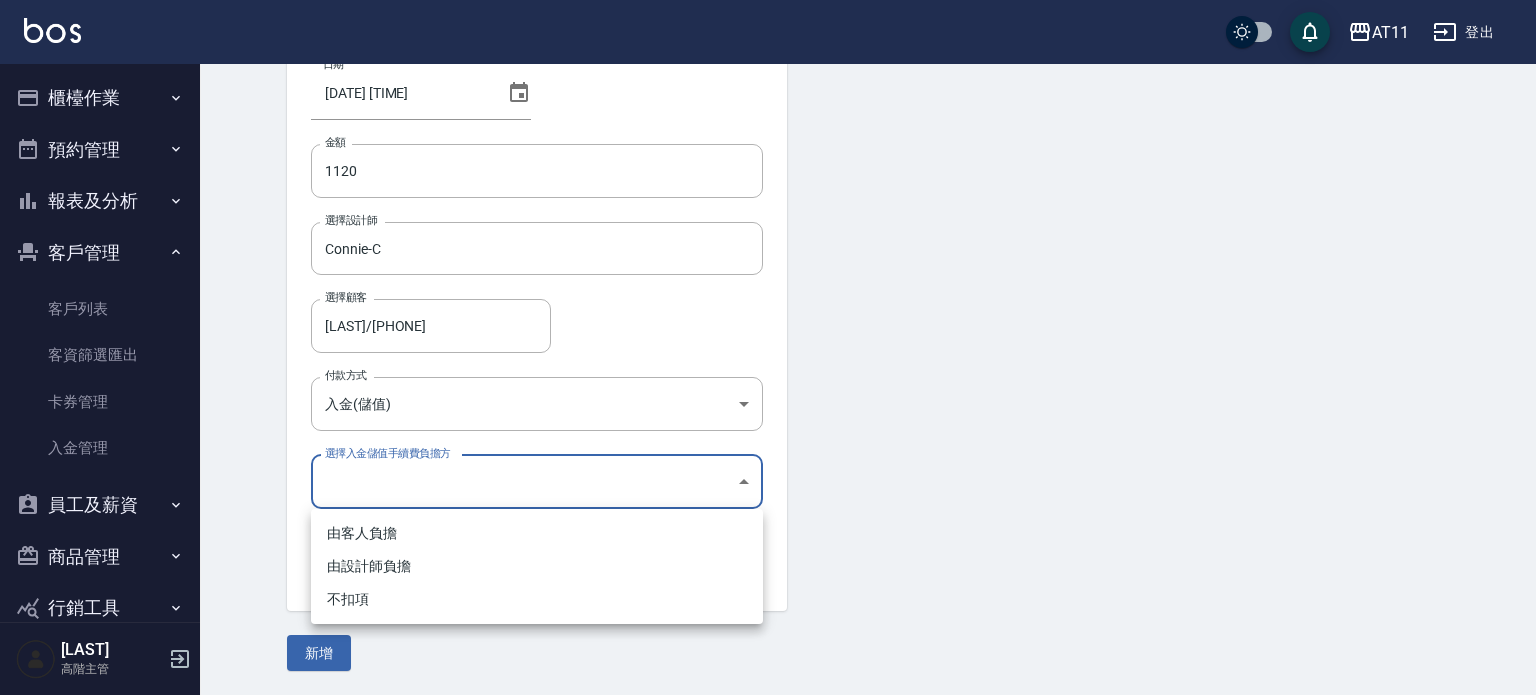 click on "不扣項" at bounding box center [537, 599] 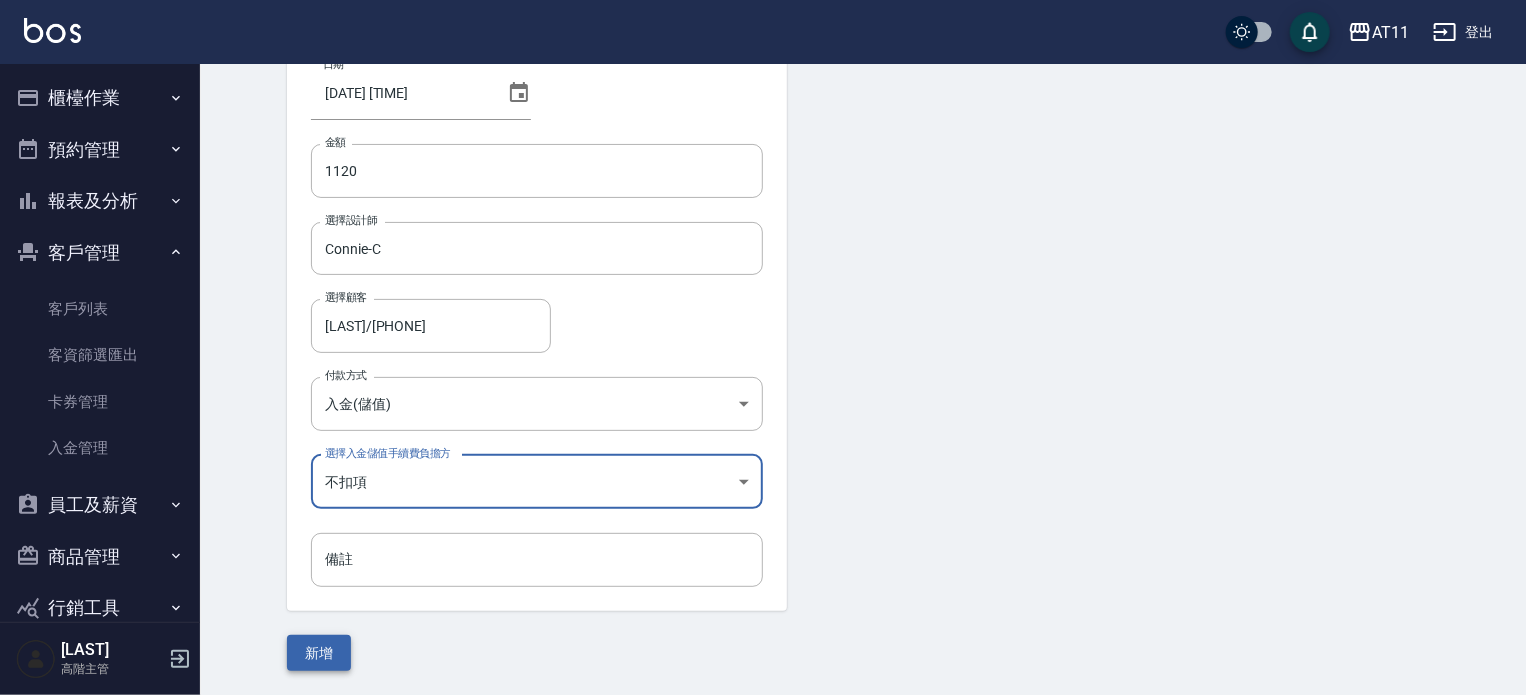 click on "新增" at bounding box center (319, 653) 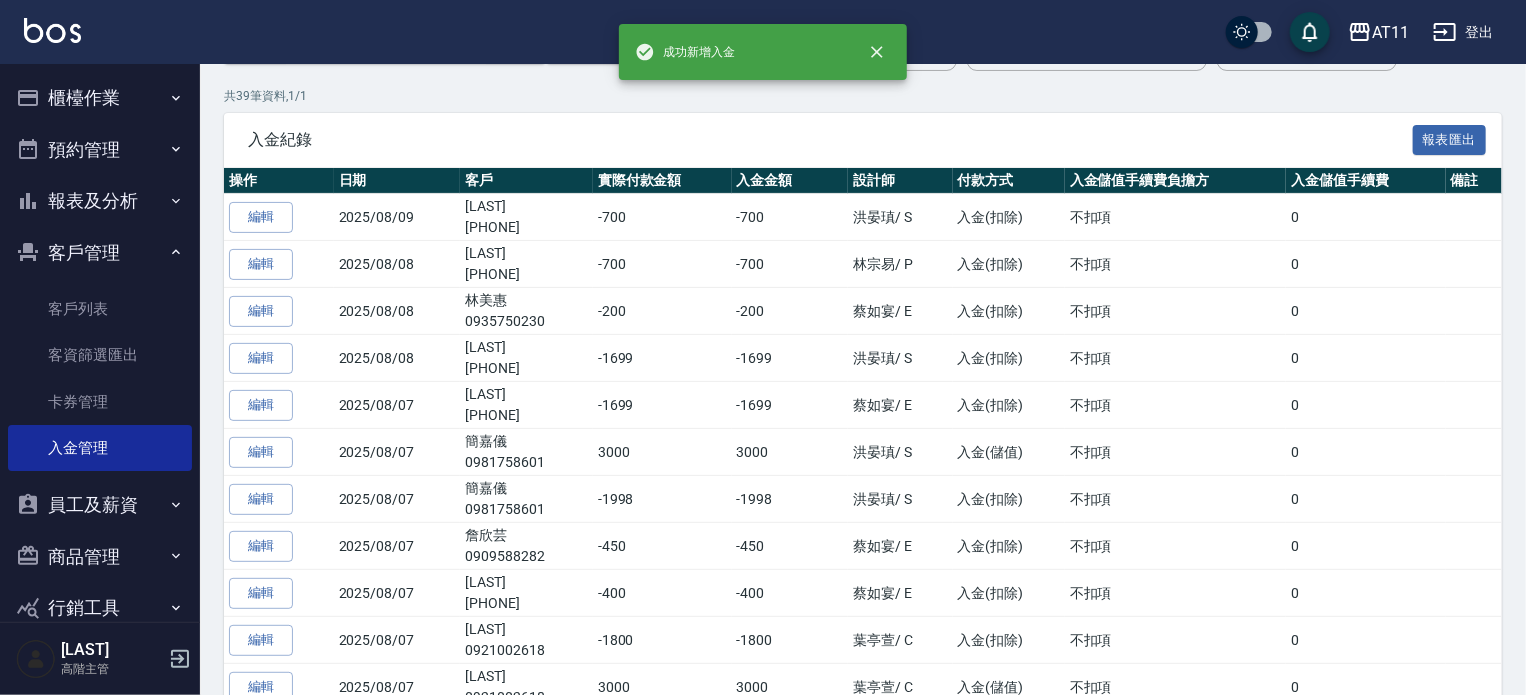 scroll, scrollTop: 0, scrollLeft: 0, axis: both 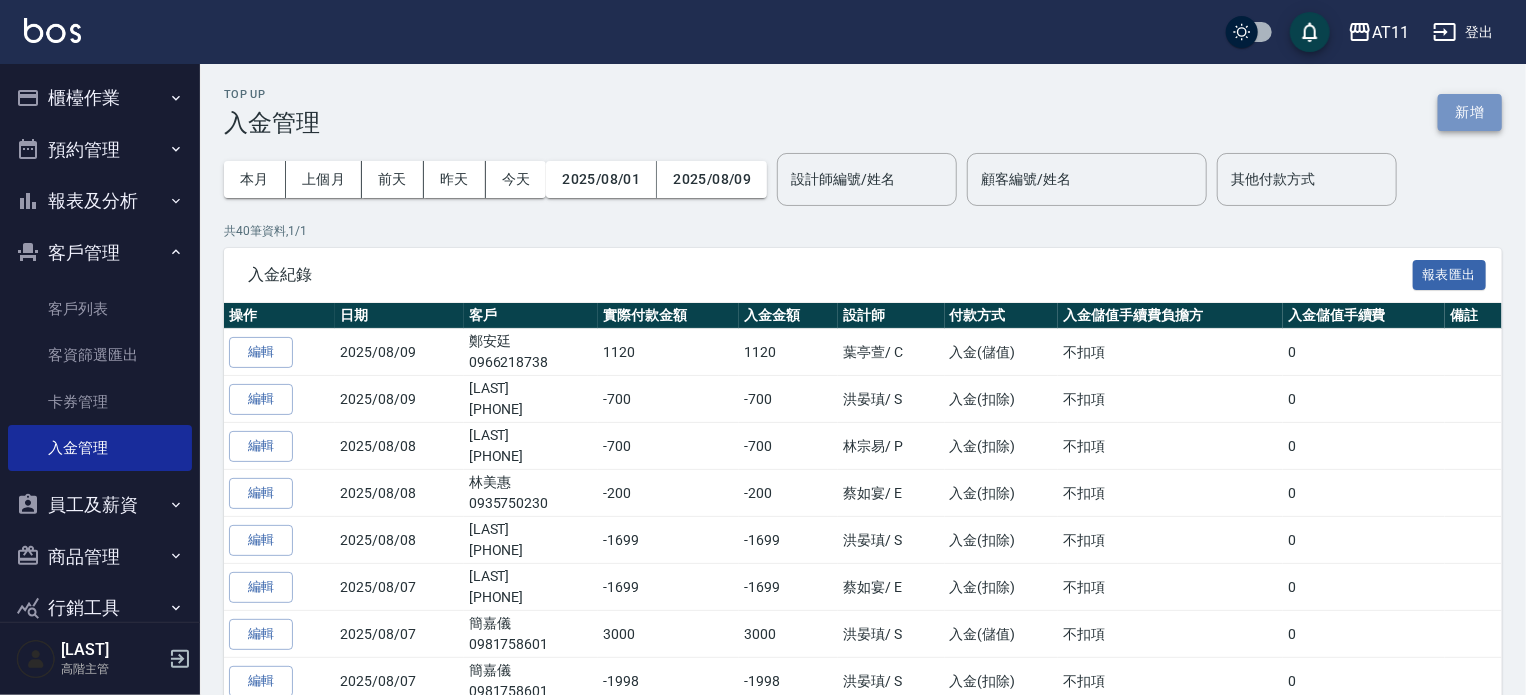 click on "新增" at bounding box center (1470, 112) 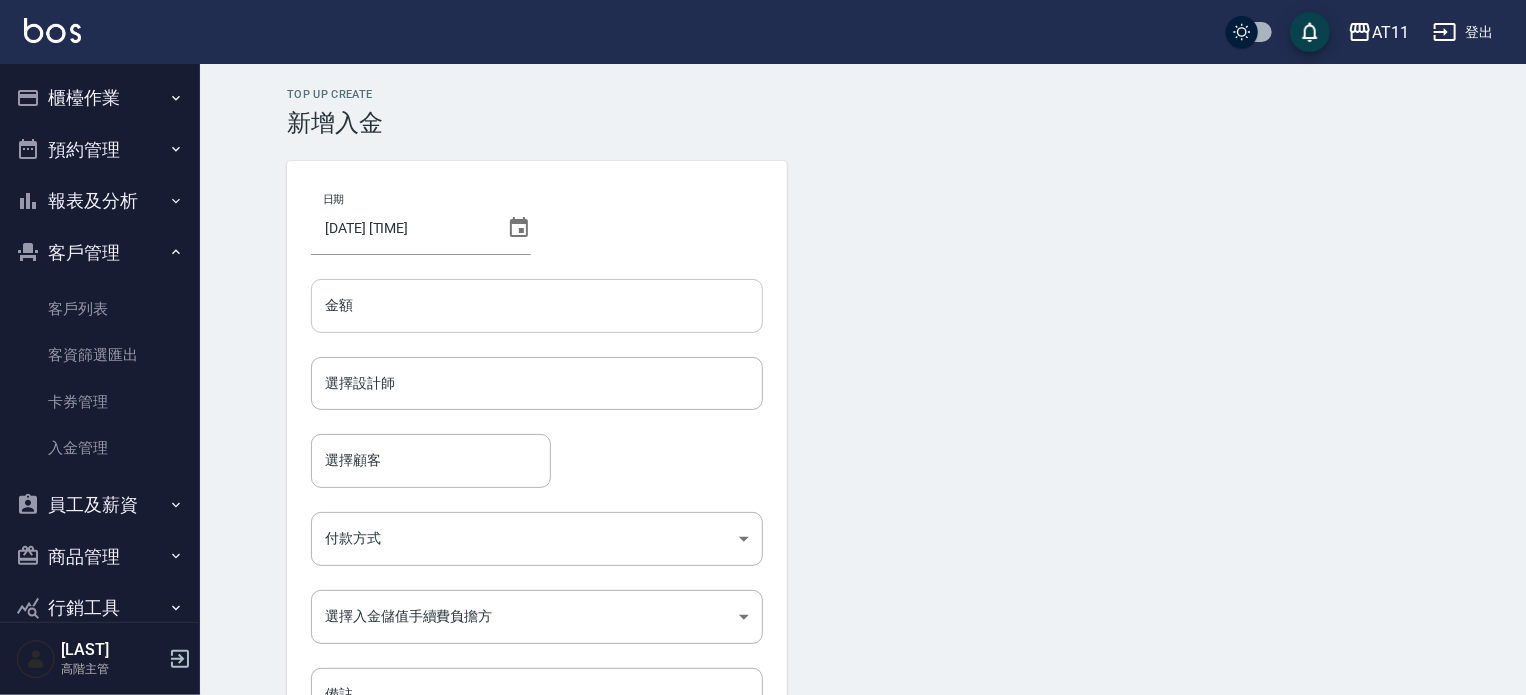 click on "金額" at bounding box center (537, 306) 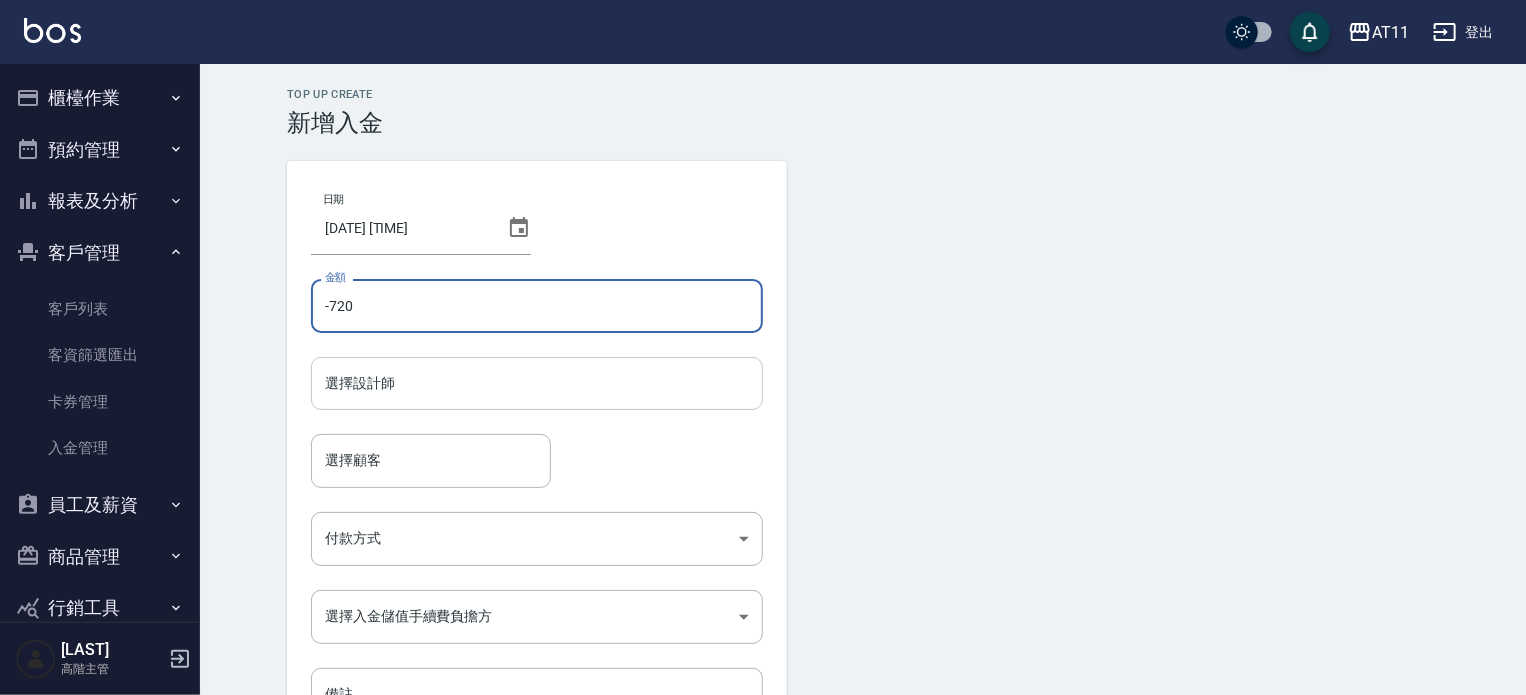 type on "-720" 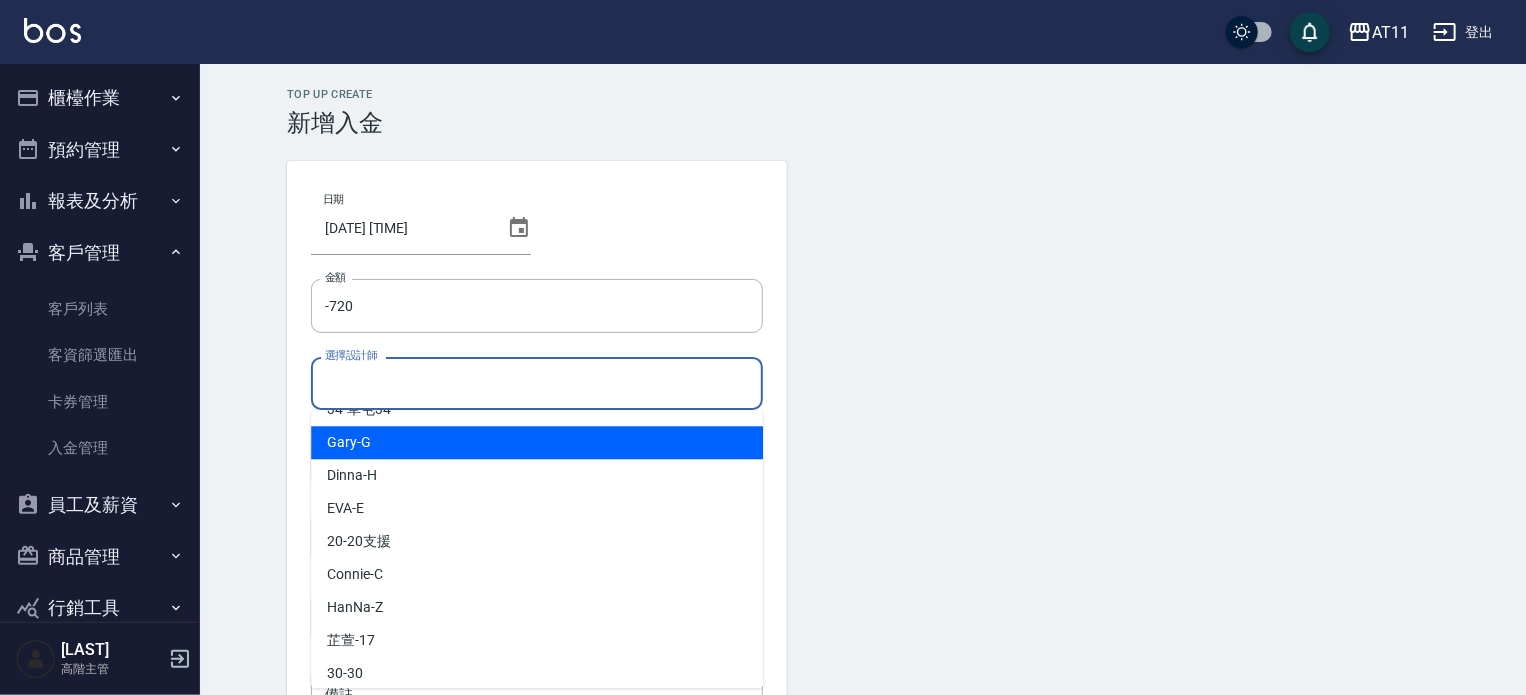 scroll, scrollTop: 100, scrollLeft: 0, axis: vertical 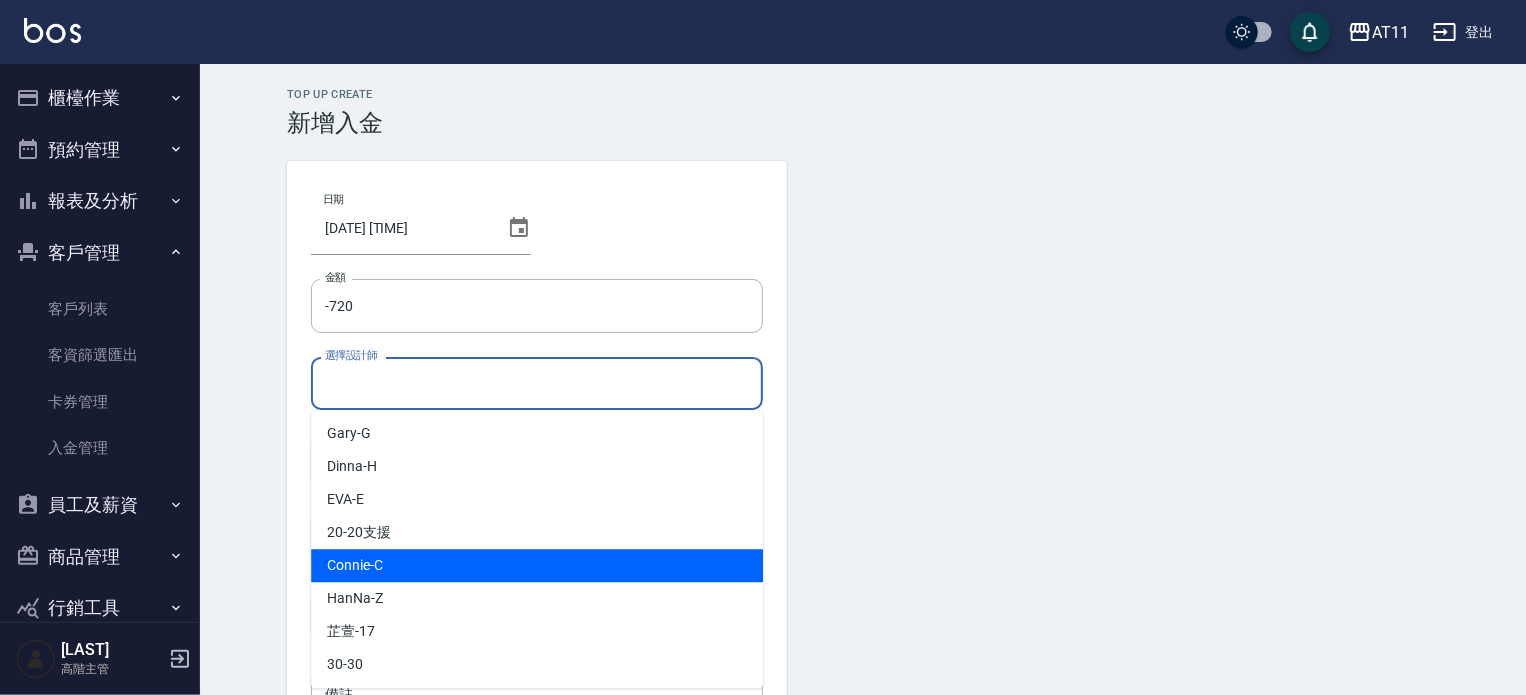 click on "Connie -C" at bounding box center [537, 565] 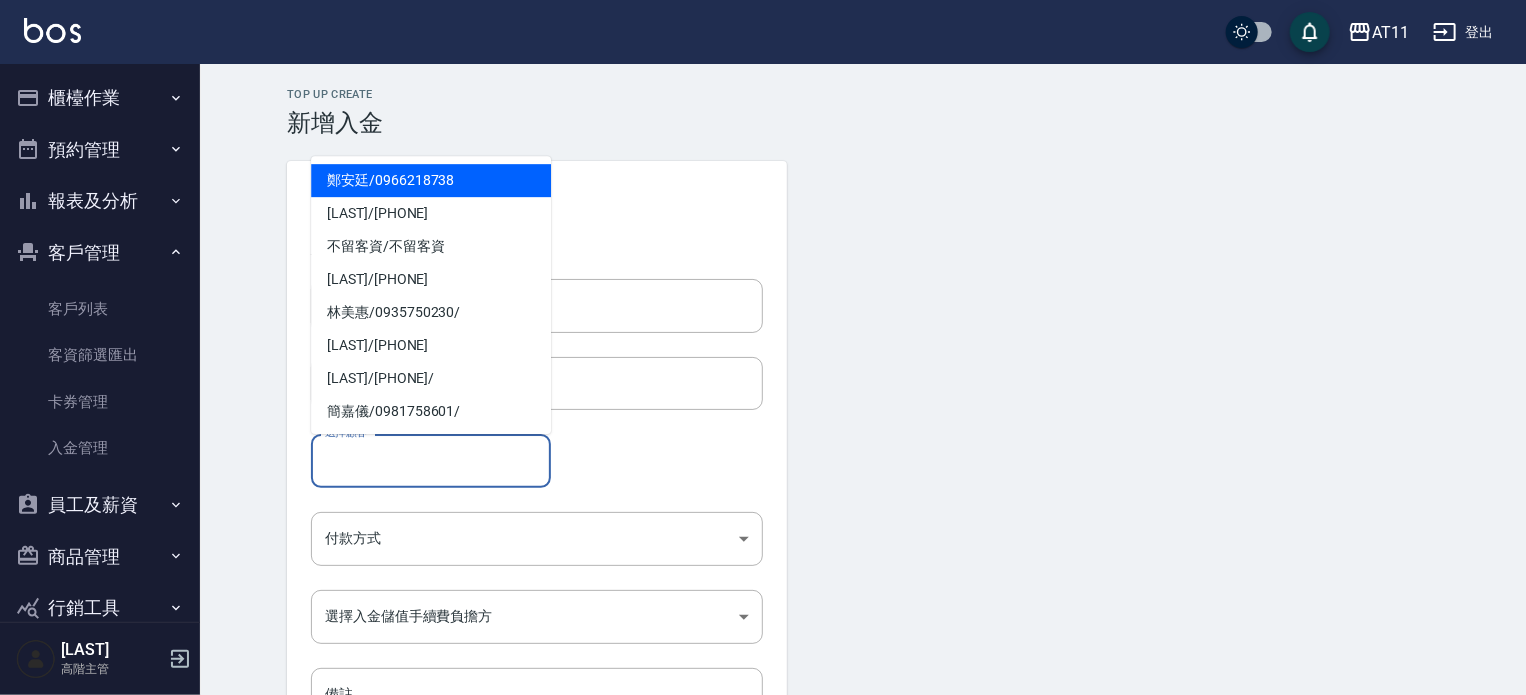 click on "選擇顧客" at bounding box center (431, 460) 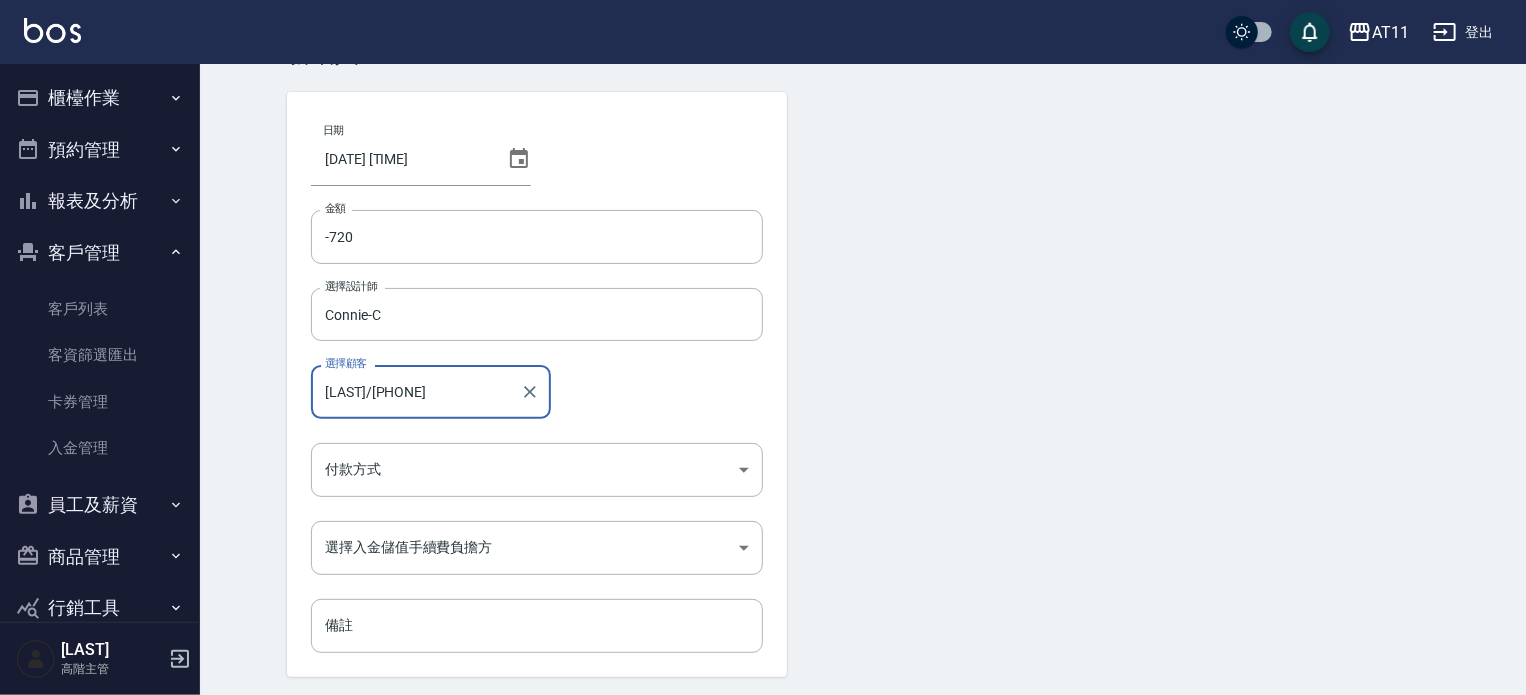 scroll, scrollTop: 135, scrollLeft: 0, axis: vertical 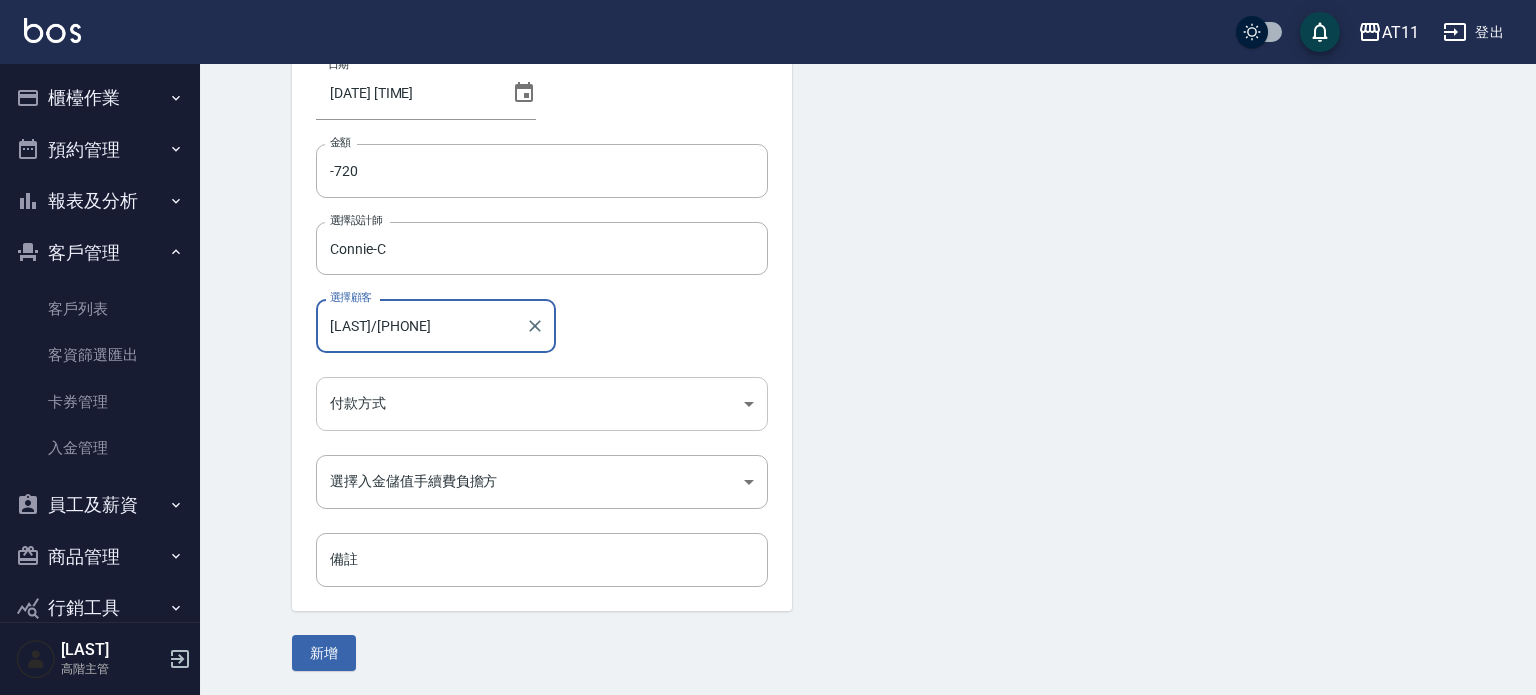 click on "AT11 登出 櫃檯作業 打帳單 帳單列表 掛單列表 座位開單 營業儀表板 現金收支登錄 高階收支登錄 材料自購登錄 每日結帳 排班表 現場電腦打卡 掃碼打卡 預約管理 預約管理 單日預約紀錄 單週預約紀錄 報表及分析 報表目錄 消費分析儀表板 店家區間累計表 店家日報表 店家排行榜 互助日報表 互助月報表 互助排行榜 互助點數明細 互助業績報表 全店業績分析表 每日業績分析表 營業統計分析表 營業項目月分析表 設計師業績表 設計師日報表 設計師業績分析表 設計師業績月報表 設計師抽成報表 設計師排行榜 商品銷售排行榜 商品消耗明細 商品進銷貨報表 商品庫存表 商品庫存盤點表 會員卡銷售報表 服務扣項明細表 單一服務項目查詢 店販抽成明細 店販分類抽成明細 顧客入金餘額表 顧客卡券餘額表 每日非現金明細 每日收支明細 收支分類明細表 收支匯款表 薪資條" at bounding box center [768, 280] 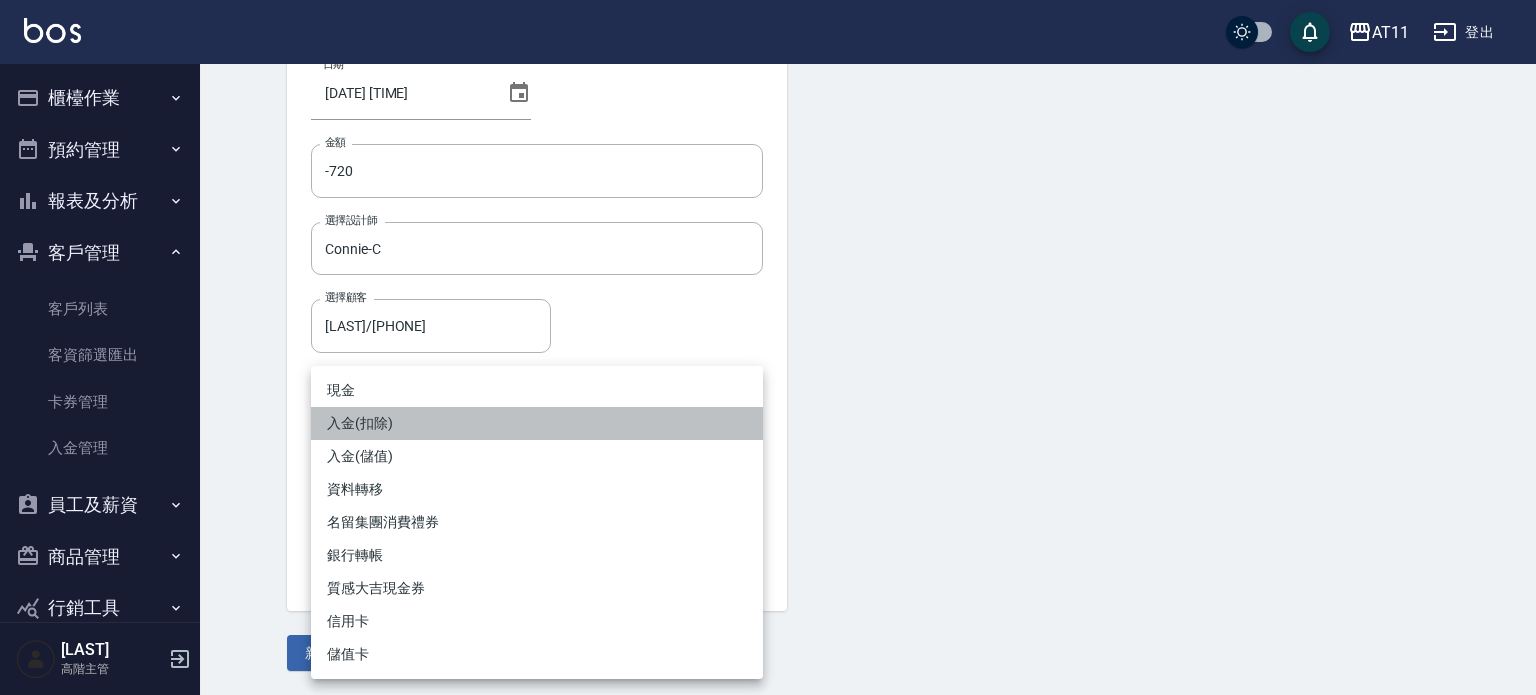 click on "入金(扣除)" at bounding box center [537, 423] 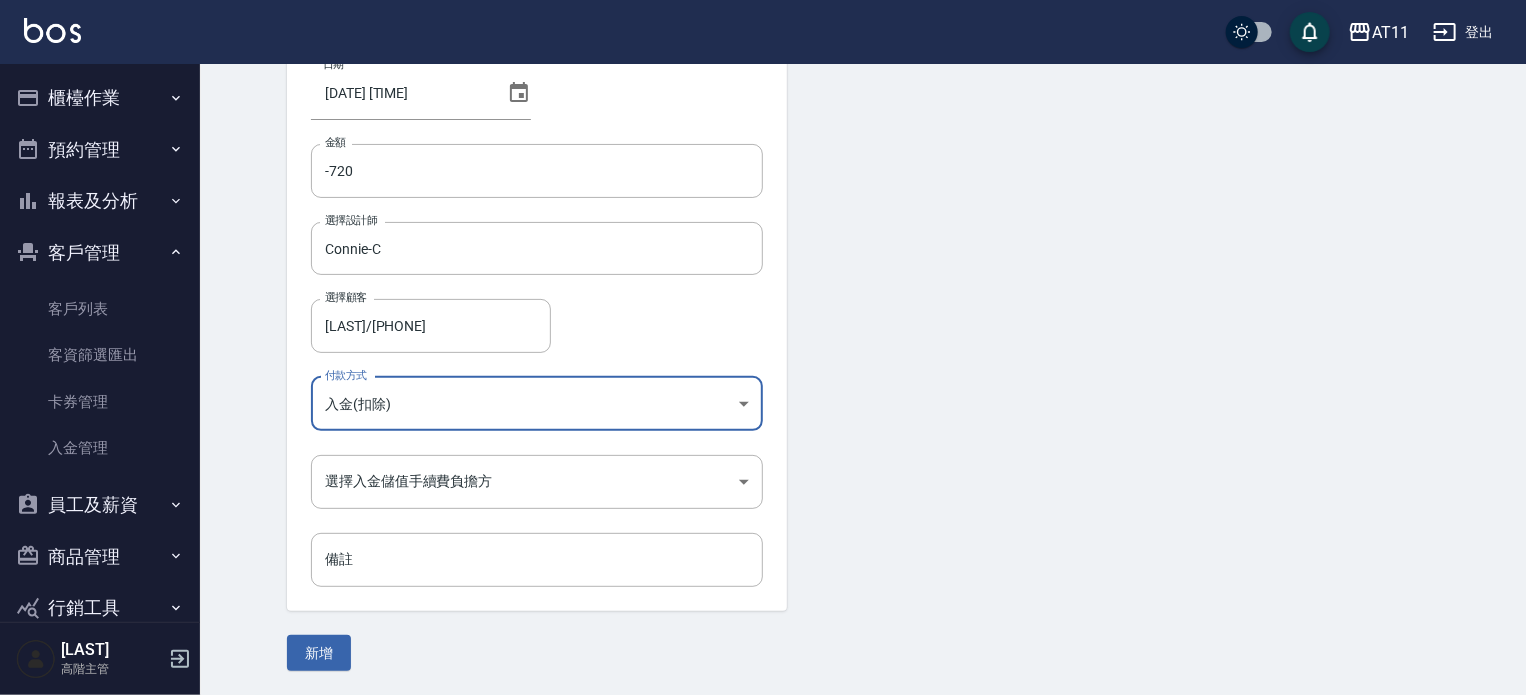 click on "日期 2025/08/09 13:06 金額 -720 金額 選擇設計師 Connie-C 選擇設計師 選擇顧客 鄭安廷/0966218738 選擇顧客 付款方式 入金(扣除) 入金(扣除) 付款方式 選擇入金儲值手續費負擔方 ​ 選擇入金儲值手續費負擔方 備註 備註" at bounding box center [537, 318] 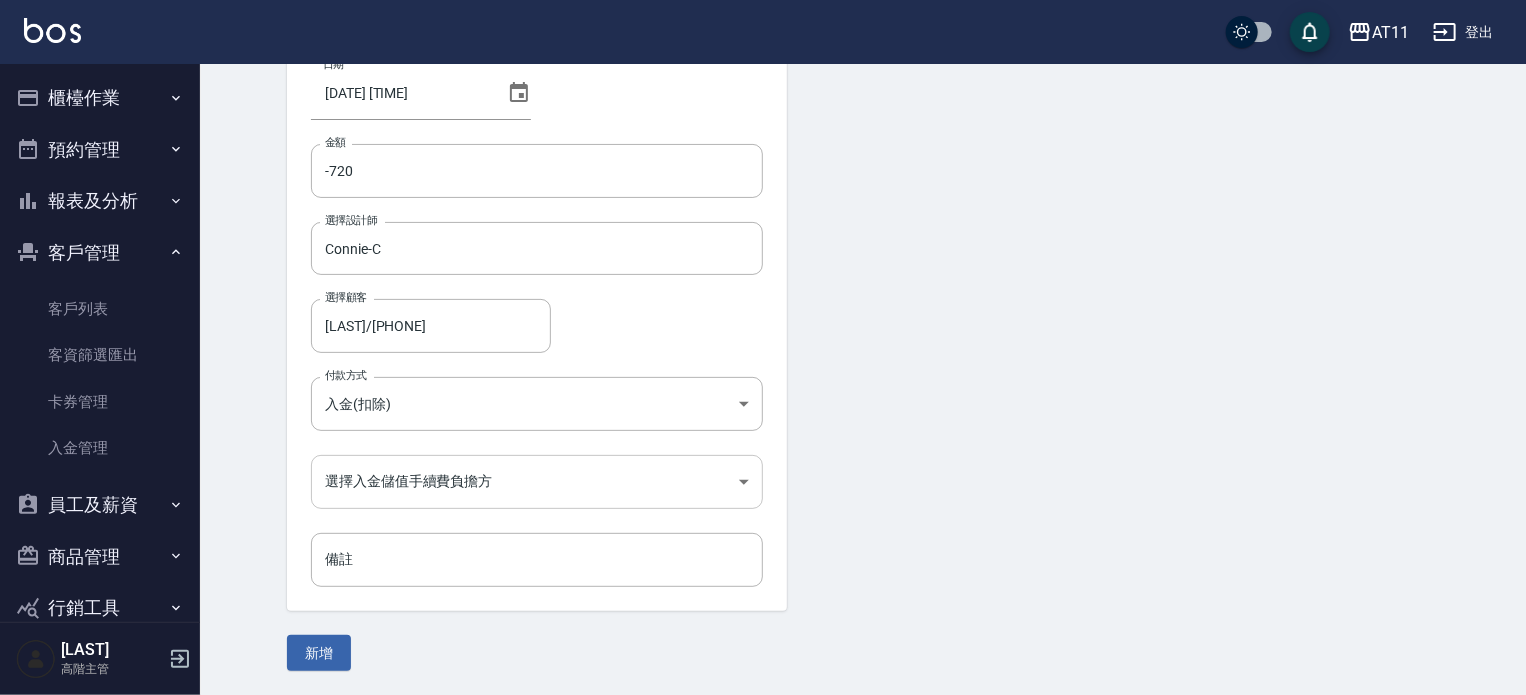click on "AT11 登出 櫃檯作業 打帳單 帳單列表 掛單列表 座位開單 營業儀表板 現金收支登錄 高階收支登錄 材料自購登錄 每日結帳 排班表 現場電腦打卡 掃碼打卡 預約管理 預約管理 單日預約紀錄 單週預約紀錄 報表及分析 報表目錄 消費分析儀表板 店家區間累計表 店家日報表 店家排行榜 互助日報表 互助月報表 互助排行榜 互助點數明細 互助業績報表 全店業績分析表 每日業績分析表 營業統計分析表 營業項目月分析表 設計師業績表 設計師日報表 設計師業績分析表 設計師業績月報表 設計師抽成報表 設計師排行榜 商品銷售排行榜 商品消耗明細 商品進銷貨報表 商品庫存表 商品庫存盤點表 會員卡銷售報表 服務扣項明細表 單一服務項目查詢 店販抽成明細 店販分類抽成明細 顧客入金餘額表 顧客卡券餘額表 每日非現金明細 每日收支明細 收支分類明細表 收支匯款表 薪資條" at bounding box center (763, 280) 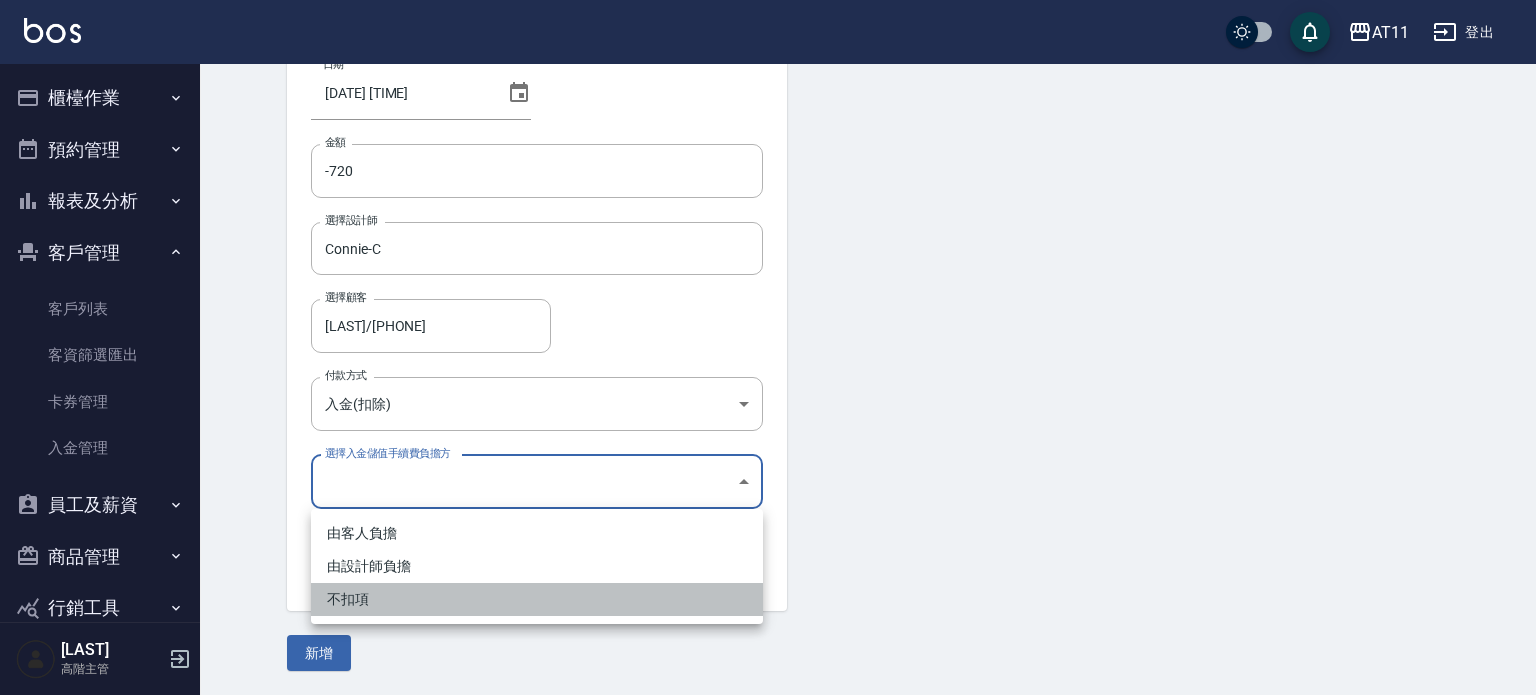 click on "不扣項" at bounding box center (537, 599) 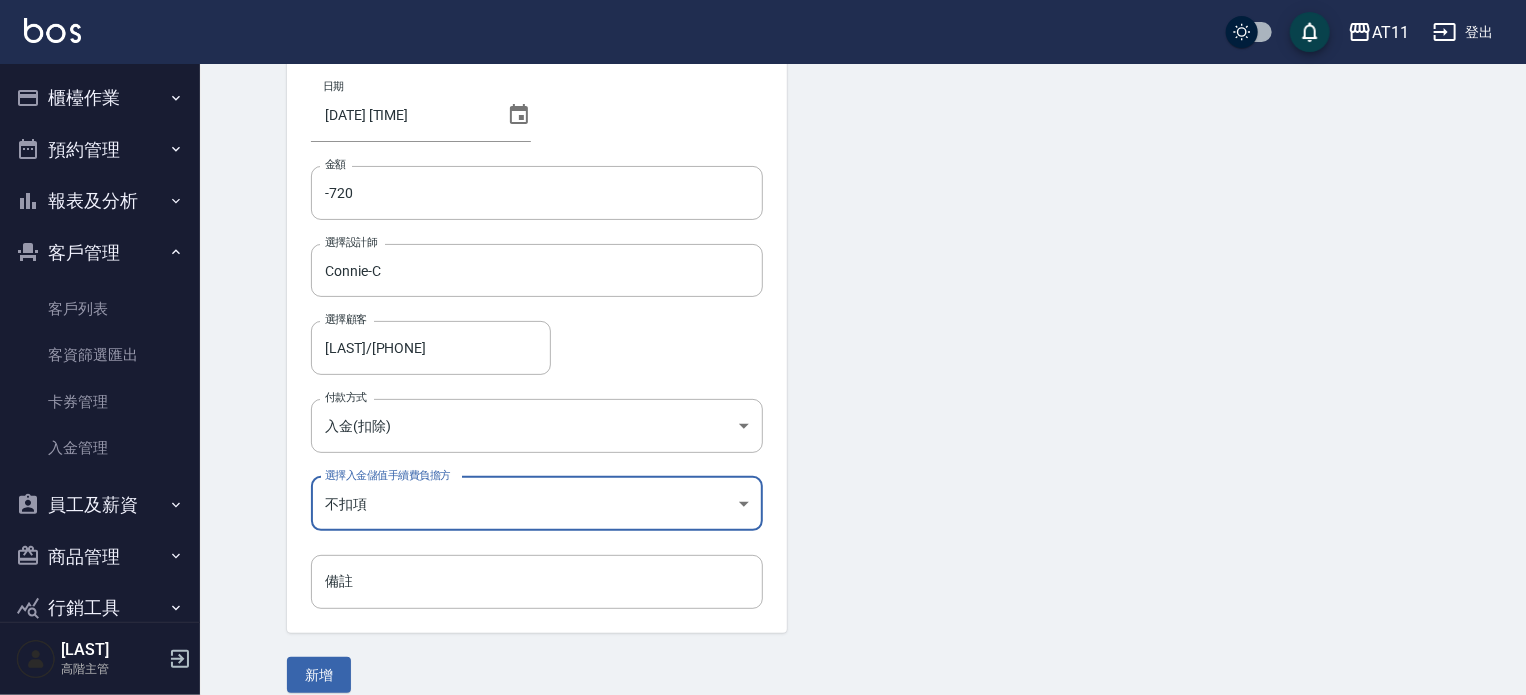 scroll, scrollTop: 135, scrollLeft: 0, axis: vertical 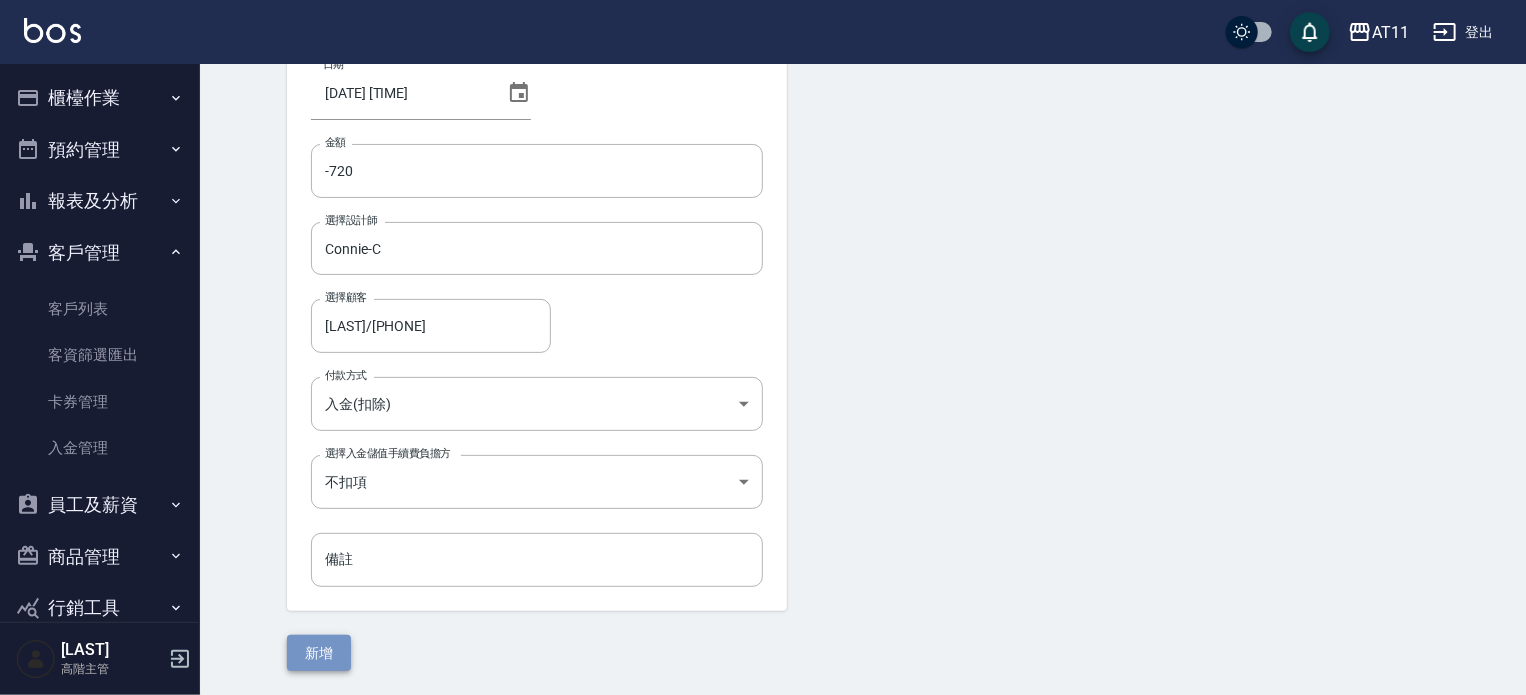 click on "新增" at bounding box center (319, 653) 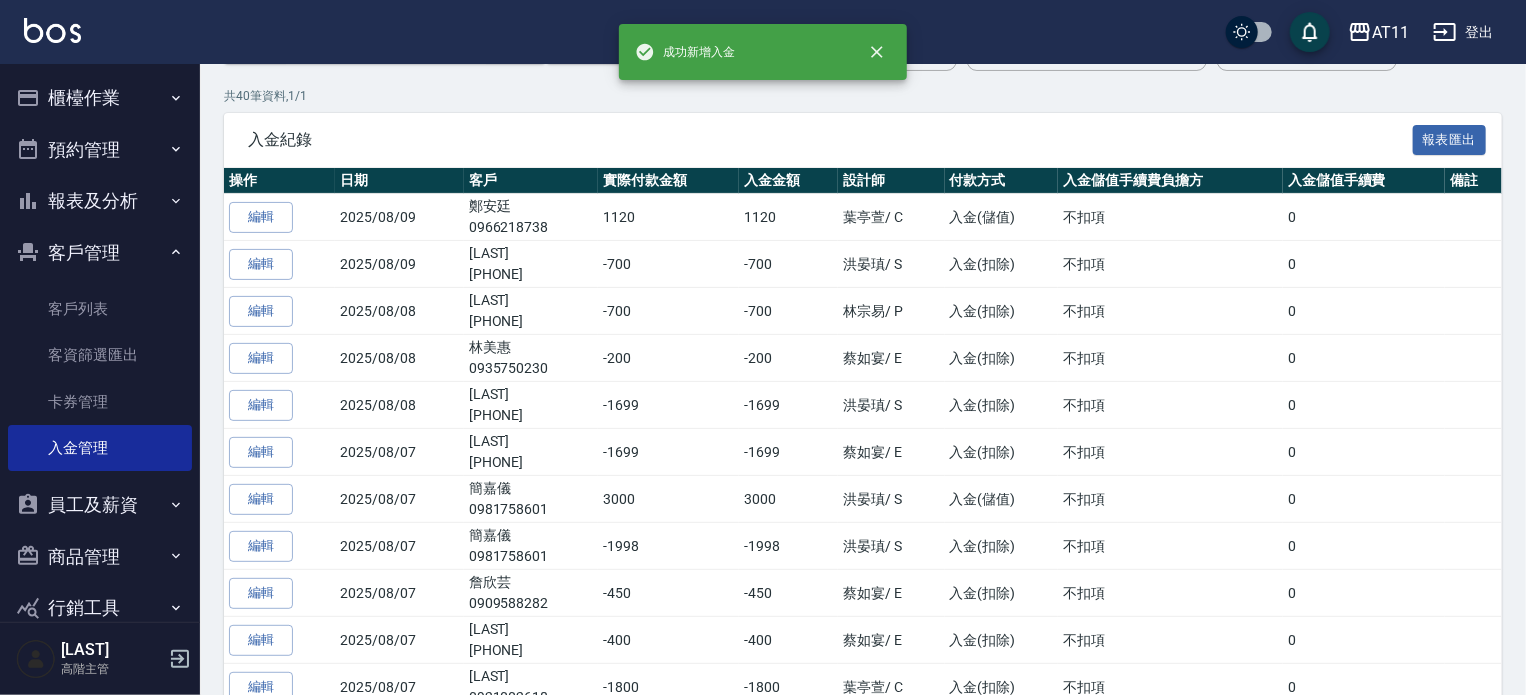 scroll, scrollTop: 0, scrollLeft: 0, axis: both 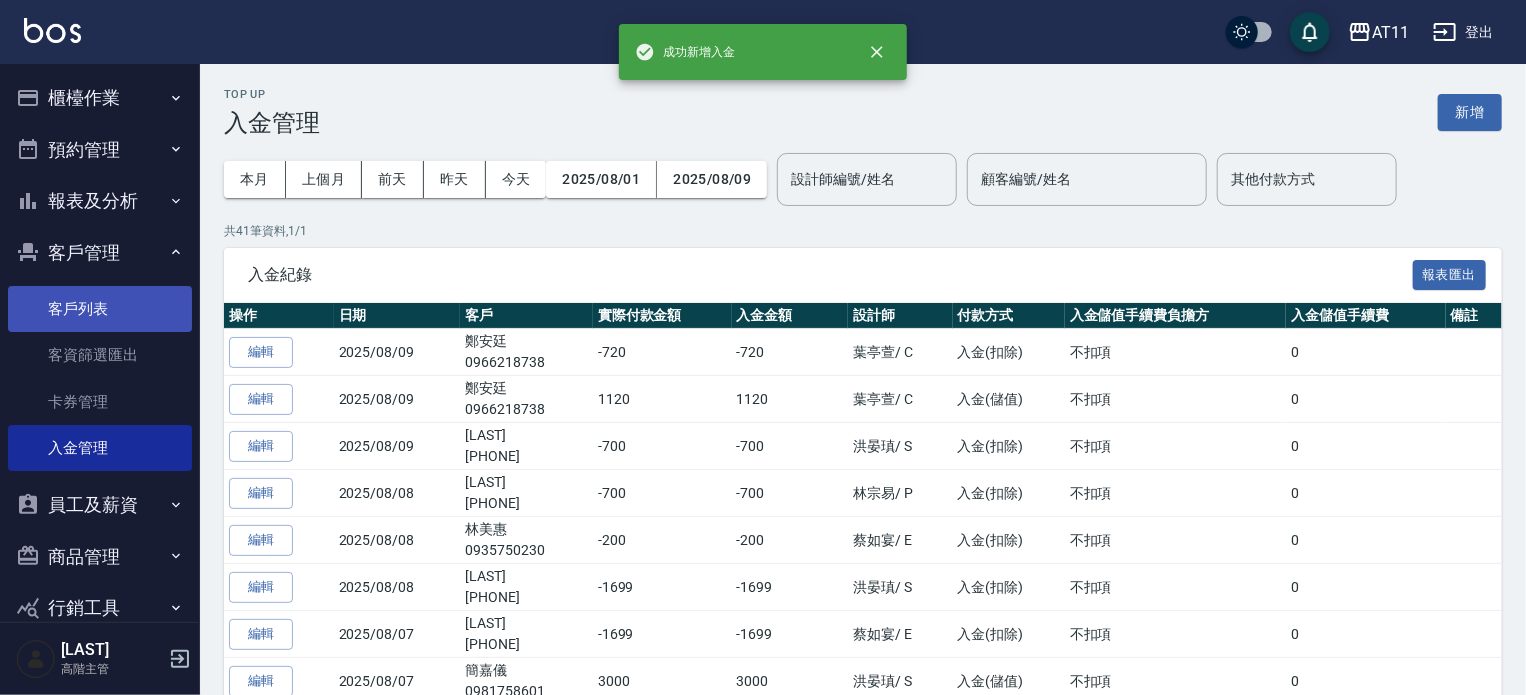 click on "客戶列表" at bounding box center (100, 309) 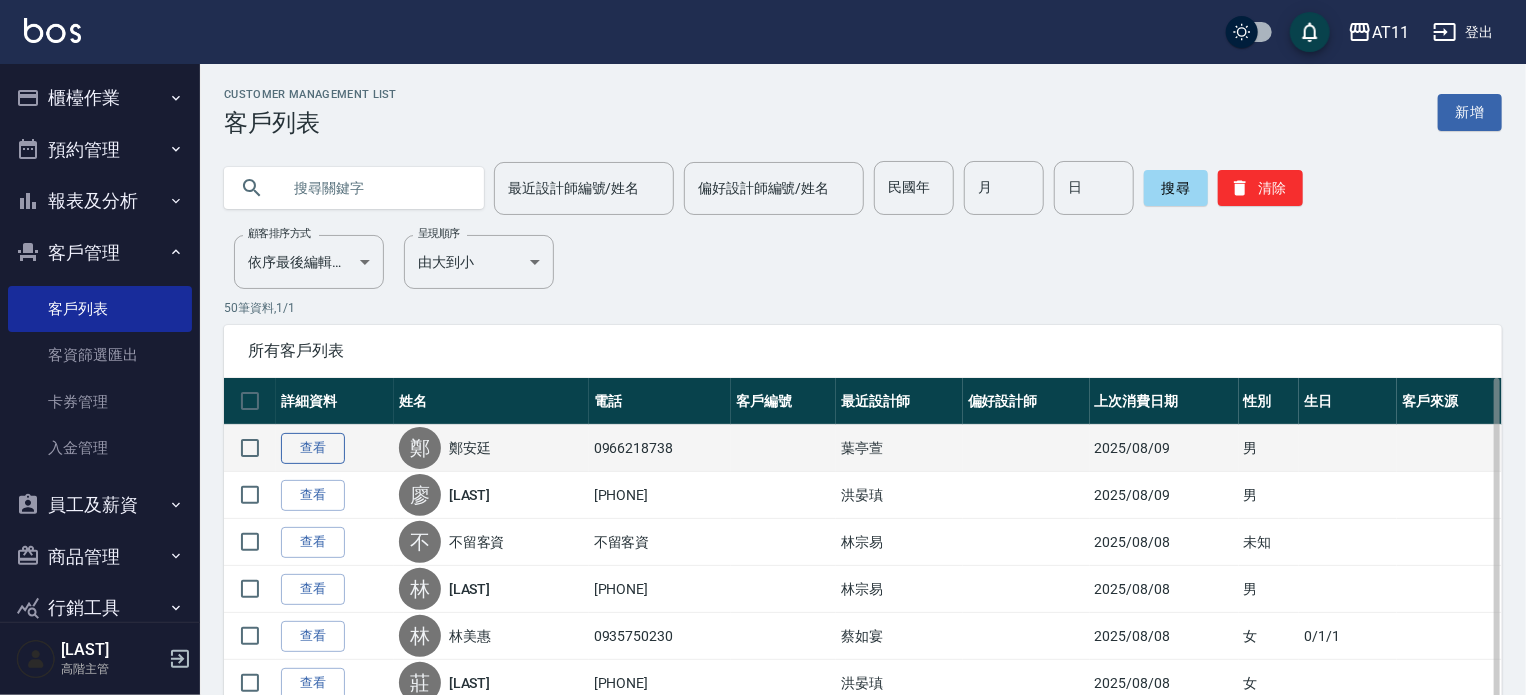click on "查看" at bounding box center [313, 448] 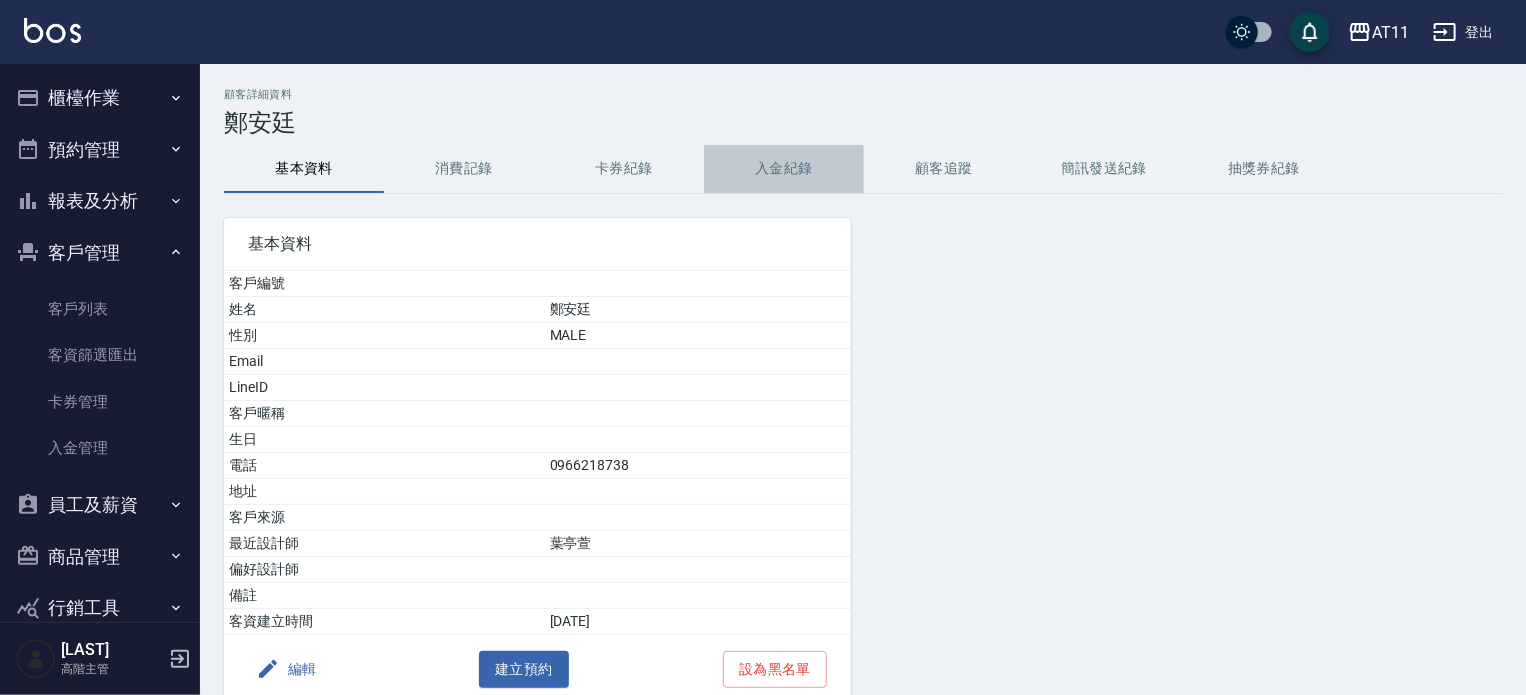 click on "入金紀錄" at bounding box center (784, 169) 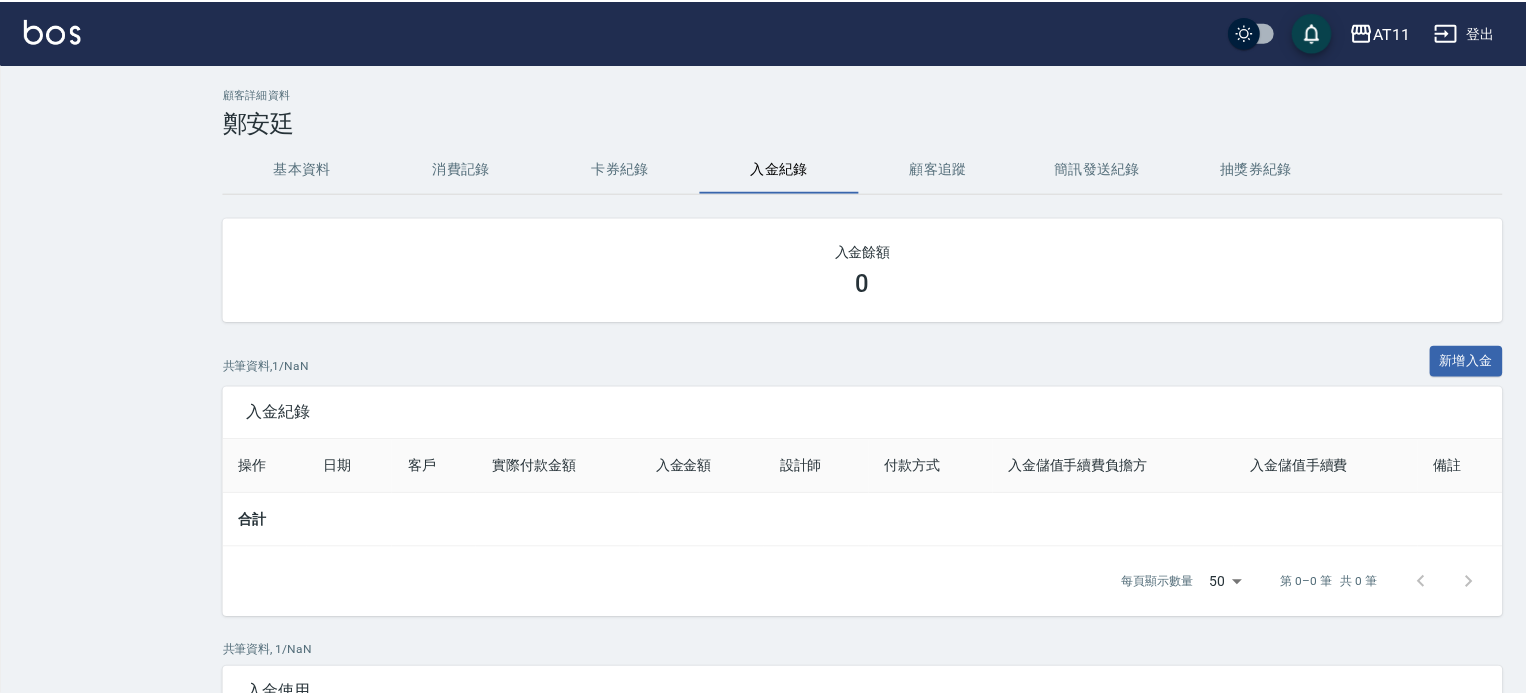 scroll, scrollTop: 0, scrollLeft: 0, axis: both 